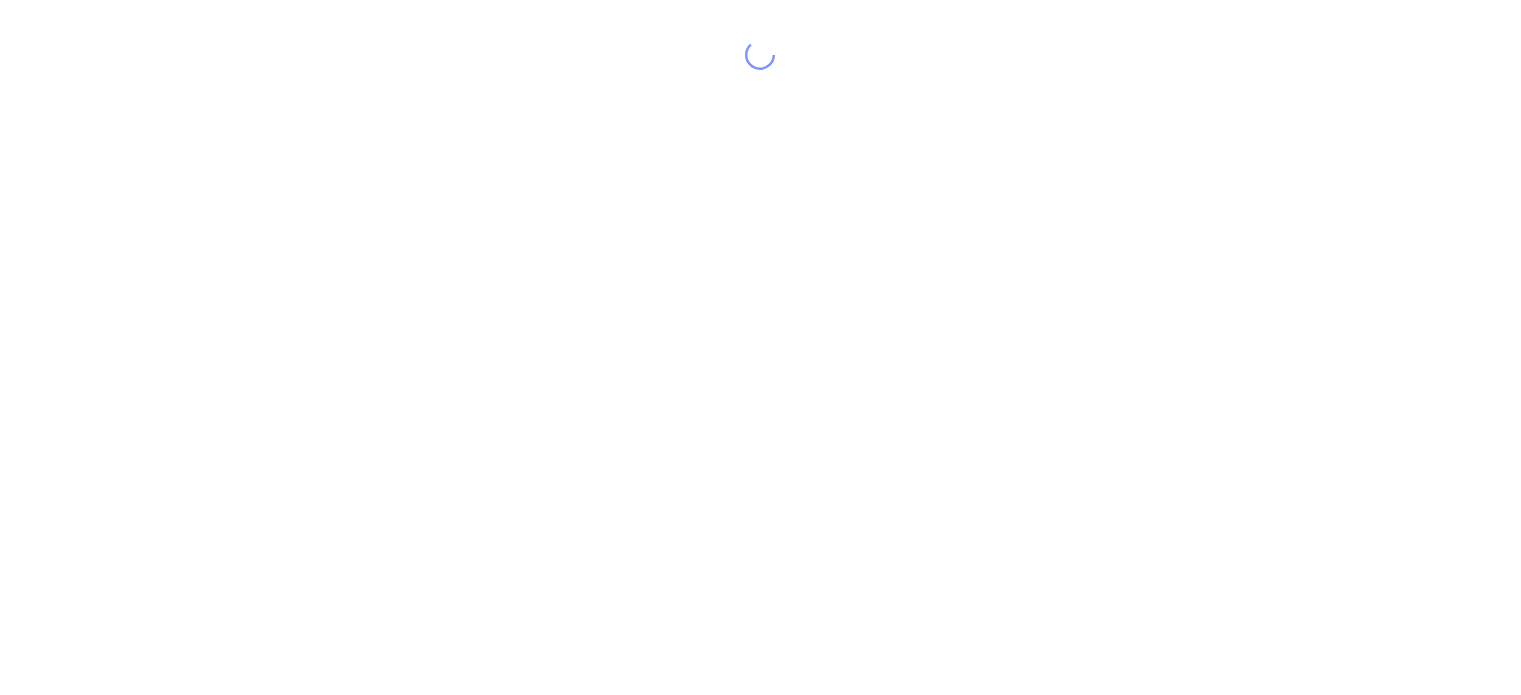 scroll, scrollTop: 0, scrollLeft: 0, axis: both 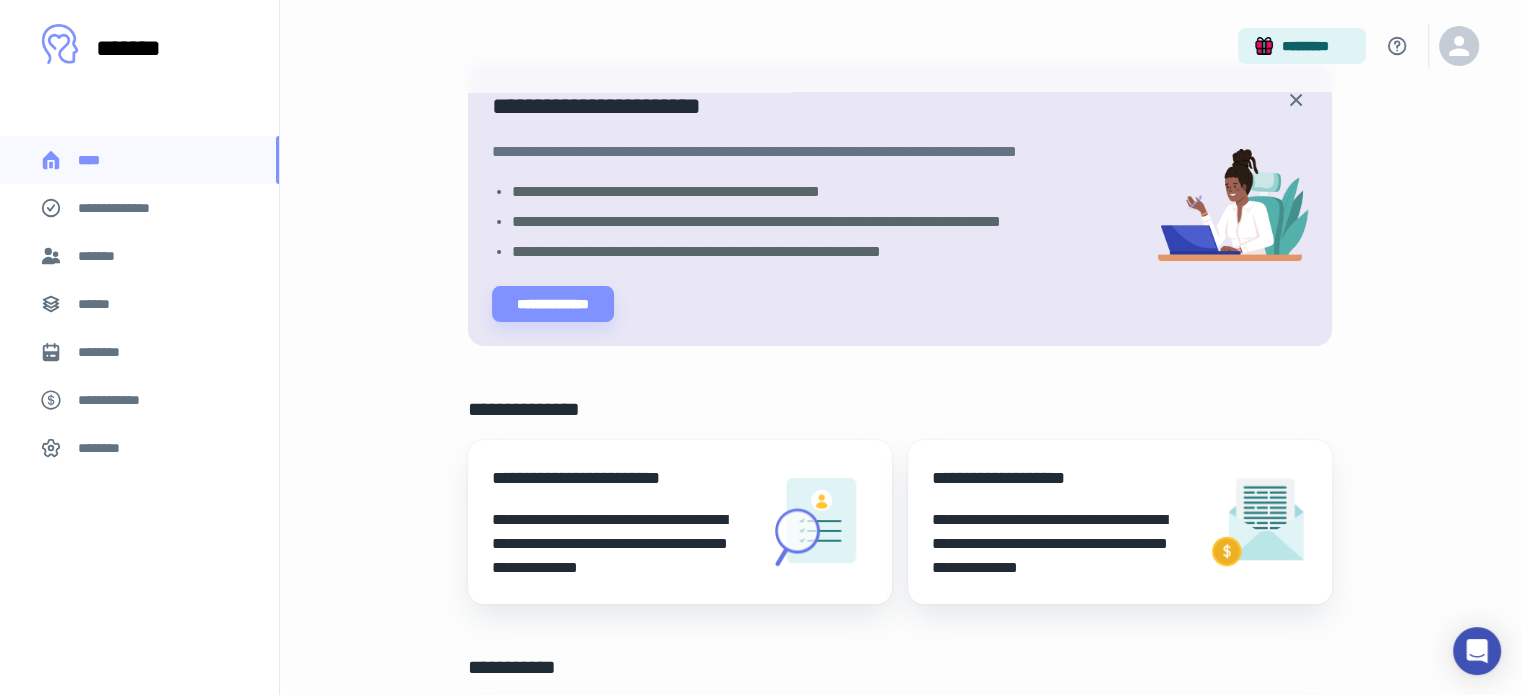 click on "********" at bounding box center [139, 448] 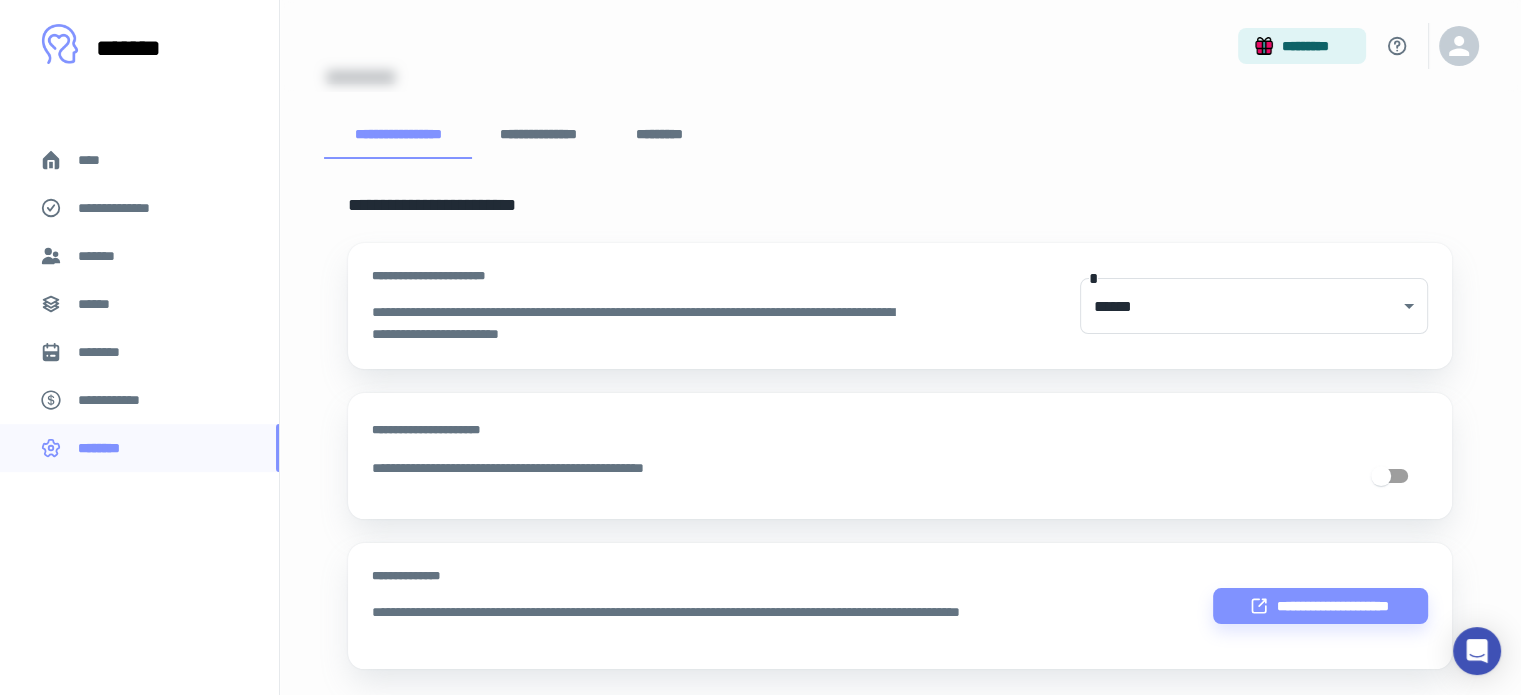 scroll, scrollTop: 0, scrollLeft: 0, axis: both 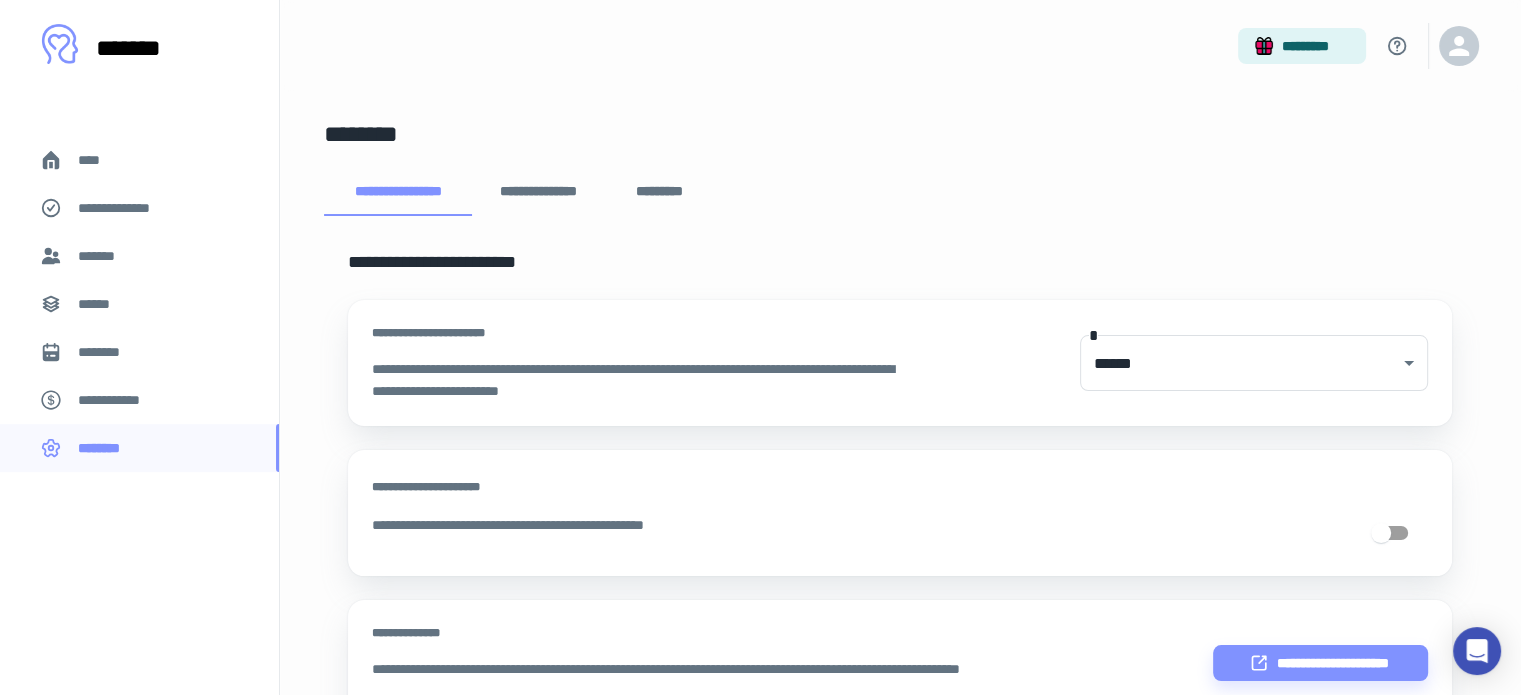 click on "**********" at bounding box center [539, 192] 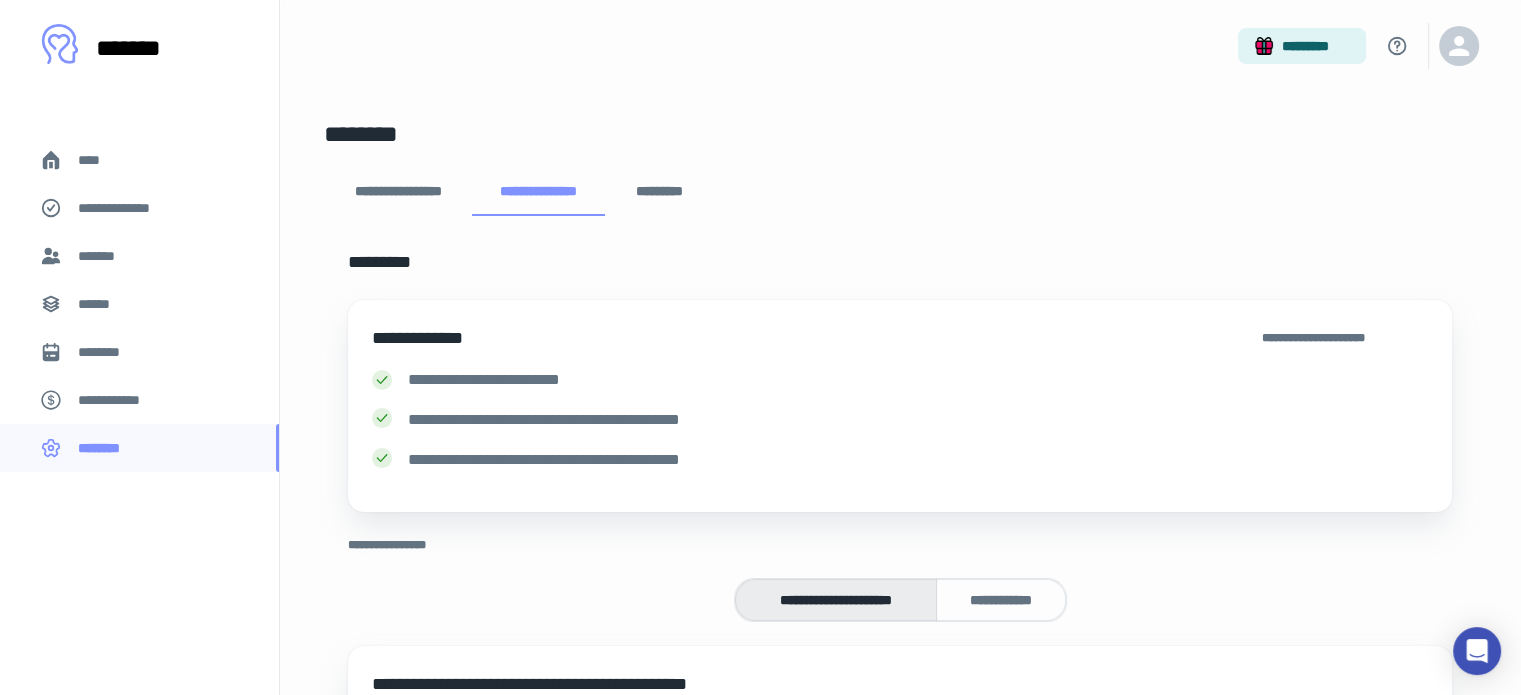 click on "*********" at bounding box center [659, 192] 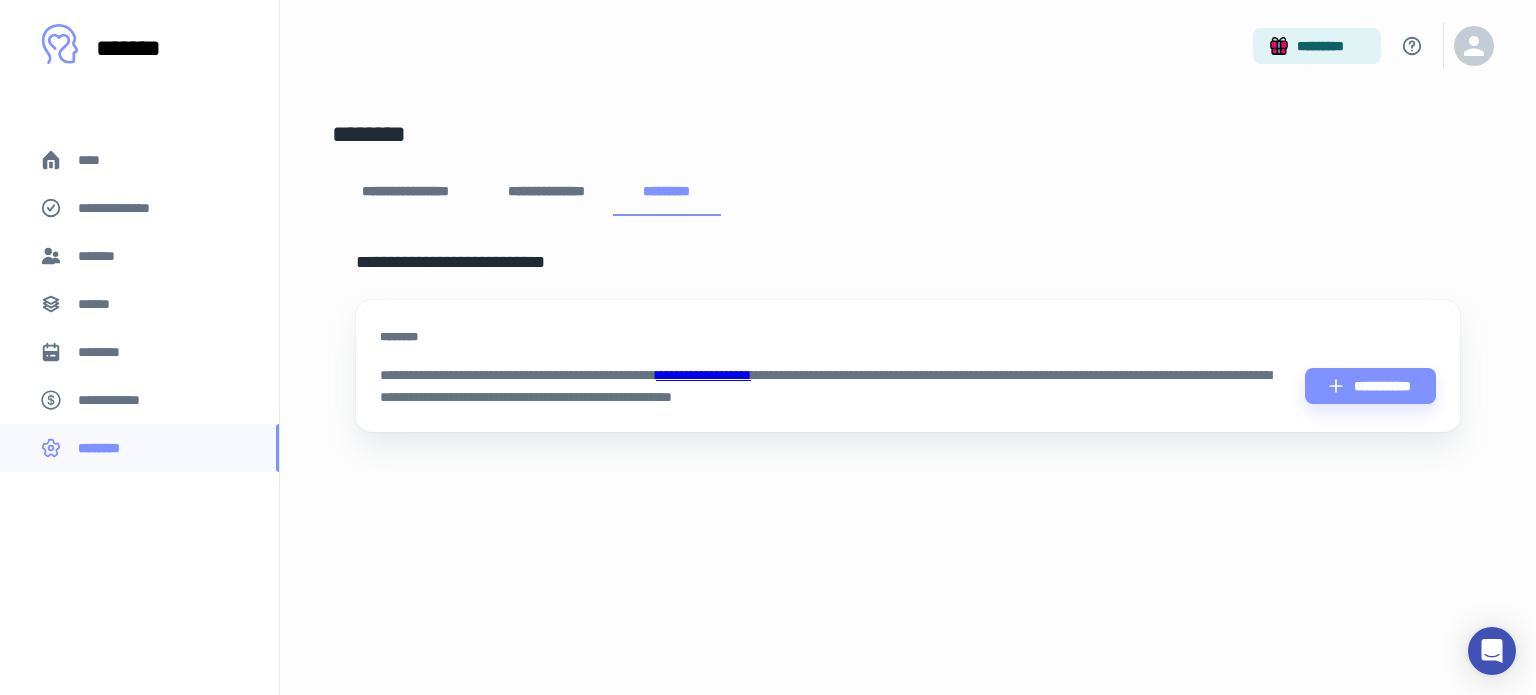 click on "**********" at bounding box center [405, 192] 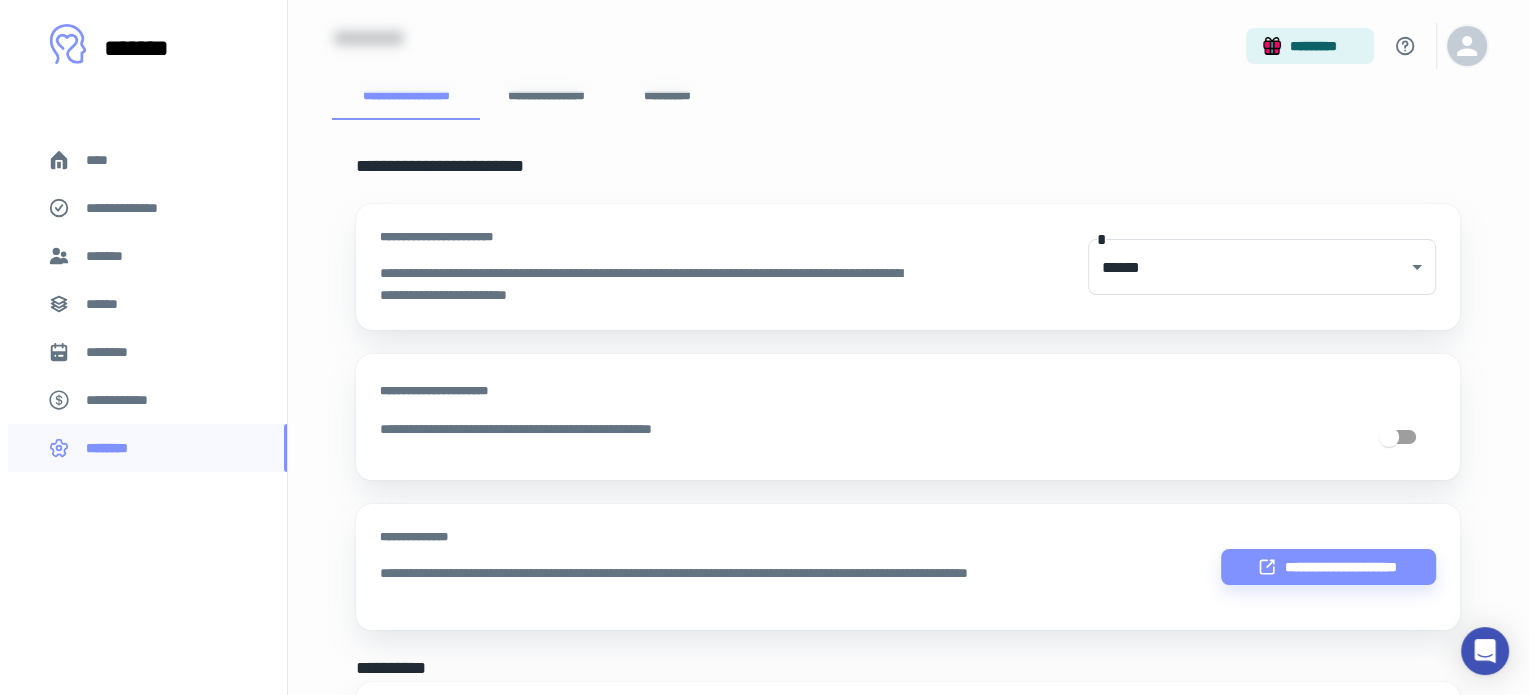 scroll, scrollTop: 100, scrollLeft: 0, axis: vertical 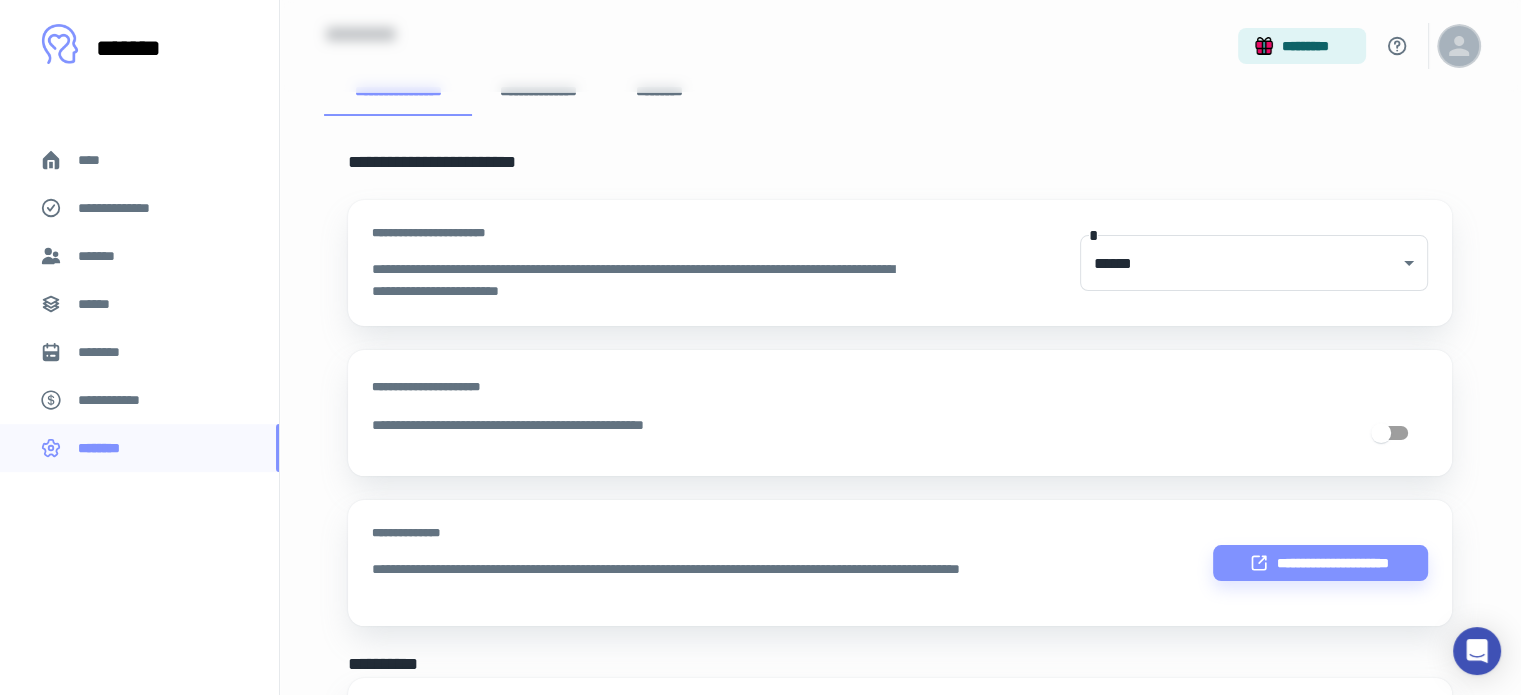 click 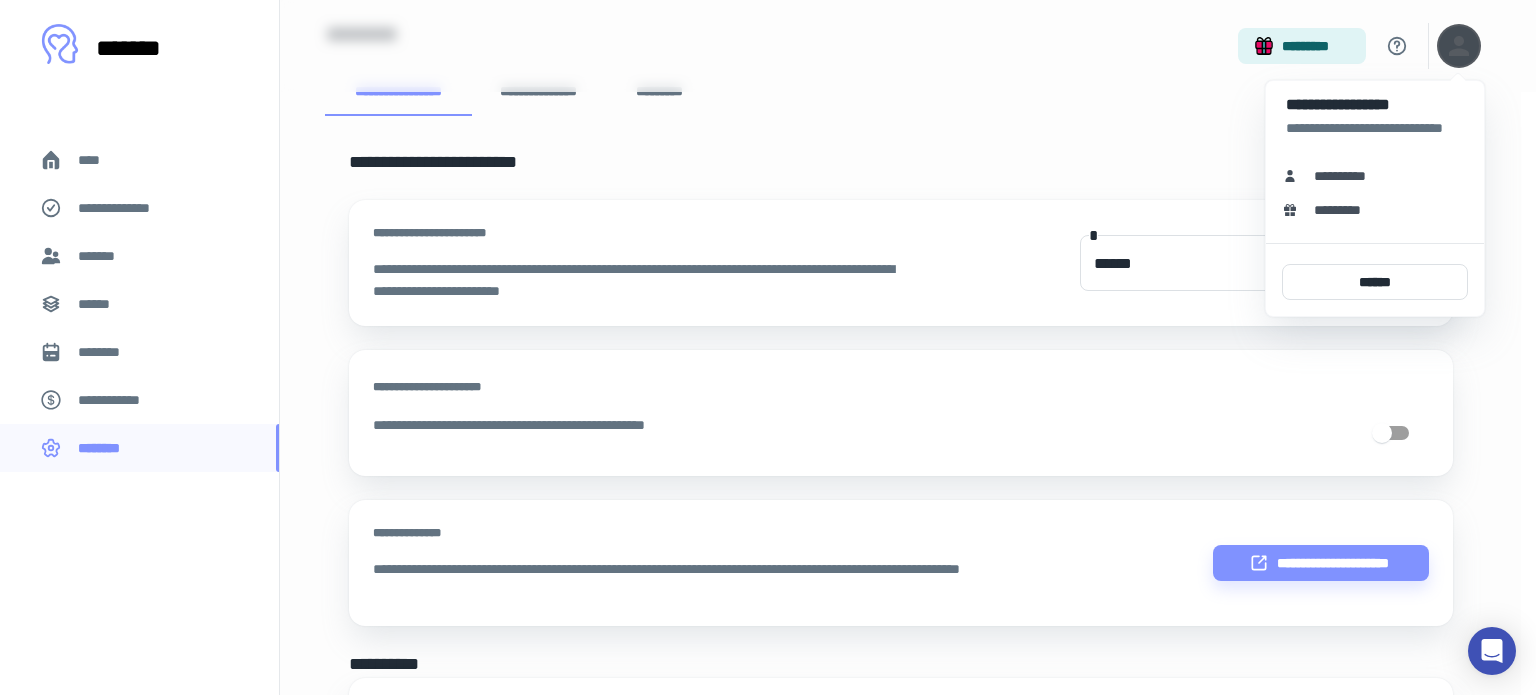 click on "**********" at bounding box center (1347, 176) 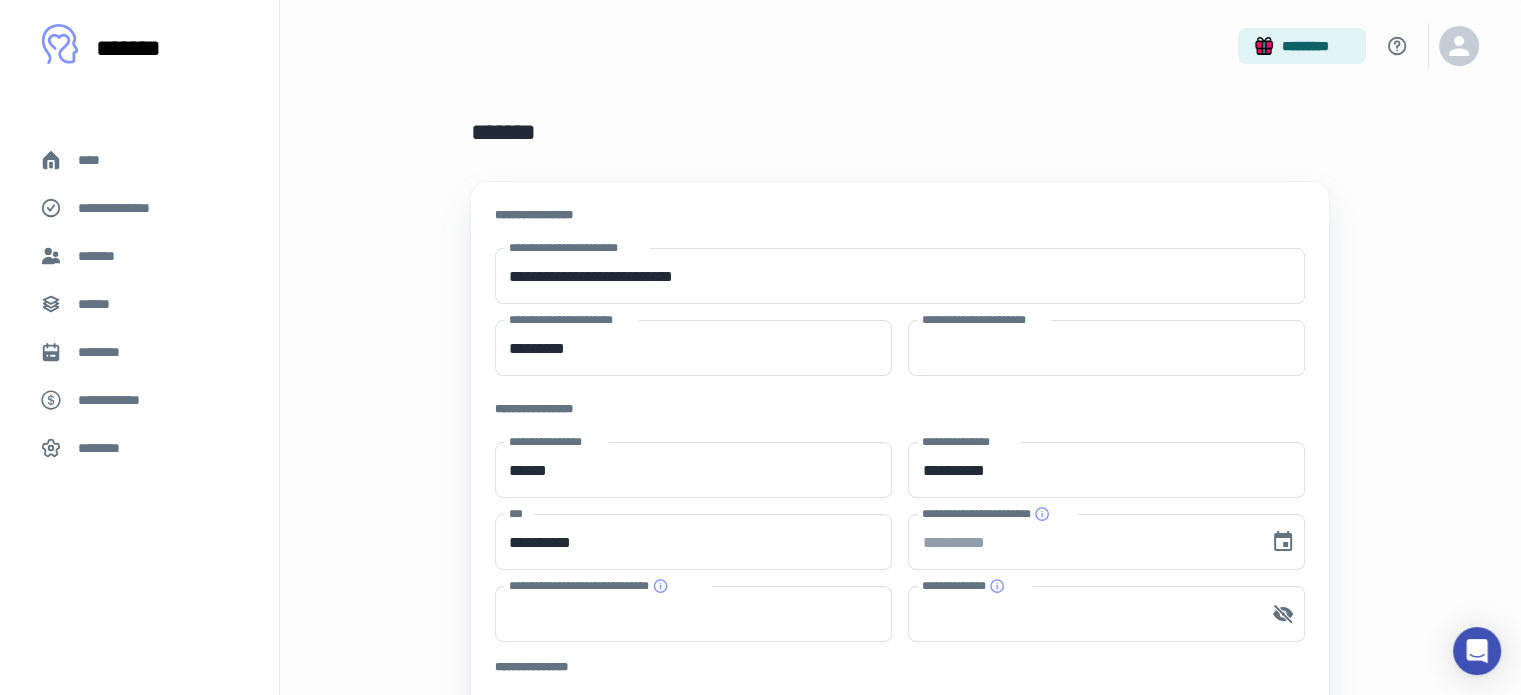 scroll, scrollTop: 0, scrollLeft: 0, axis: both 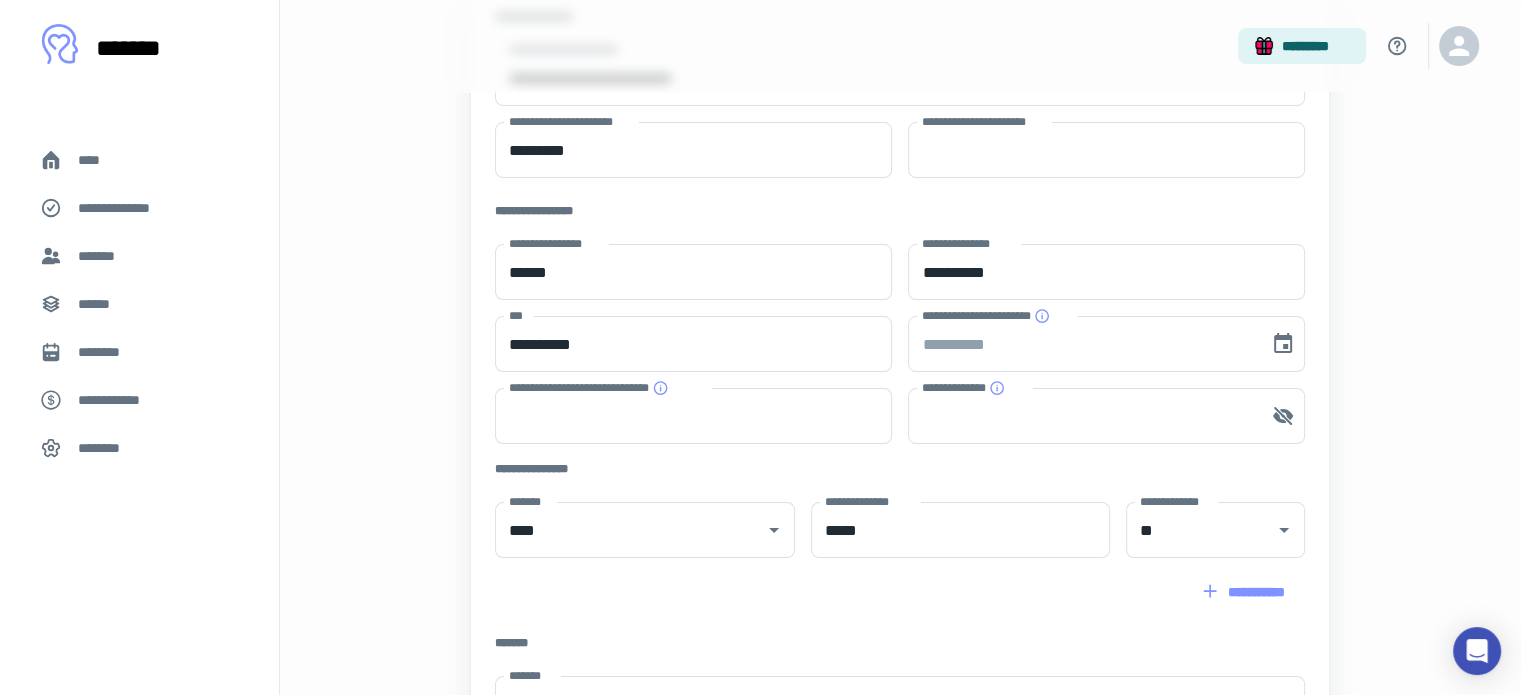 click on "*********" at bounding box center (901, 46) 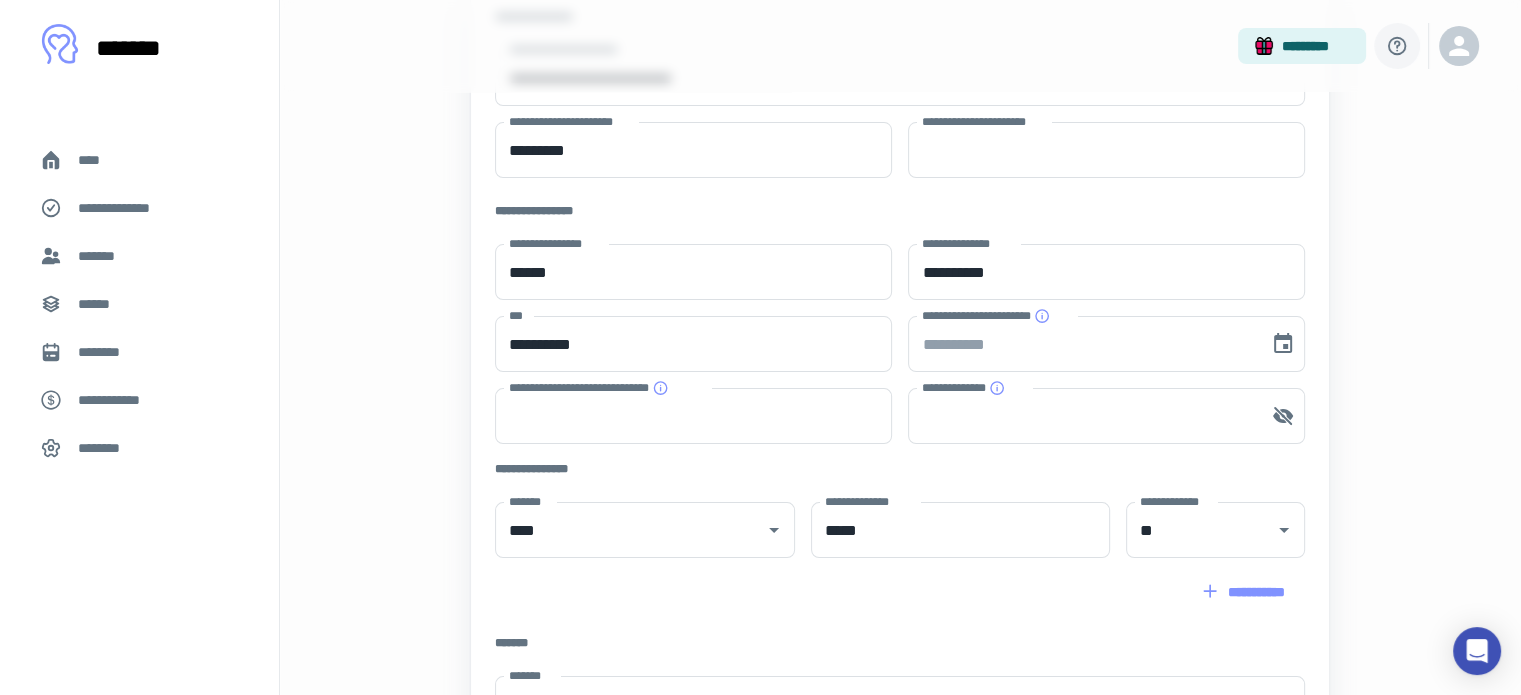 click 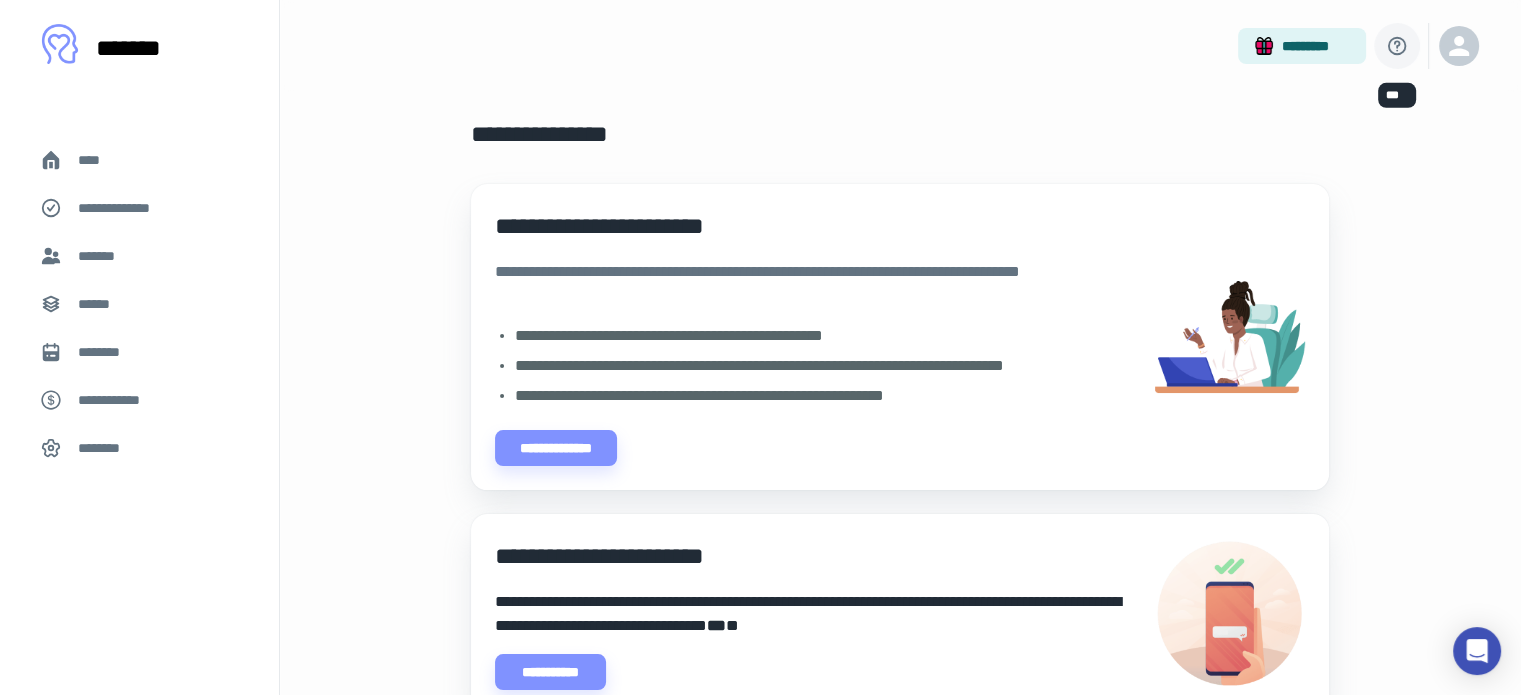 click 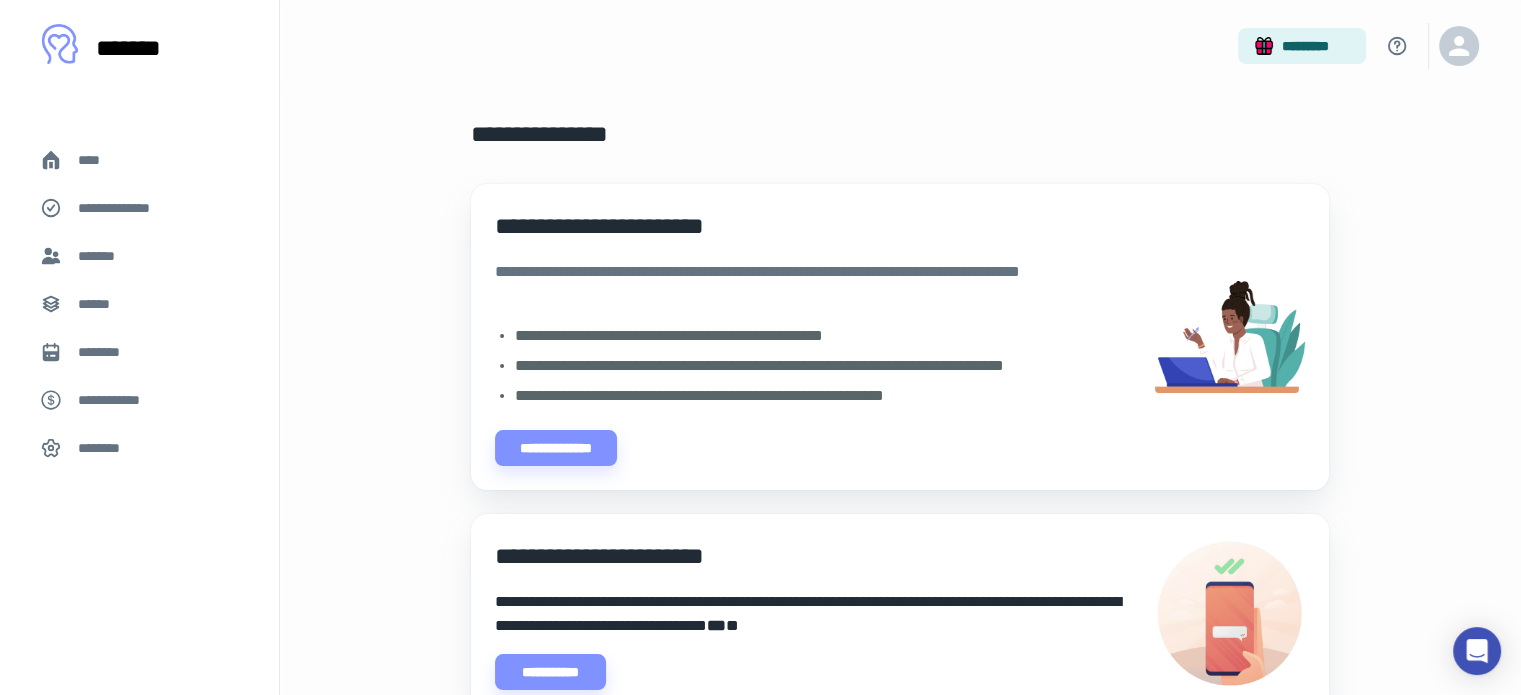 click on "*********" at bounding box center [901, 46] 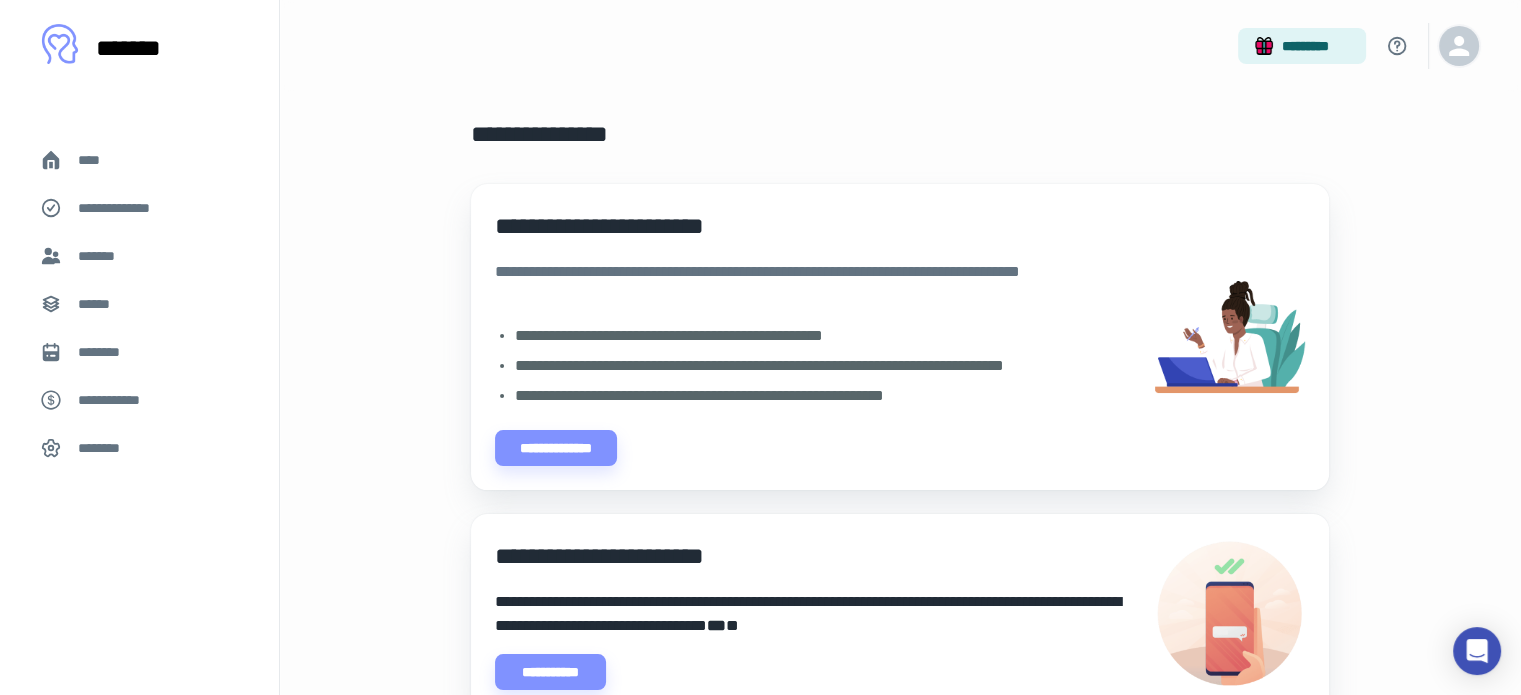 click 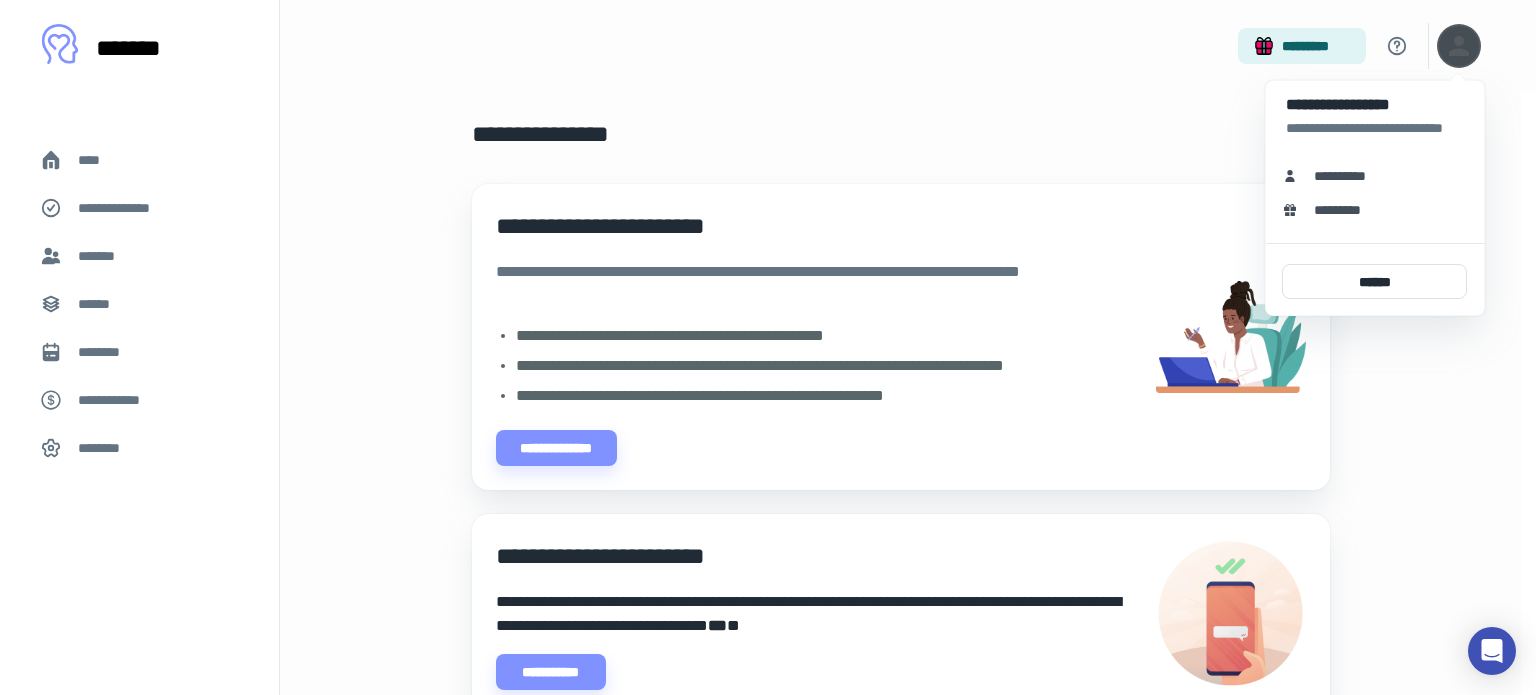 click on "*********" at bounding box center [1344, 210] 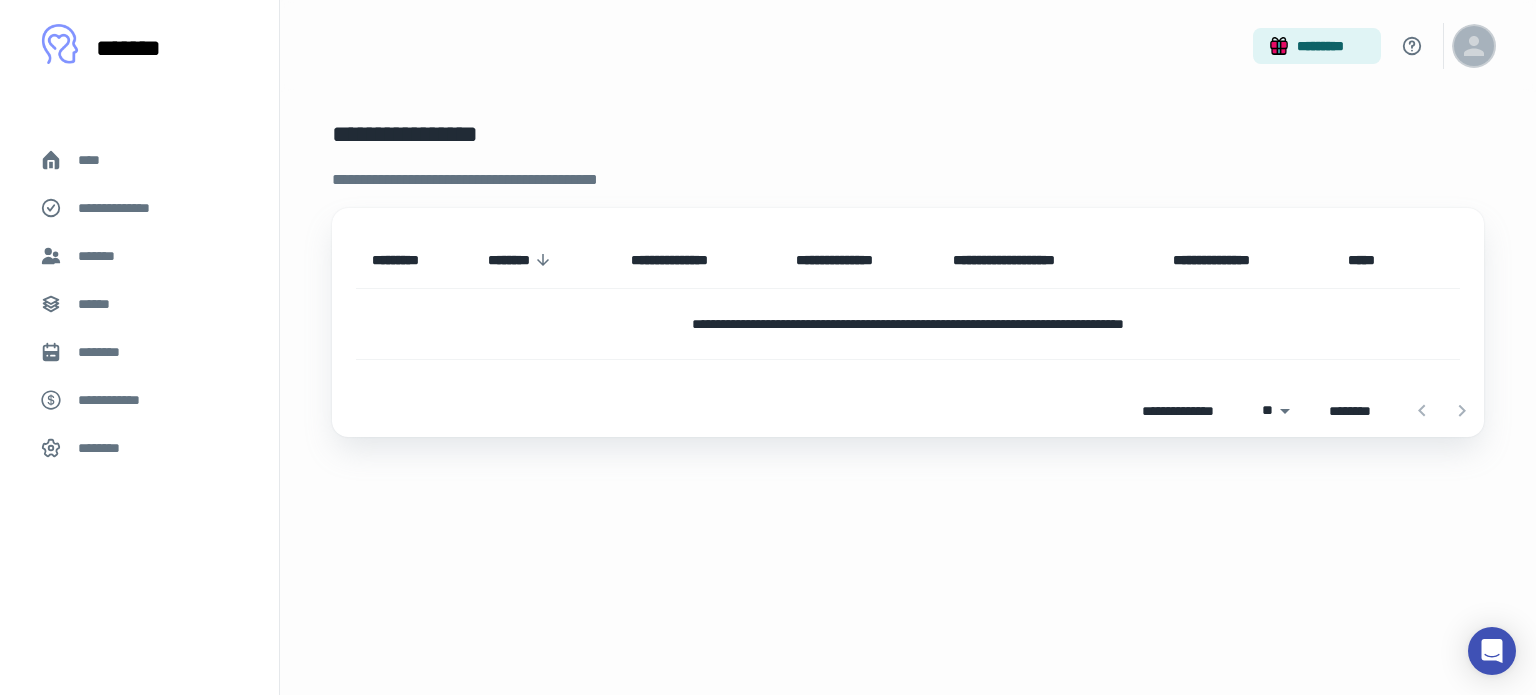 click 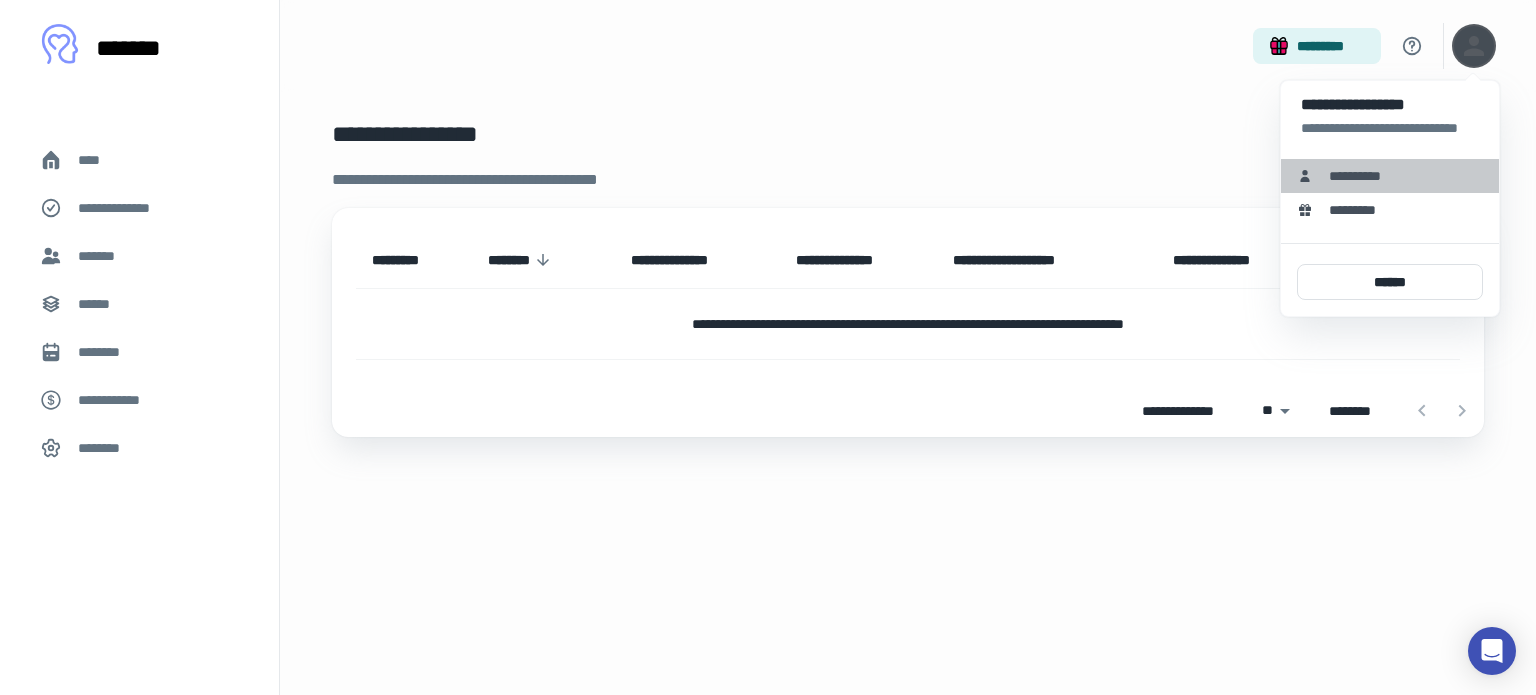 click on "**********" at bounding box center [1362, 176] 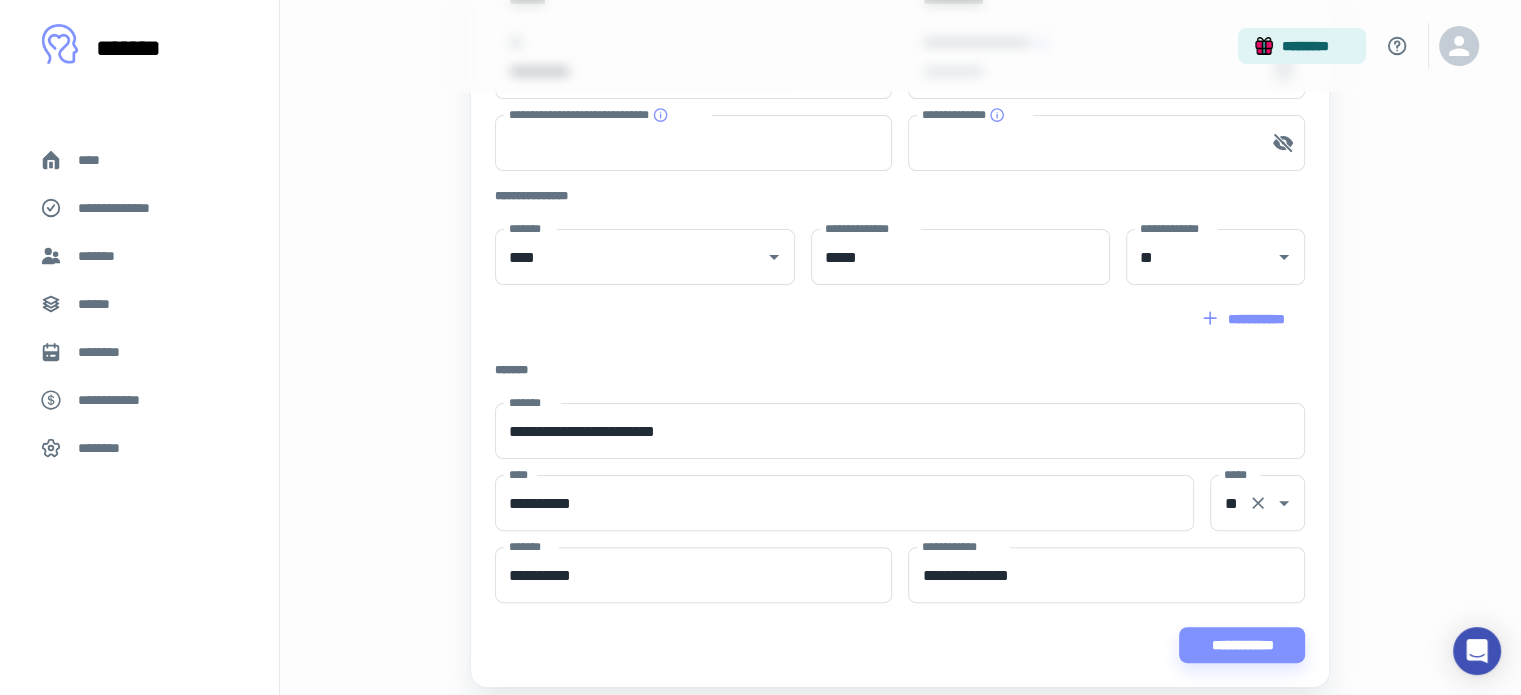scroll, scrollTop: 544, scrollLeft: 0, axis: vertical 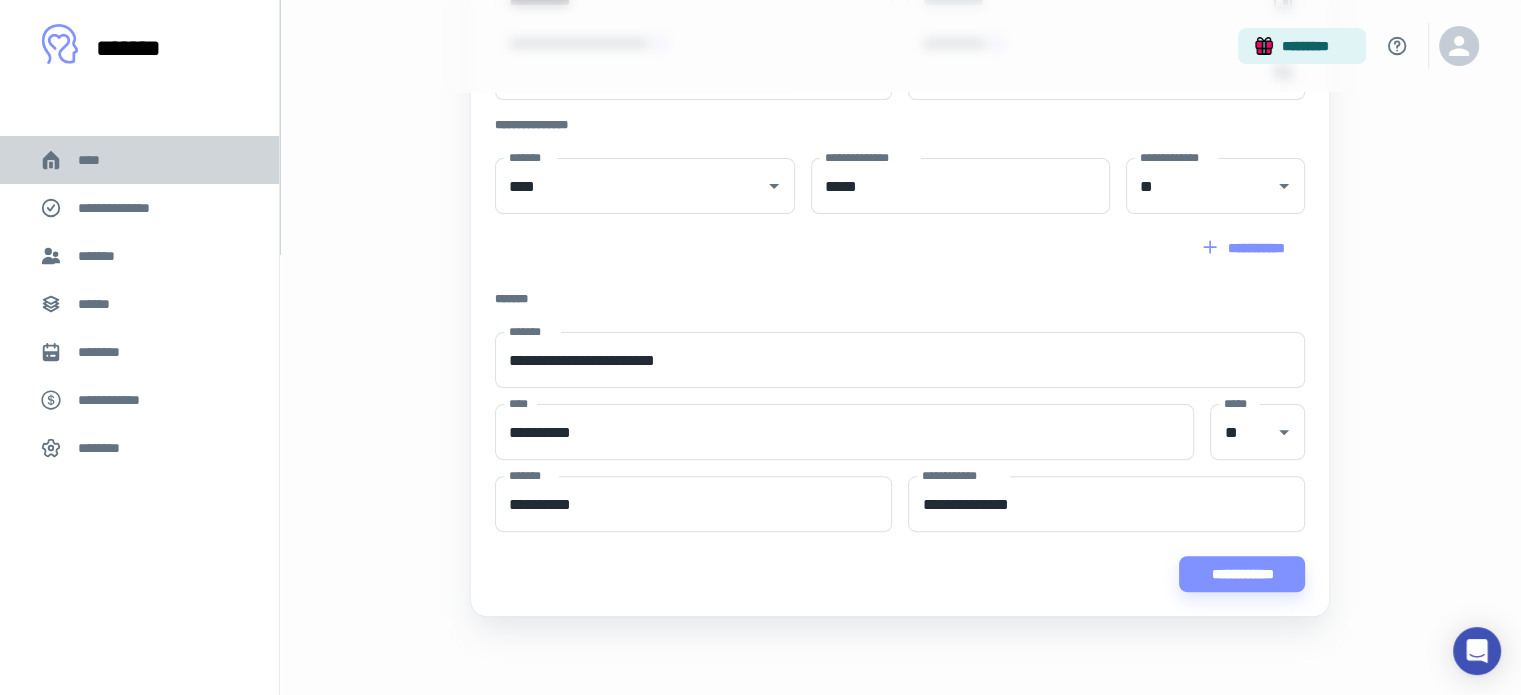 click on "****" at bounding box center [139, 160] 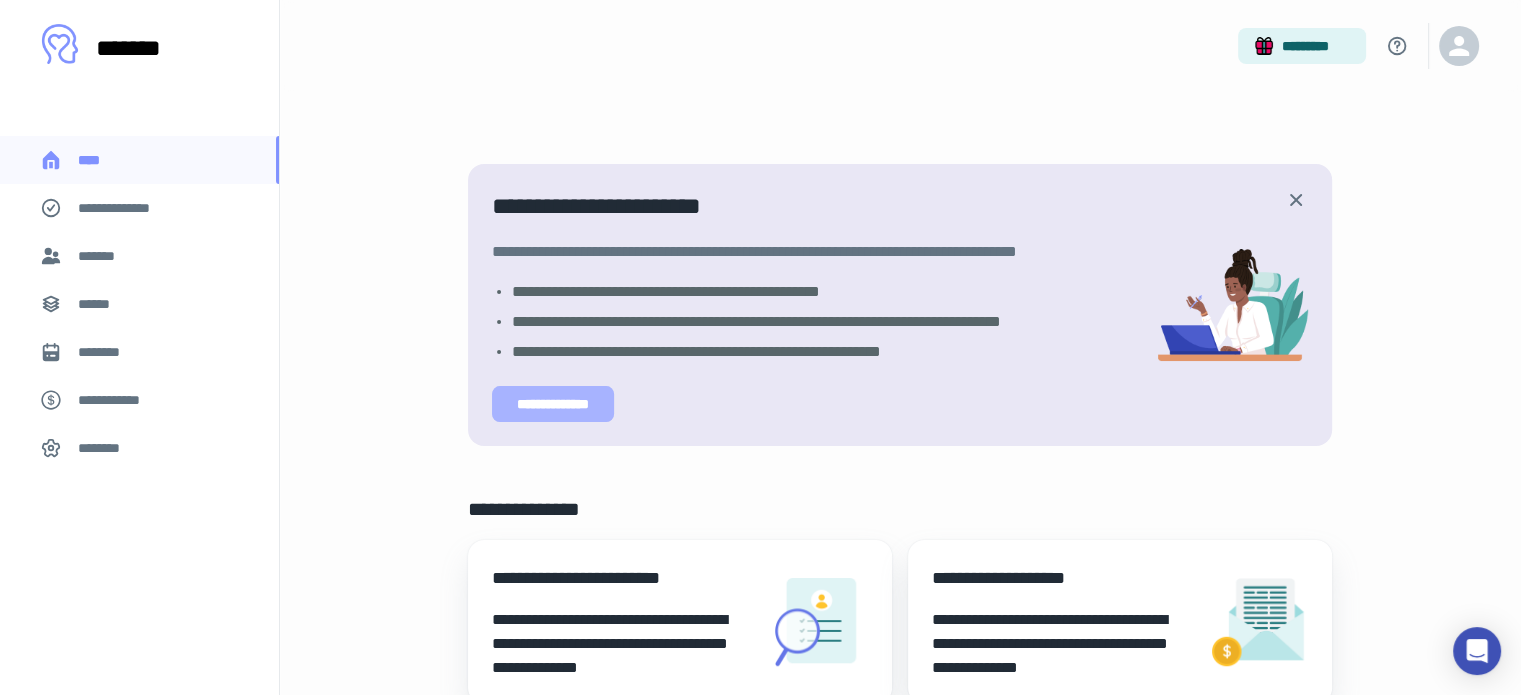 click on "**********" at bounding box center [553, 404] 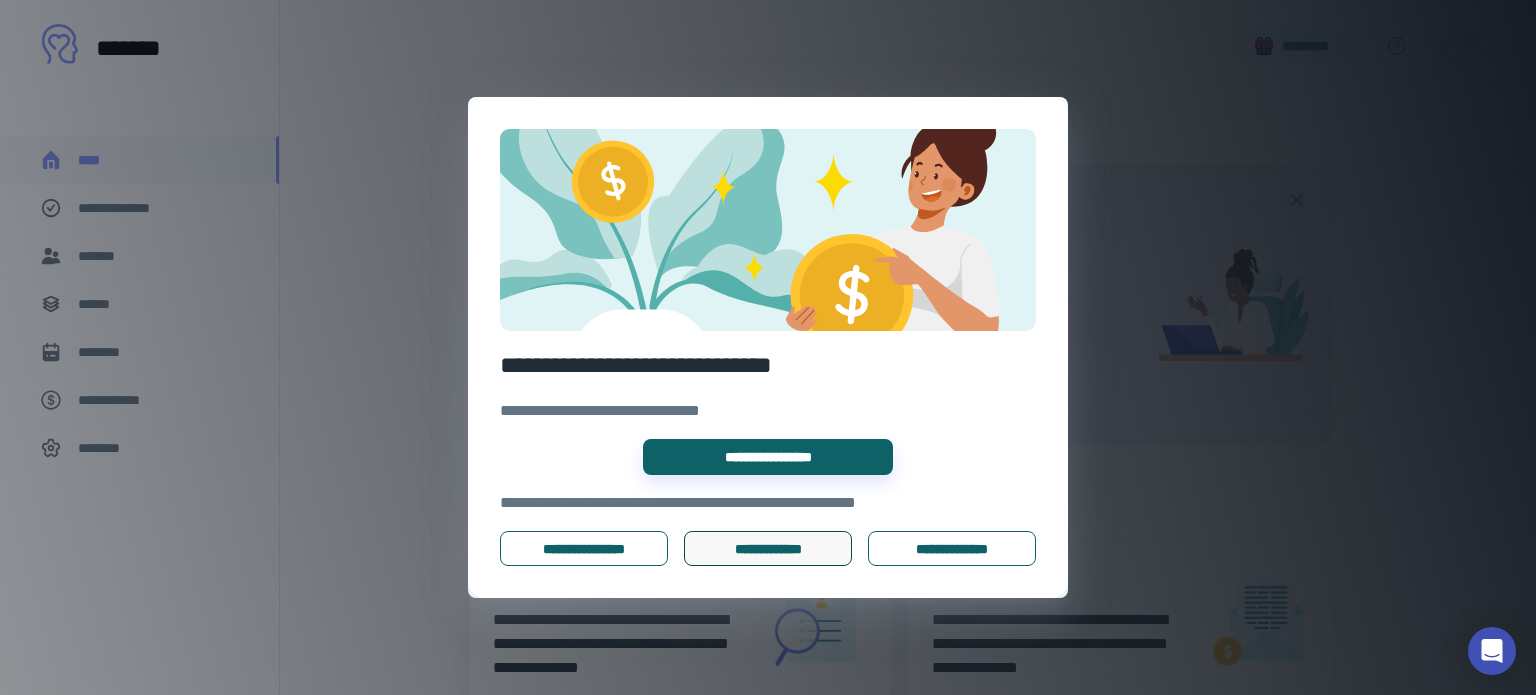 click on "**********" at bounding box center (768, 549) 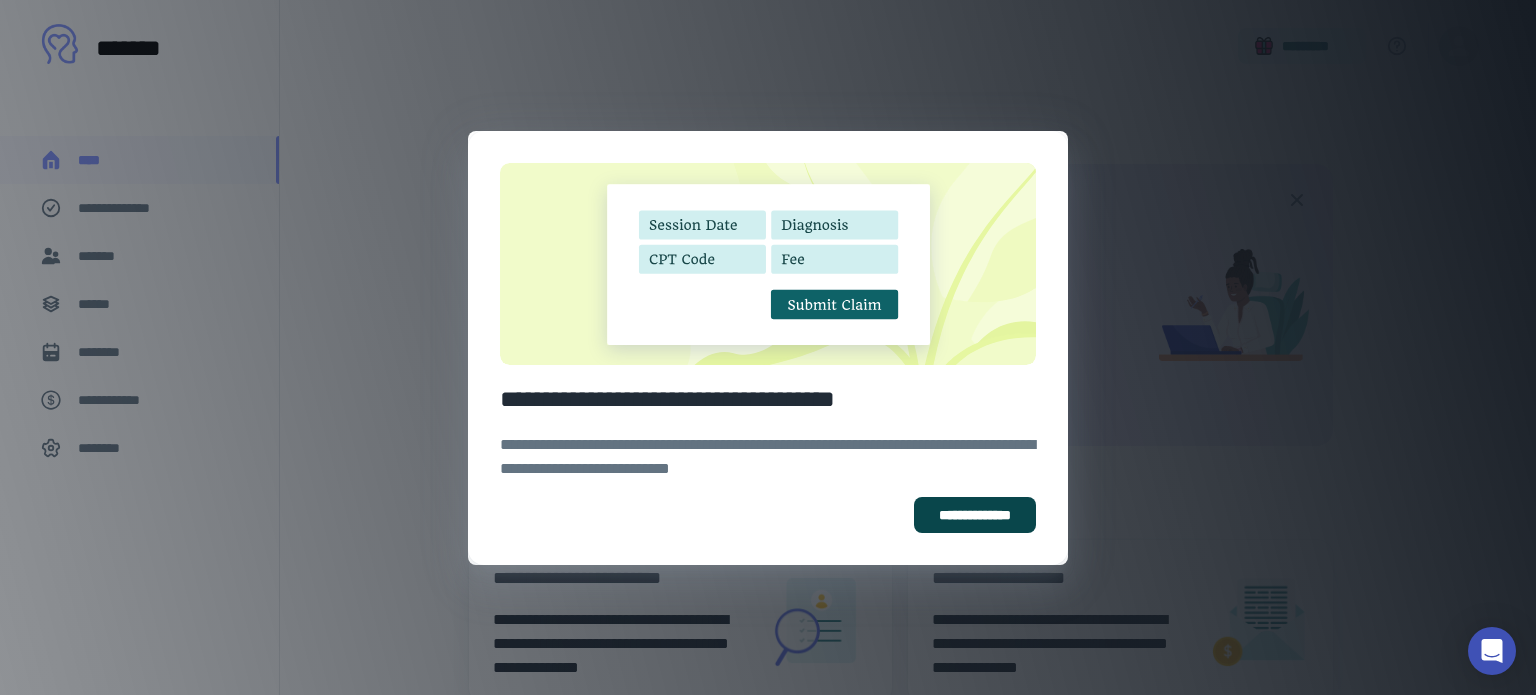 click on "**********" at bounding box center (975, 515) 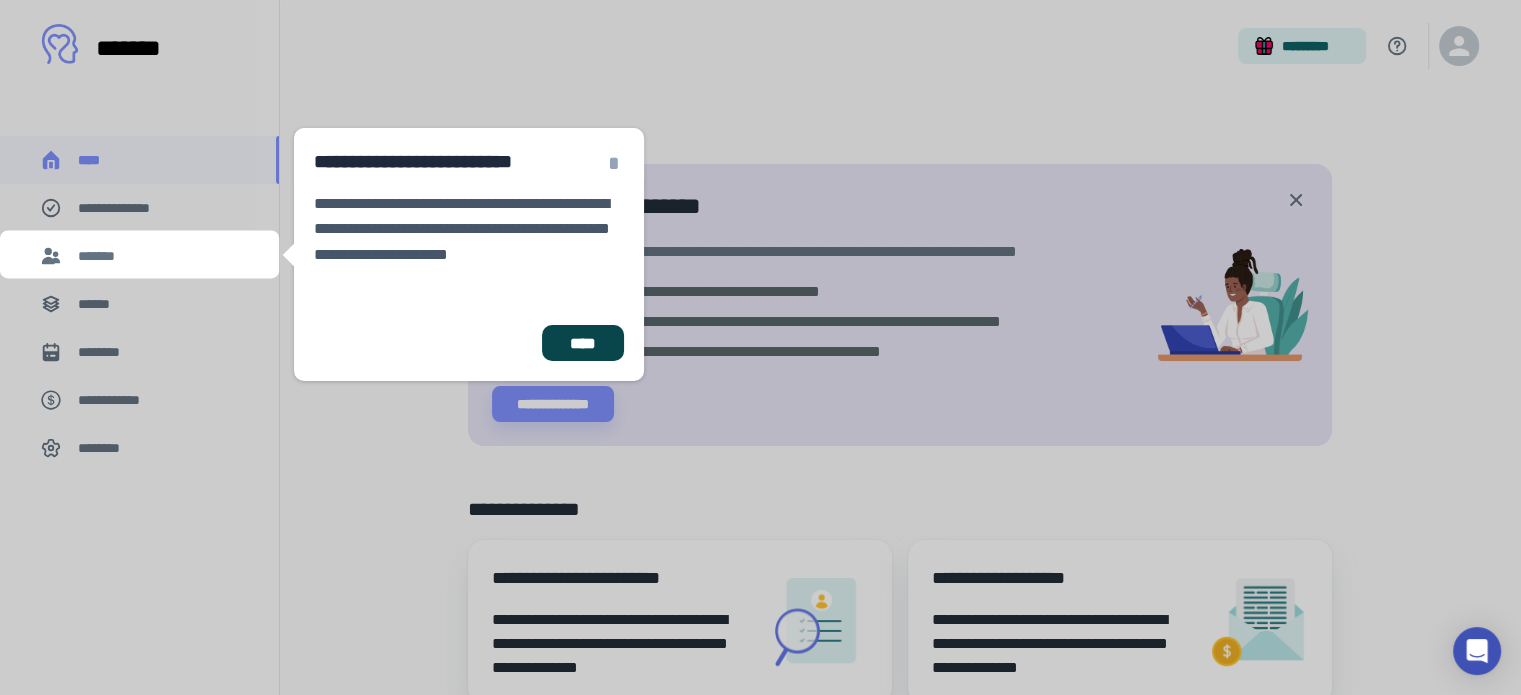 click on "****" at bounding box center [583, 343] 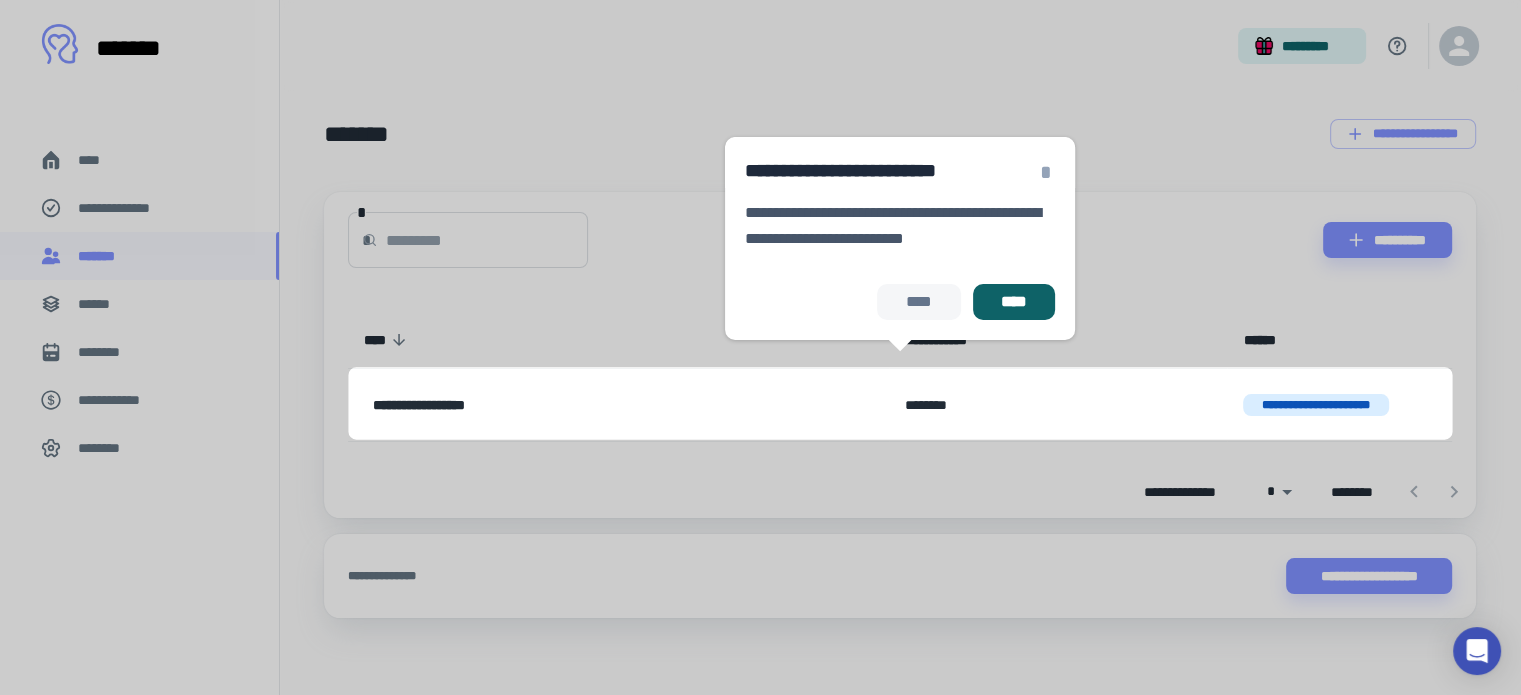 scroll, scrollTop: 3, scrollLeft: 0, axis: vertical 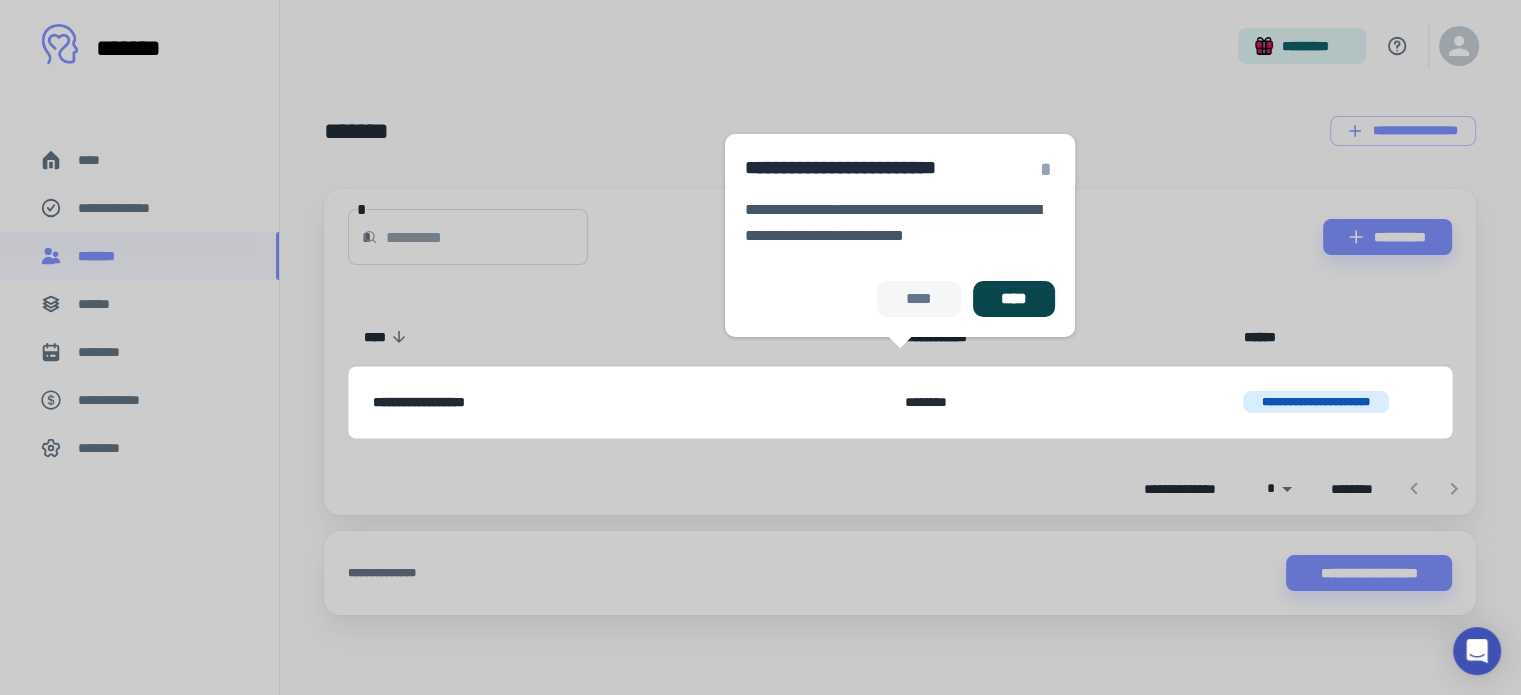 click on "****" at bounding box center (1014, 299) 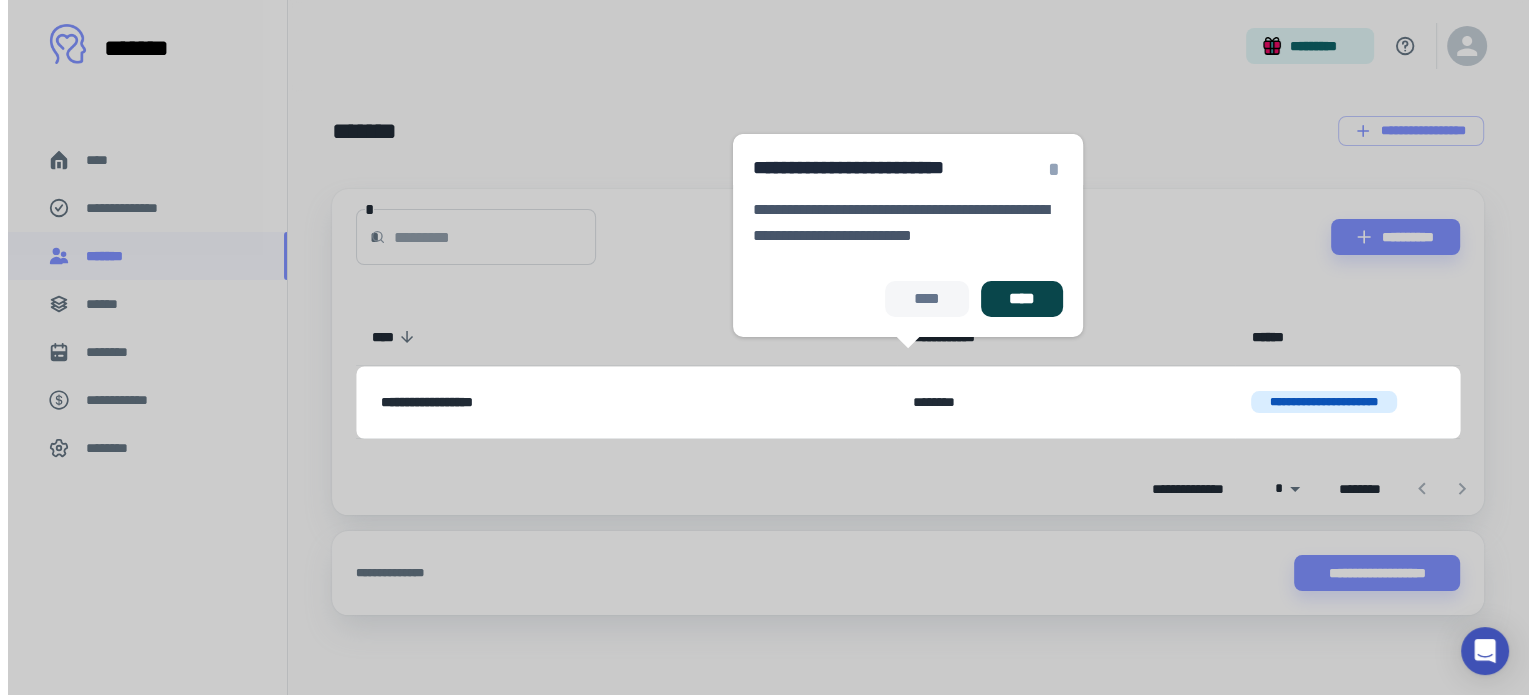 scroll, scrollTop: 0, scrollLeft: 0, axis: both 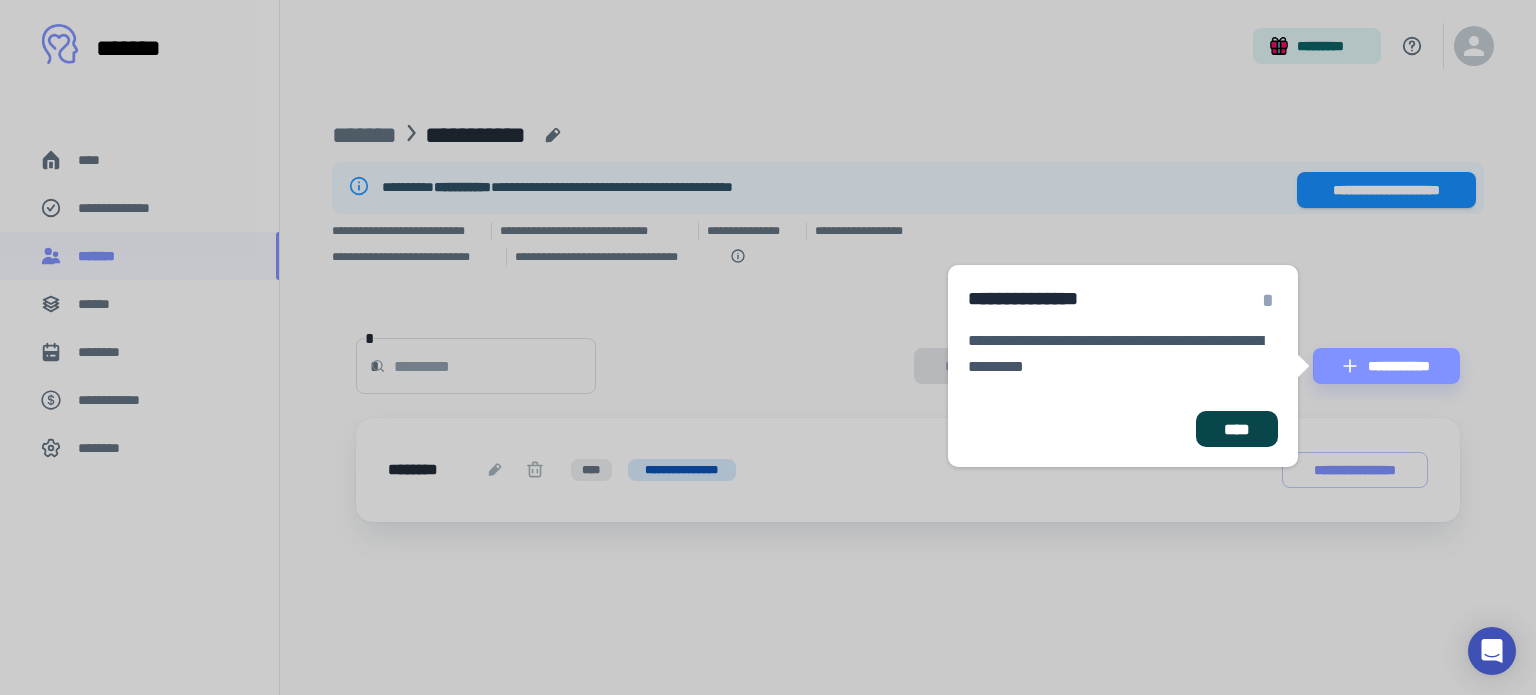 click on "****" at bounding box center [1237, 429] 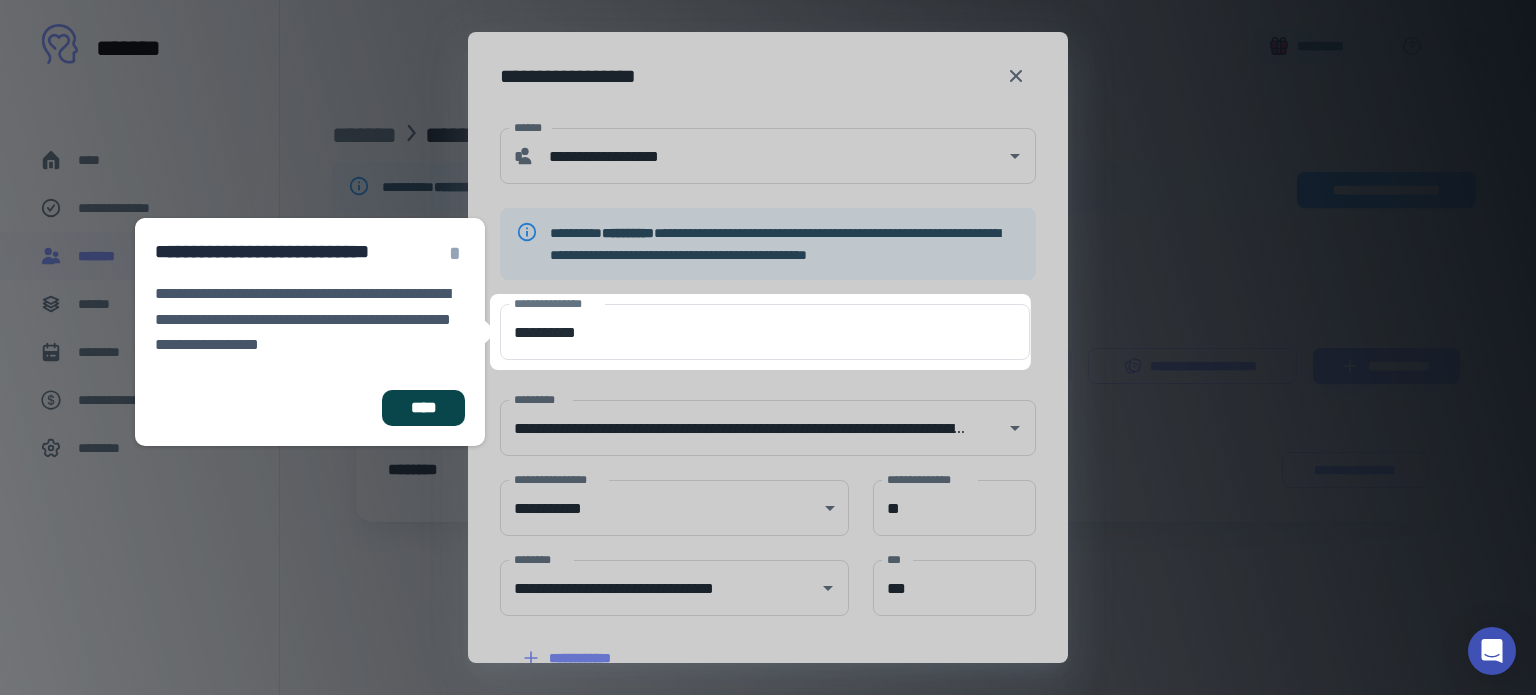 click on "****" at bounding box center [423, 408] 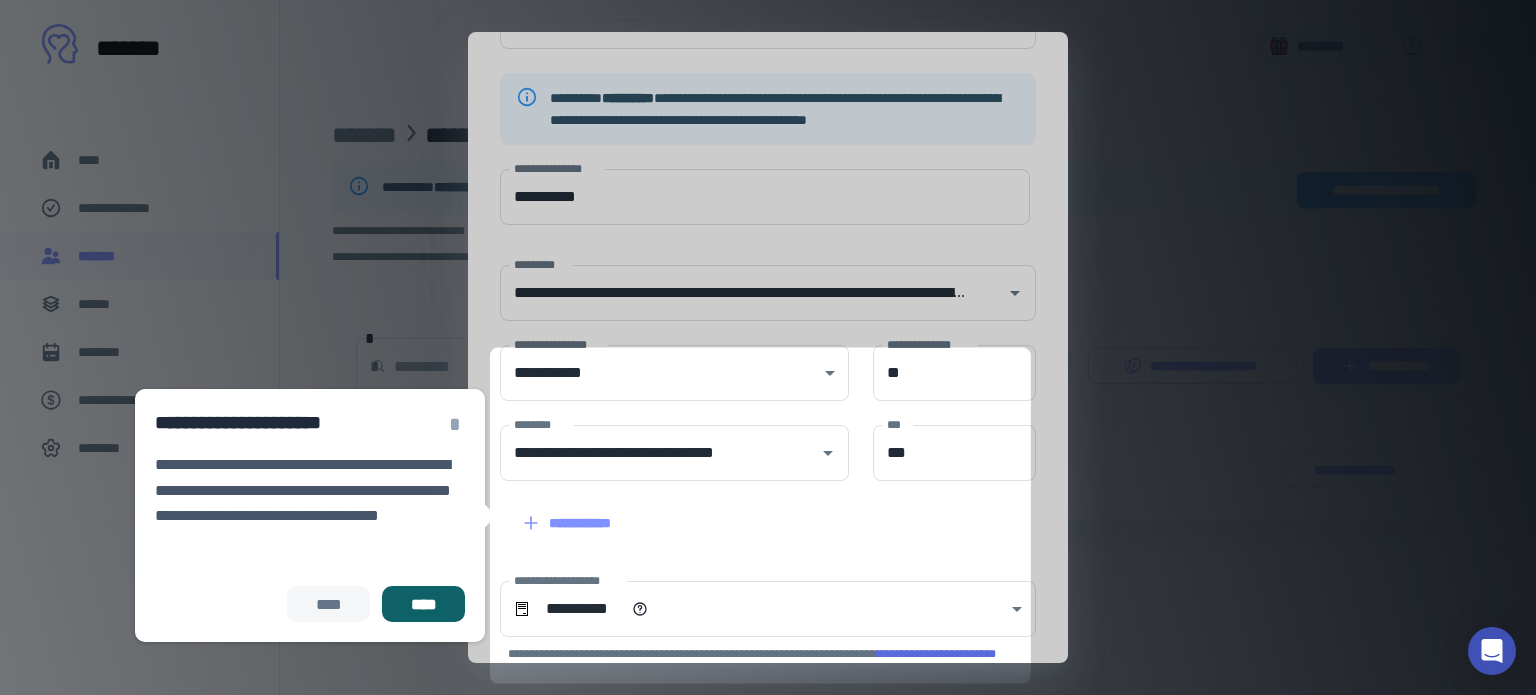 scroll, scrollTop: 170, scrollLeft: 0, axis: vertical 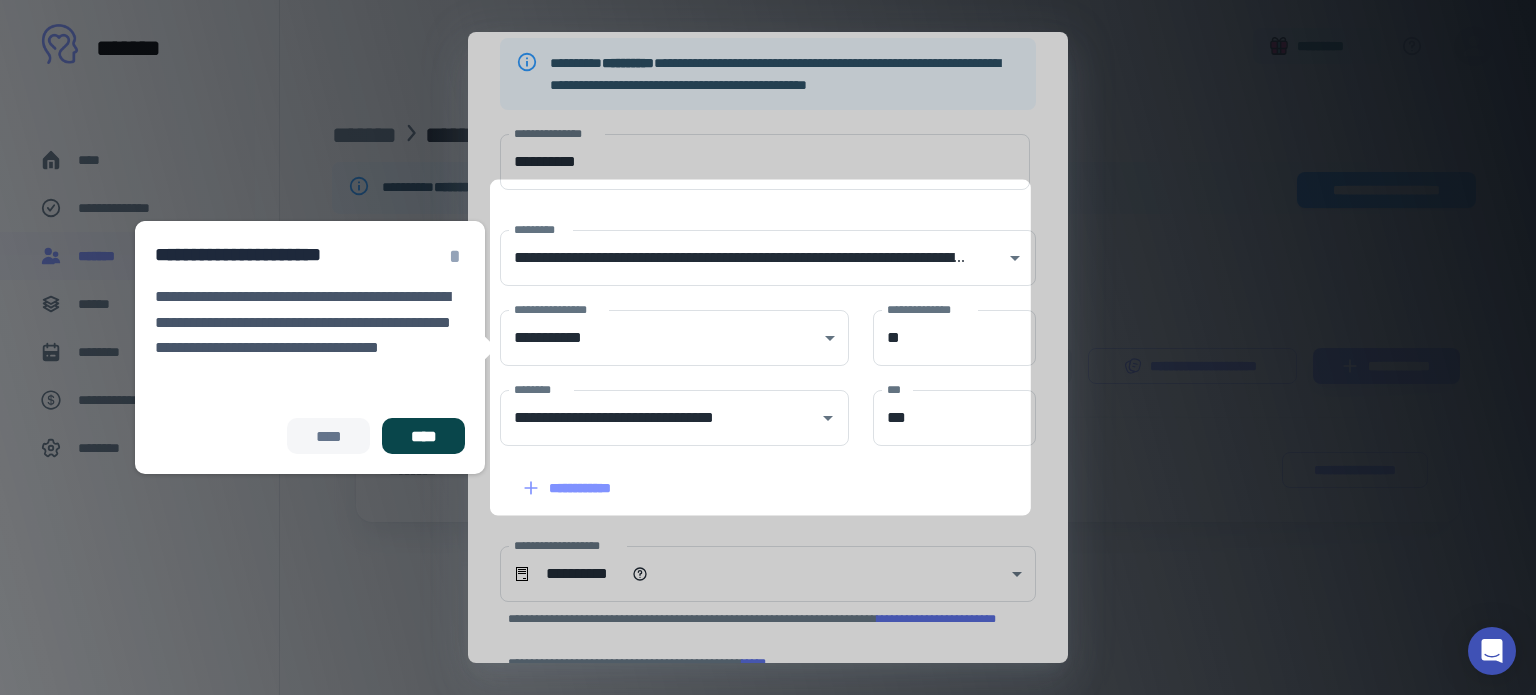 click on "****" at bounding box center [423, 436] 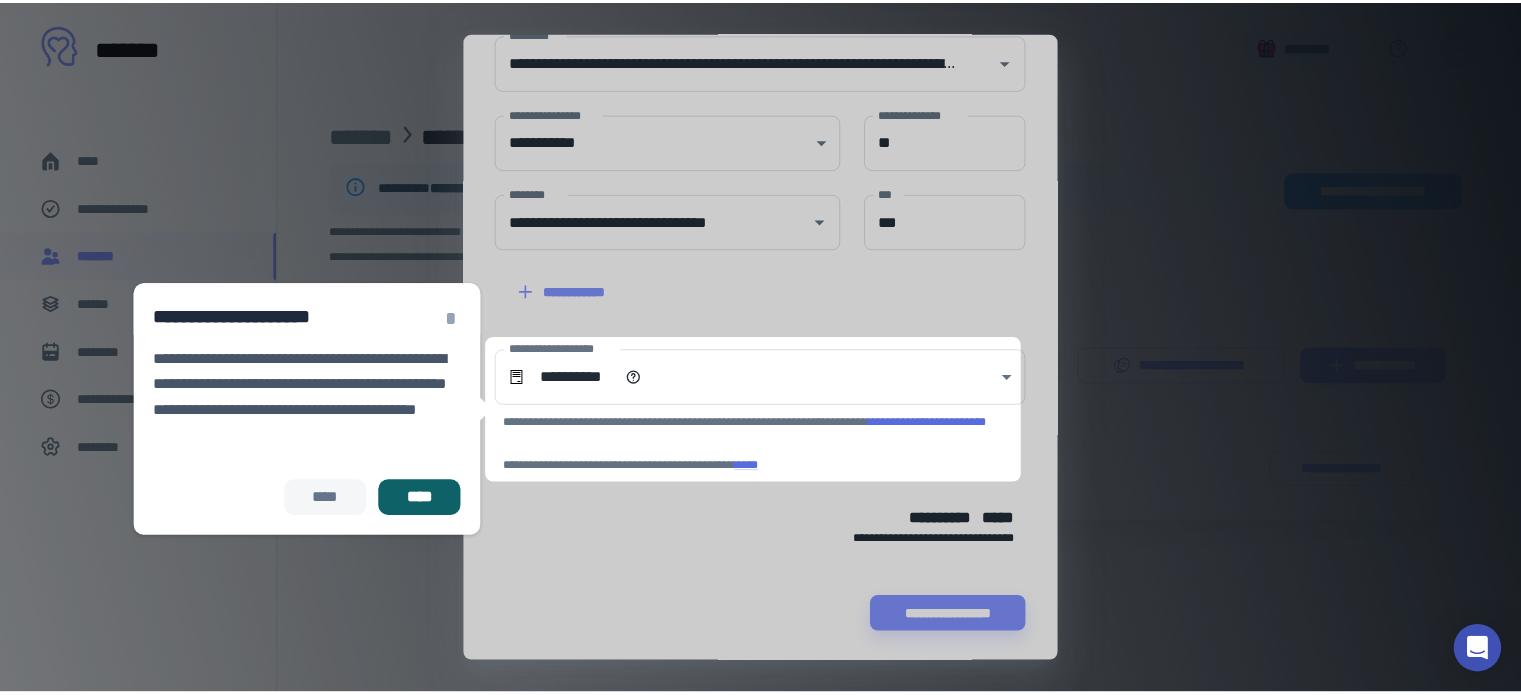 scroll, scrollTop: 368, scrollLeft: 0, axis: vertical 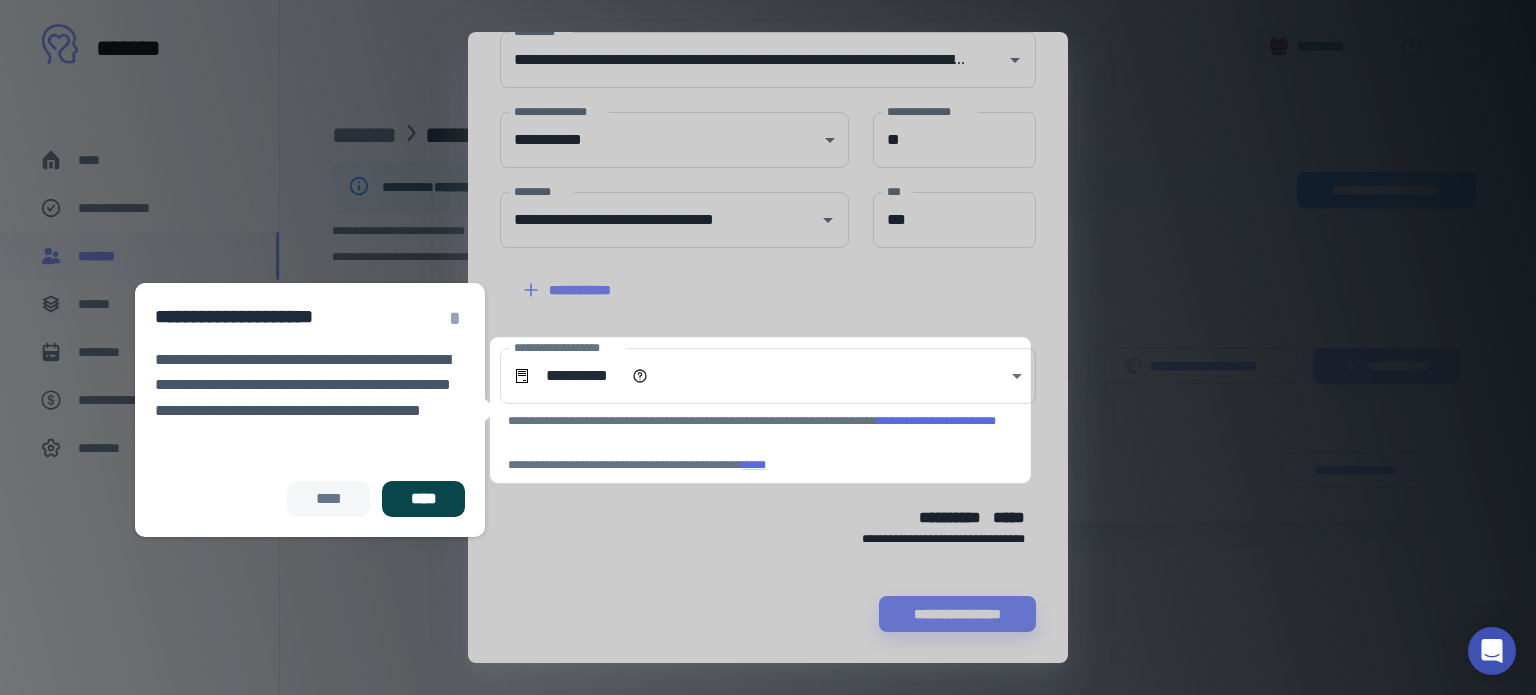 click on "****" at bounding box center [423, 499] 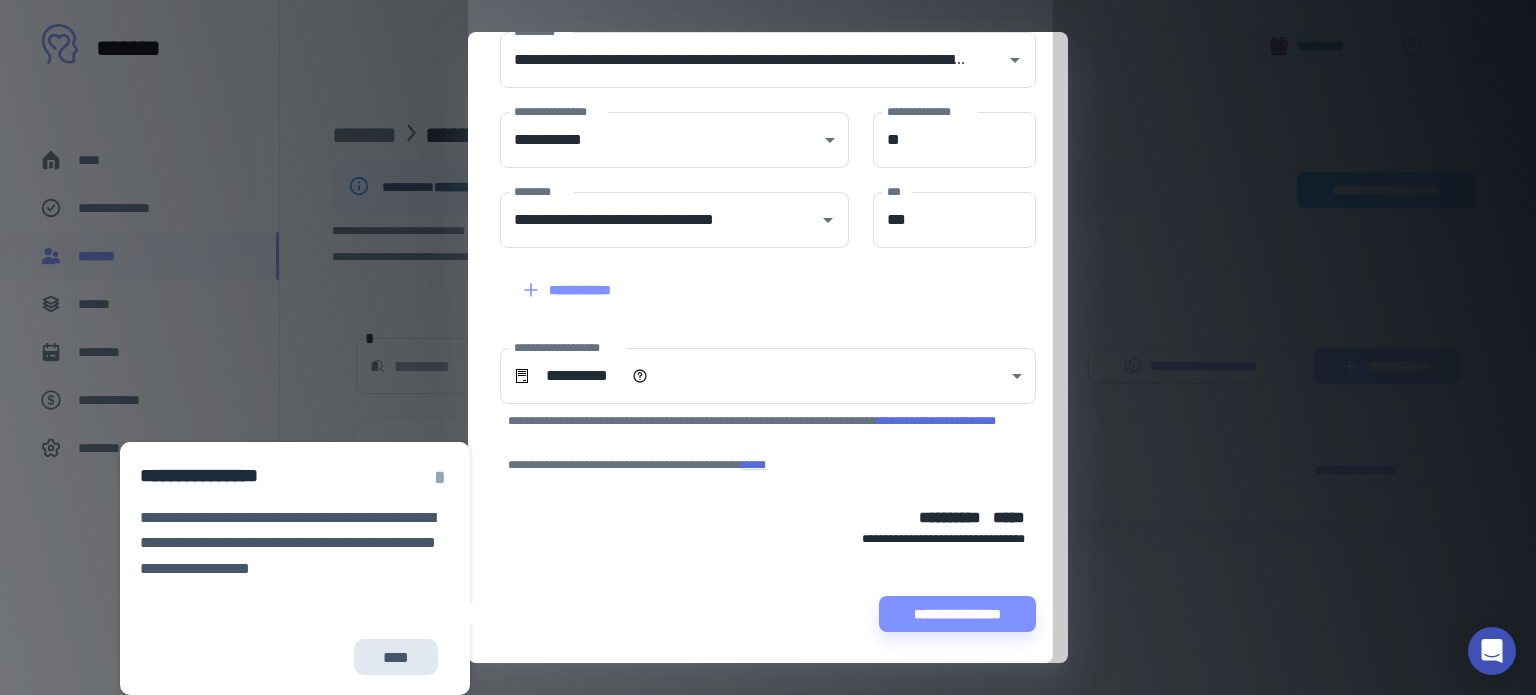 click on "****" at bounding box center [396, 657] 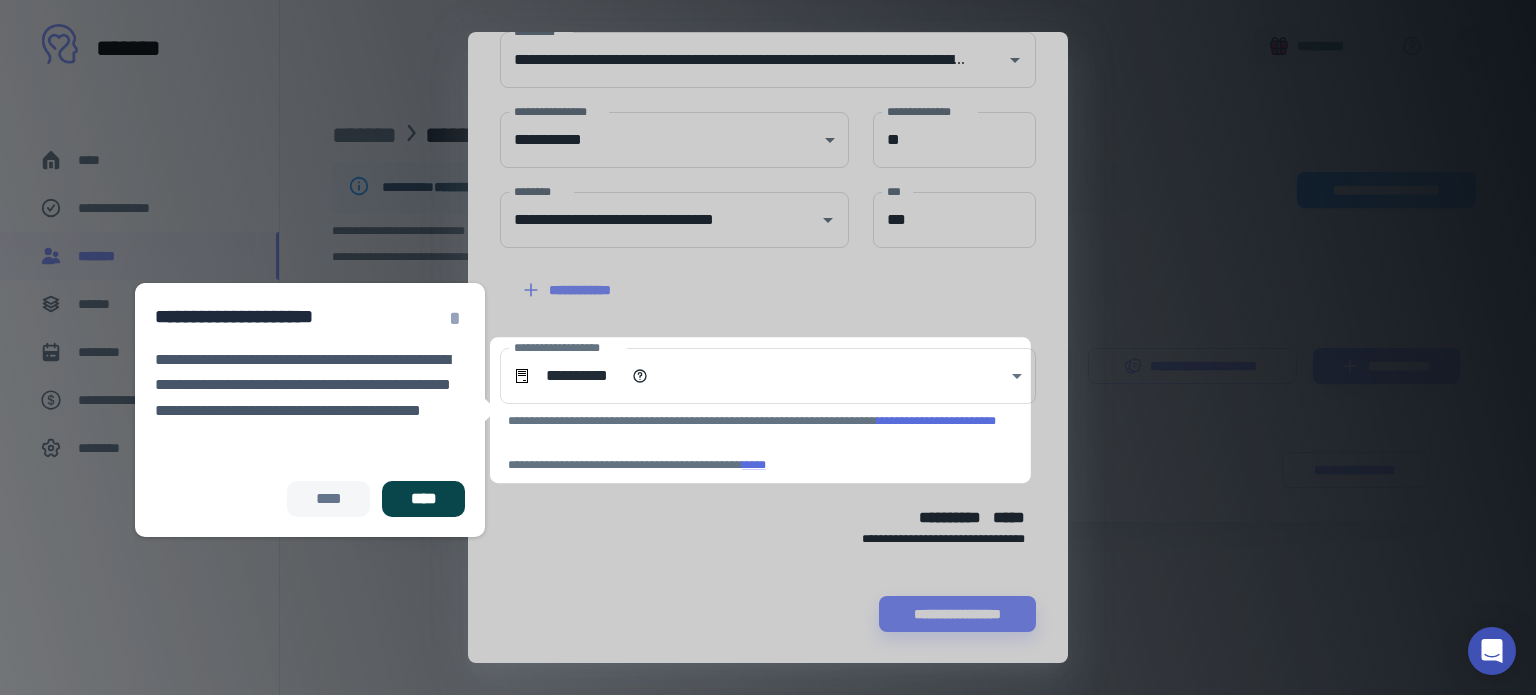 click on "****" at bounding box center [423, 499] 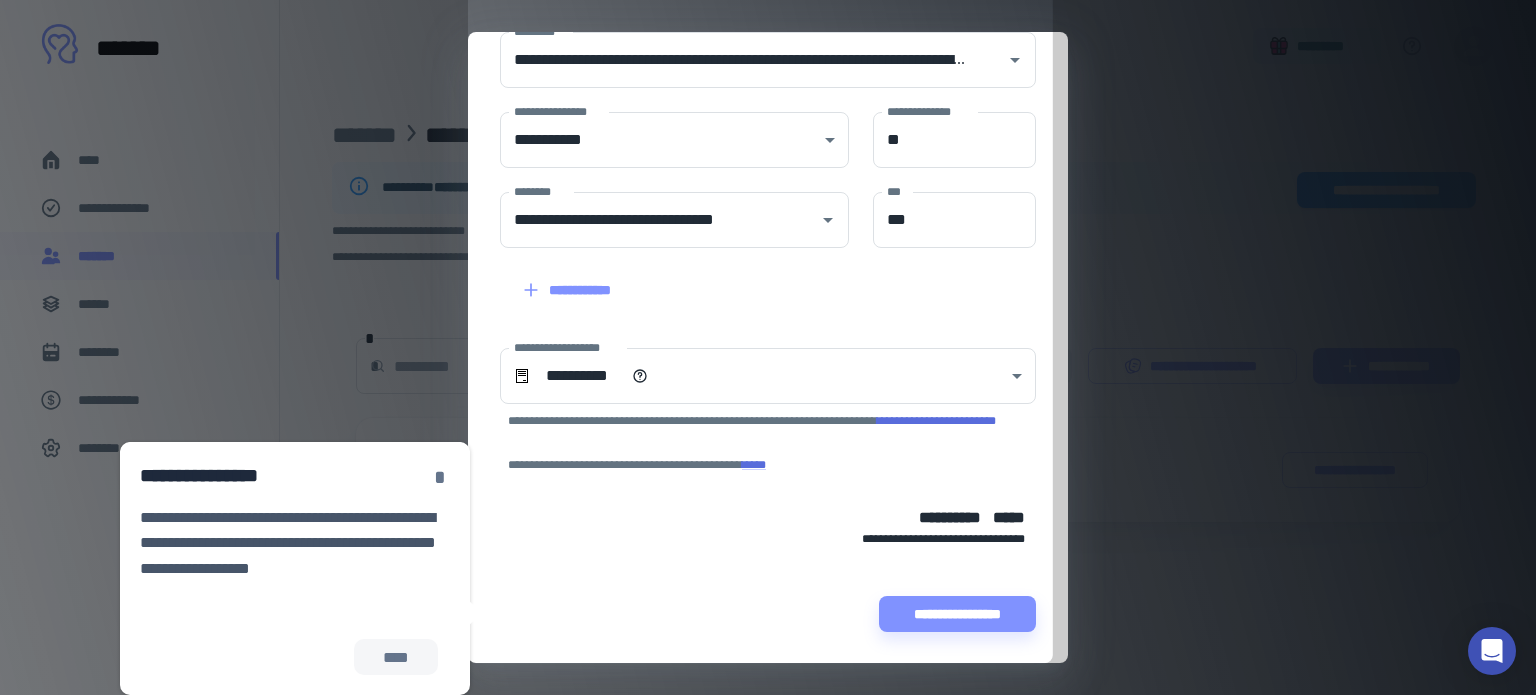 click on "*" at bounding box center (440, 477) 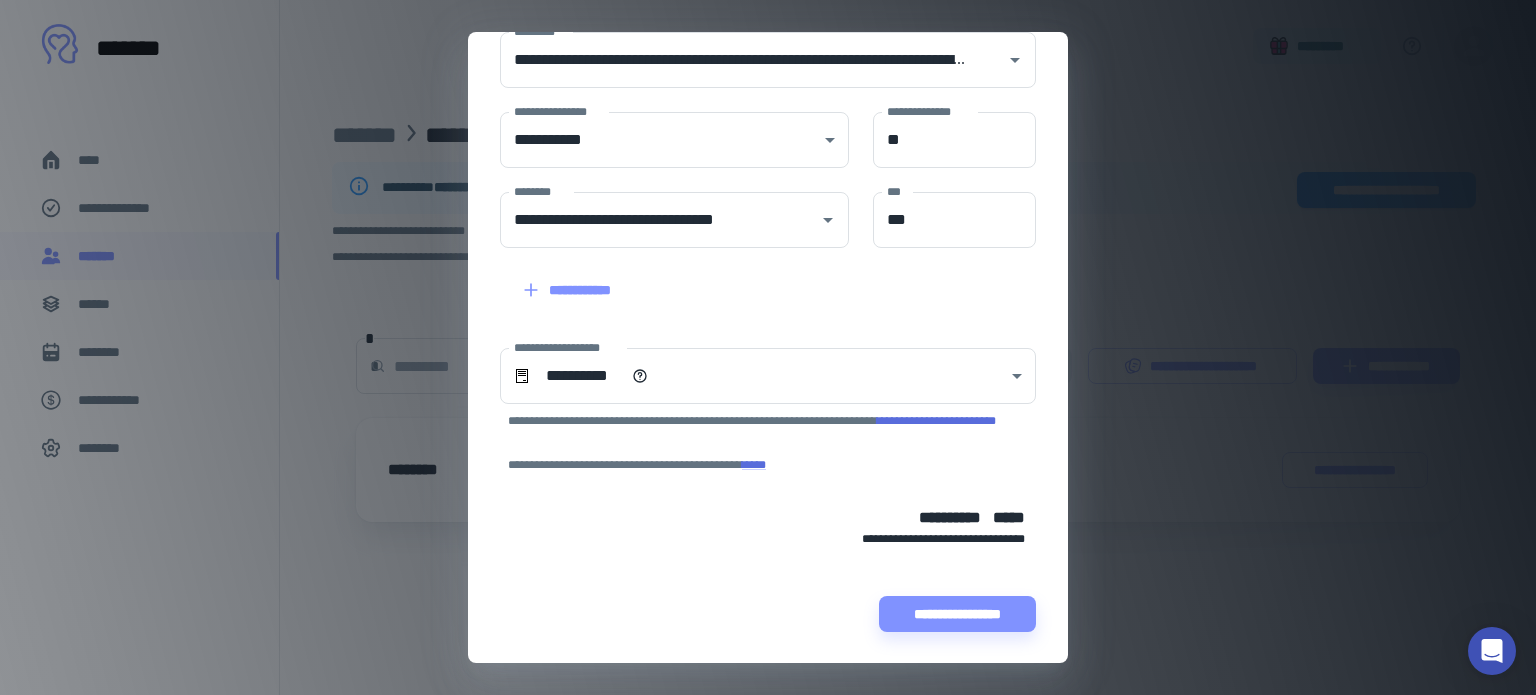 click on "**********" at bounding box center (768, 347) 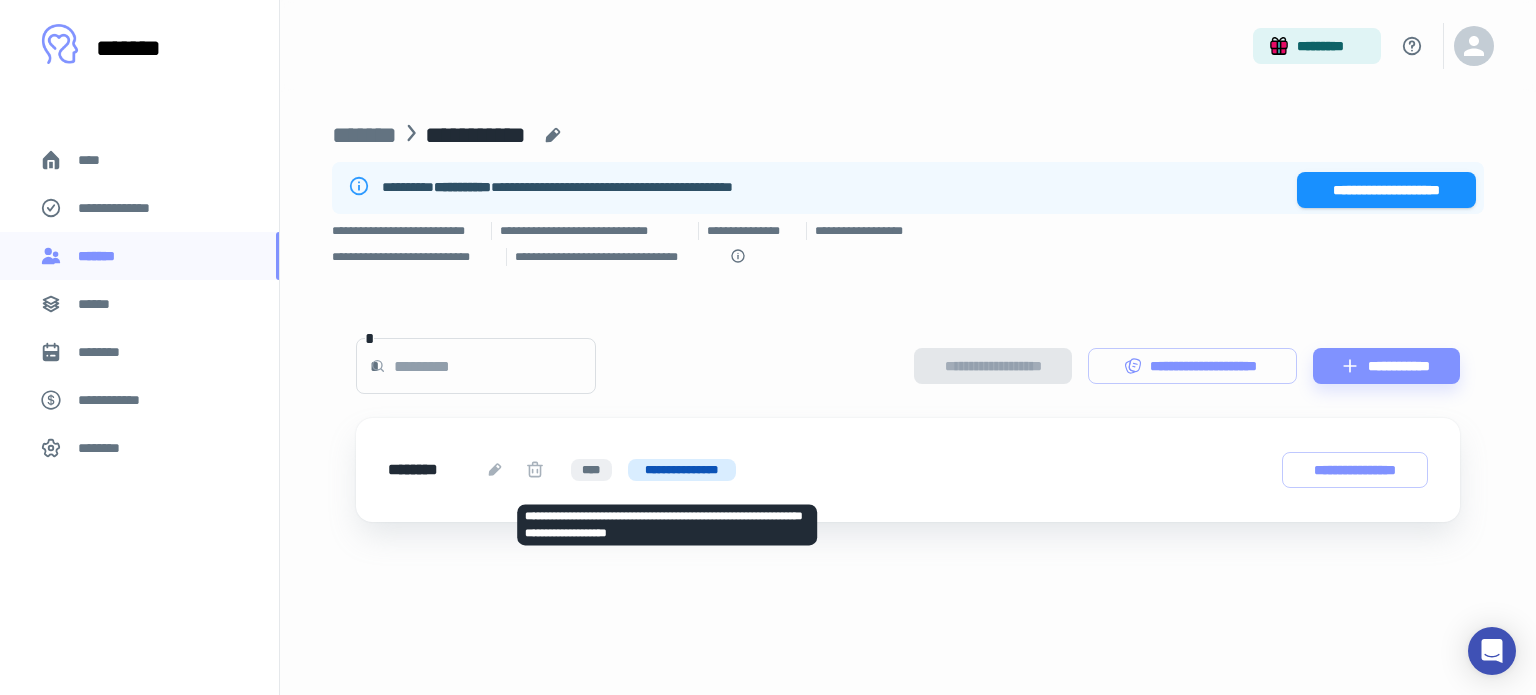 click at bounding box center (535, 470) 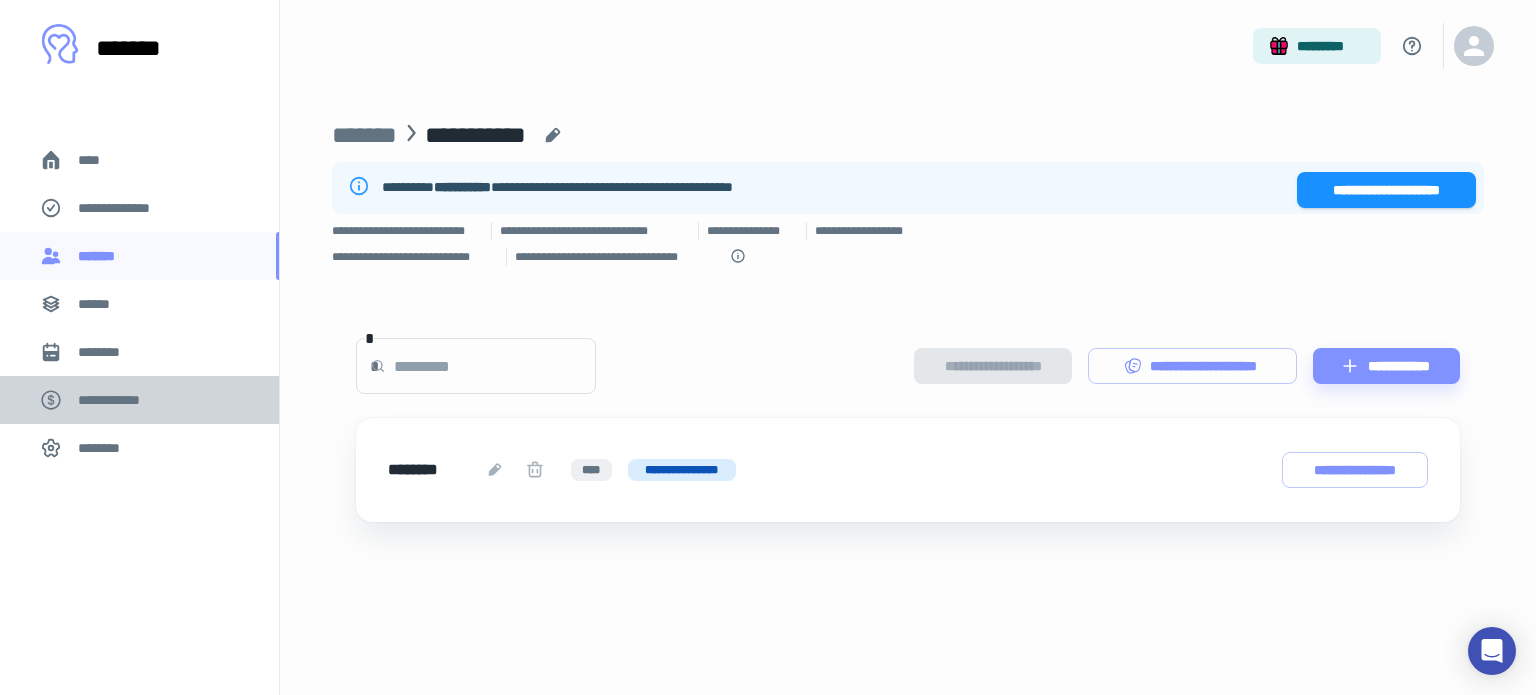 click on "**********" at bounding box center [119, 400] 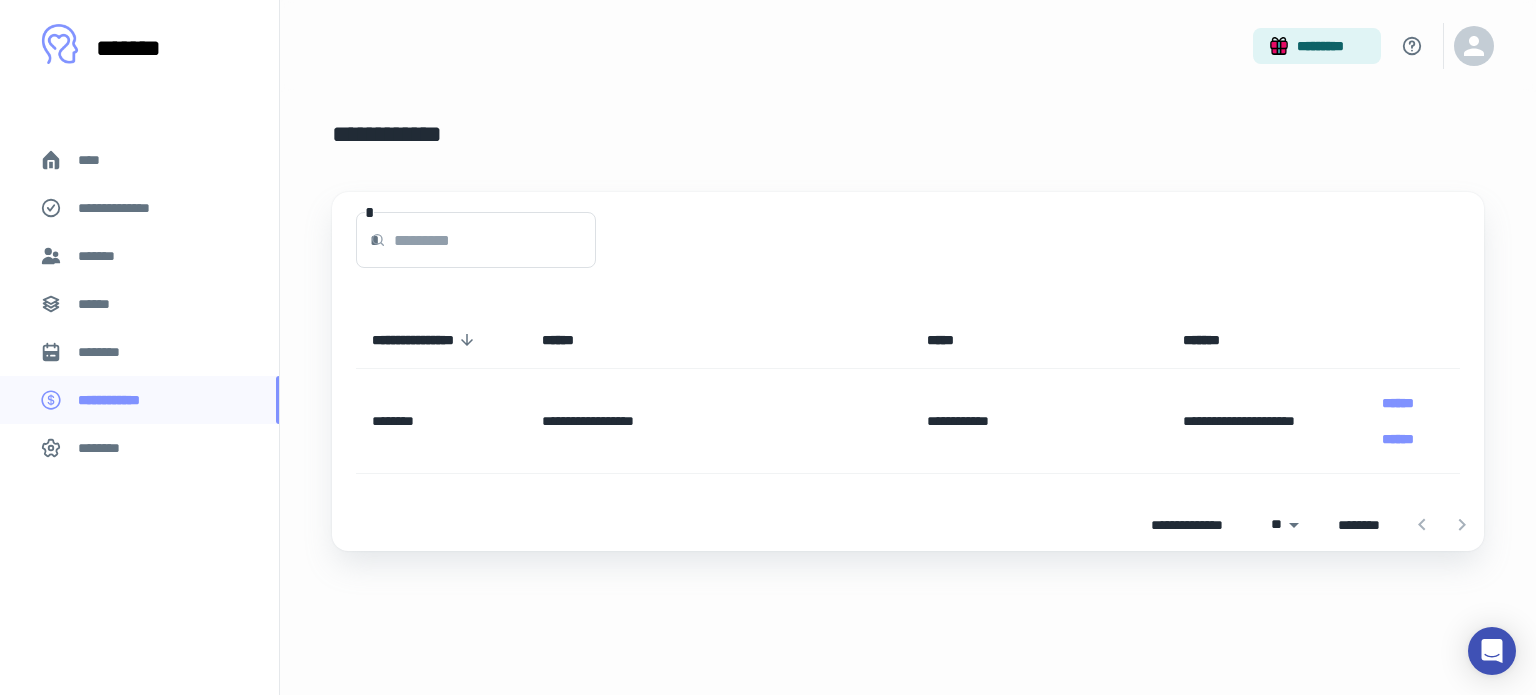 click on "********" at bounding box center (139, 448) 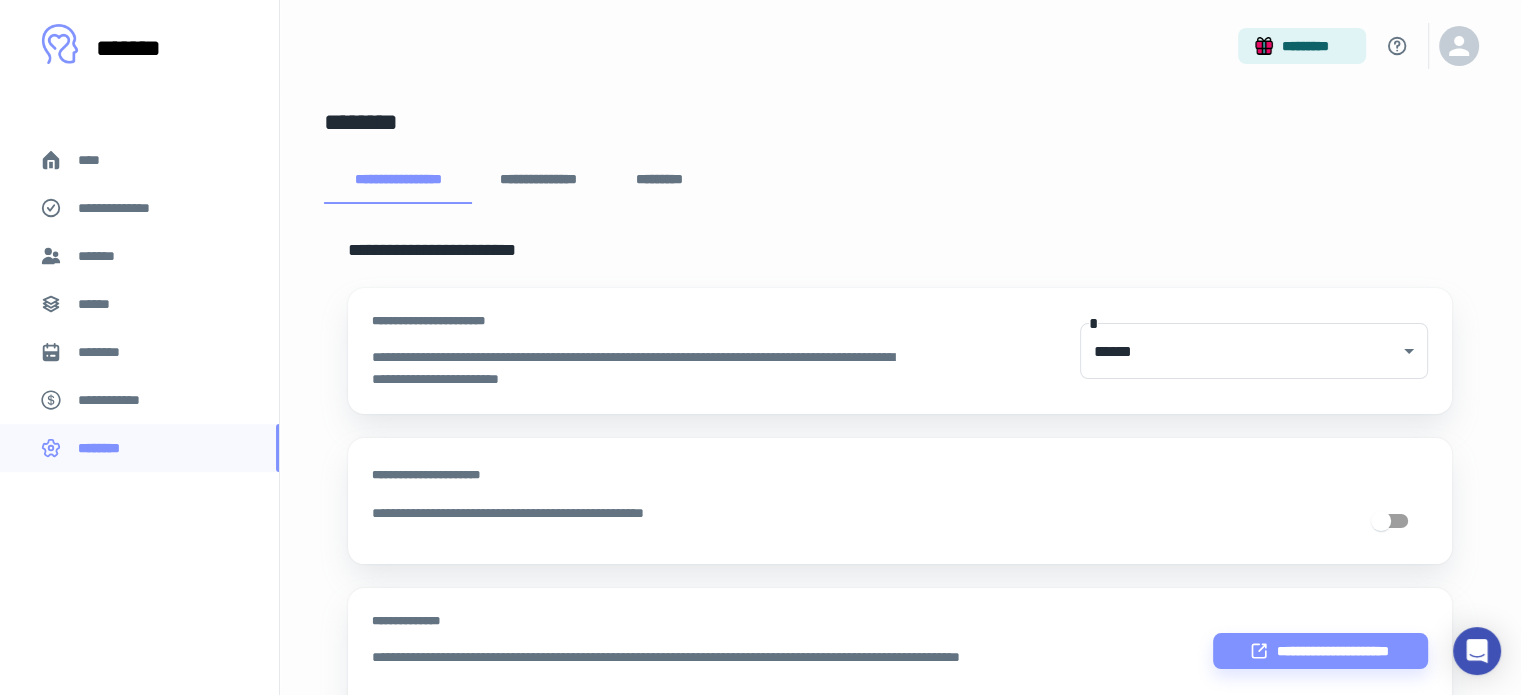 scroll, scrollTop: 0, scrollLeft: 0, axis: both 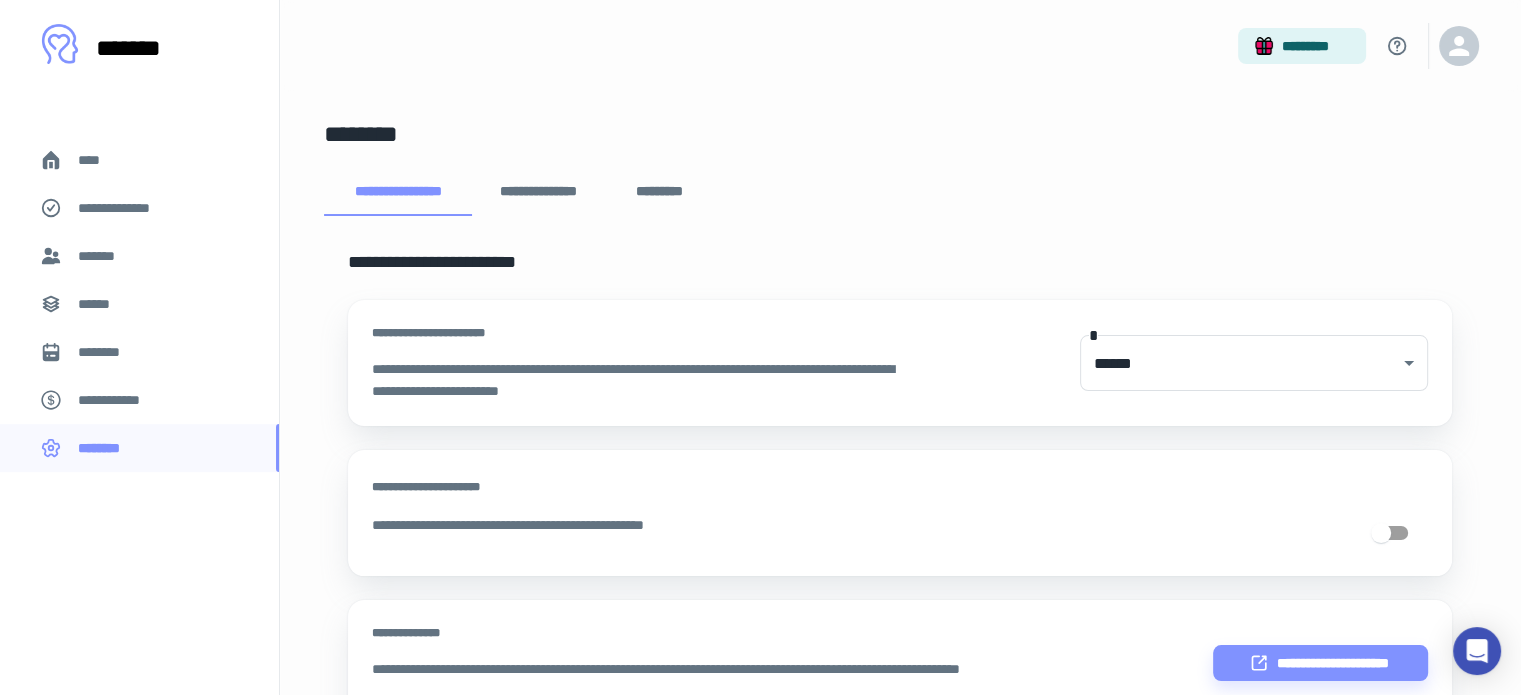 click on "*******" at bounding box center [149, 48] 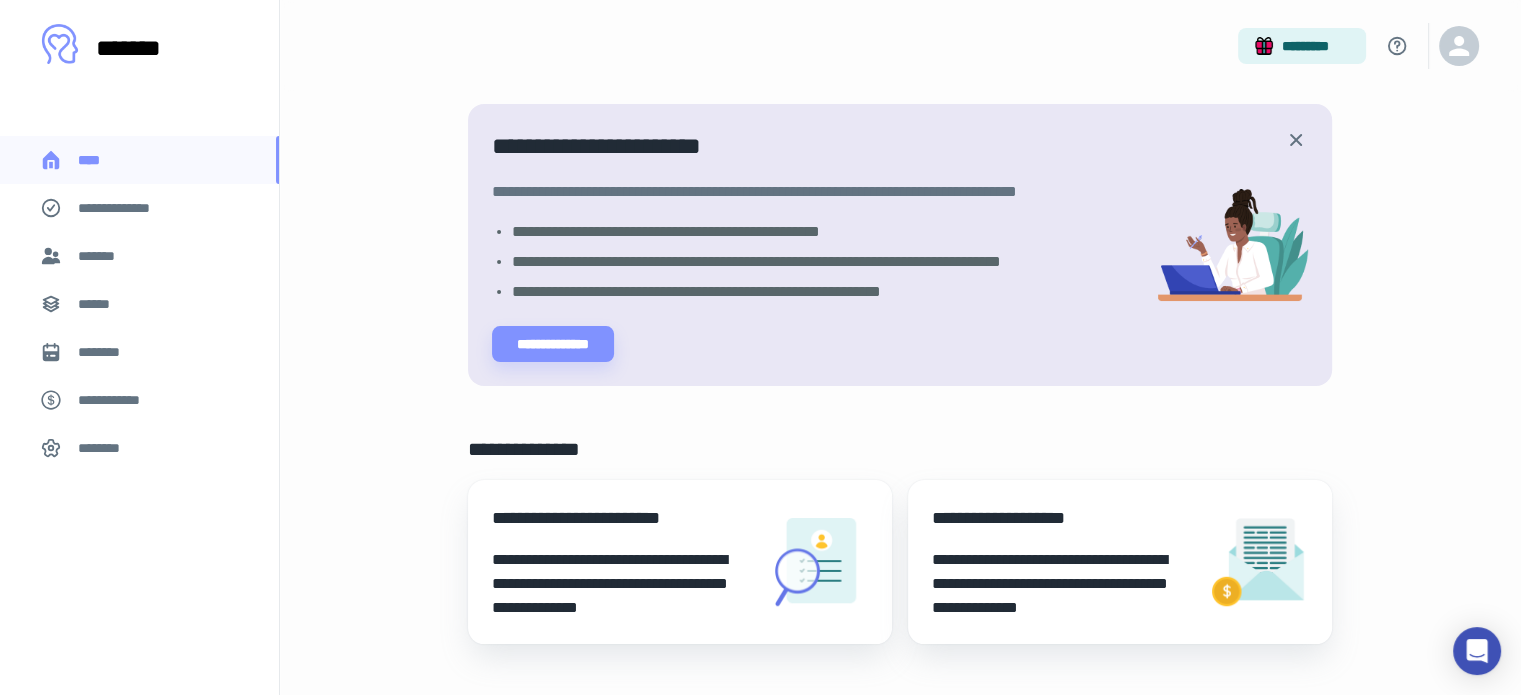 scroll, scrollTop: 0, scrollLeft: 0, axis: both 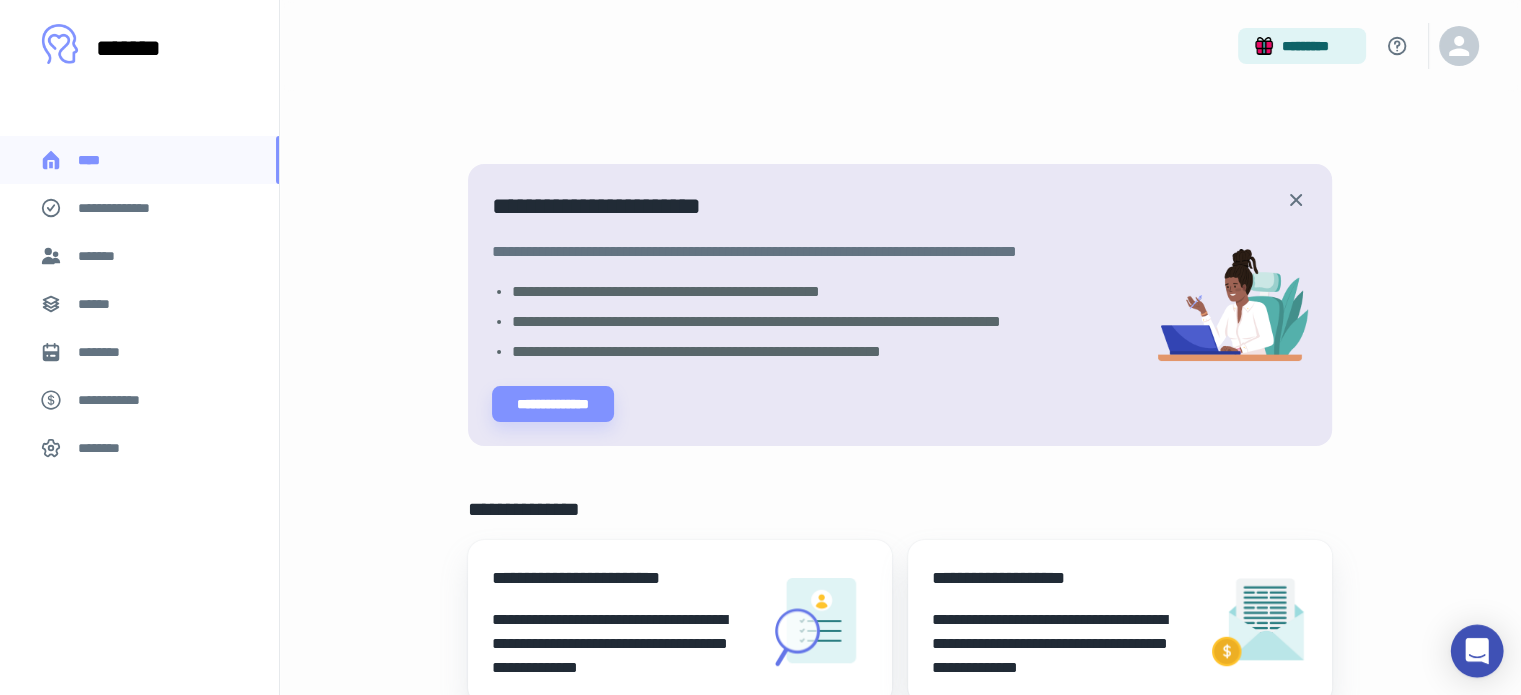click 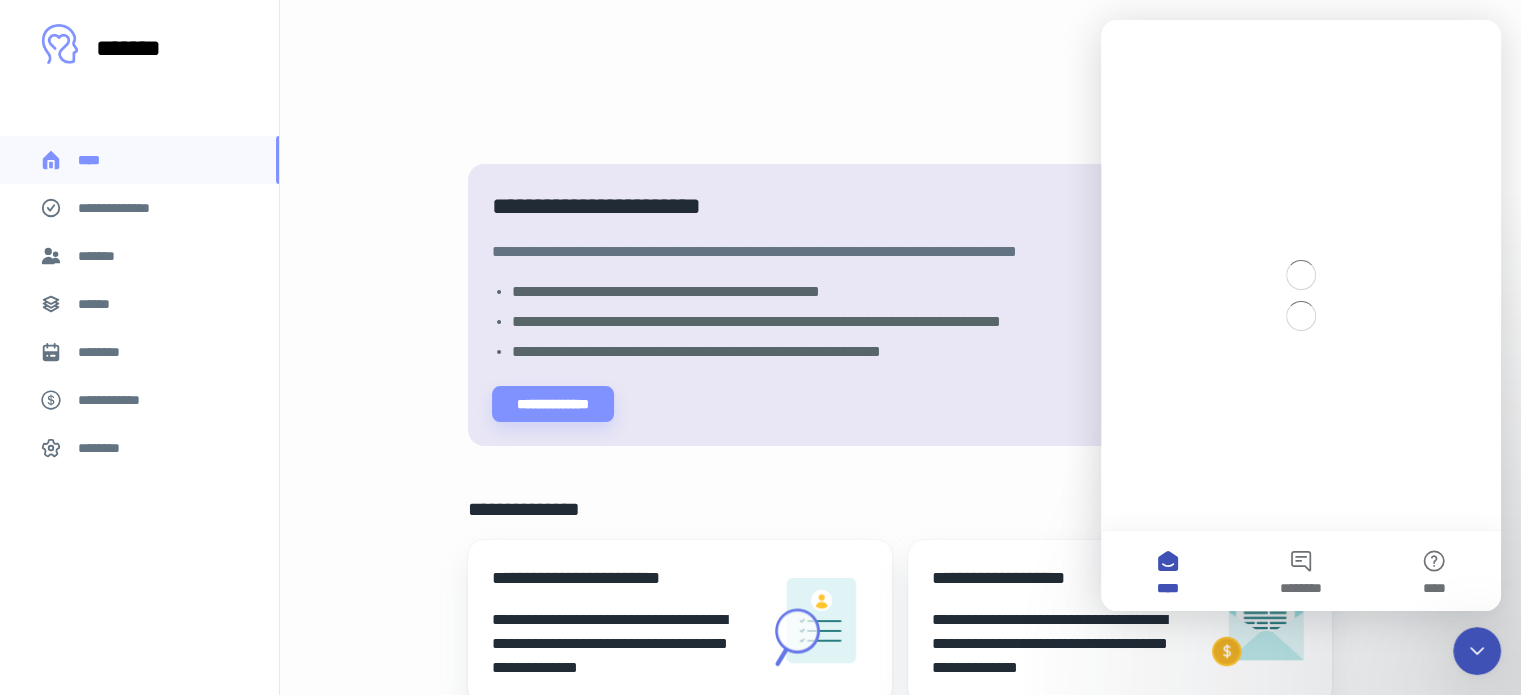 scroll, scrollTop: 0, scrollLeft: 0, axis: both 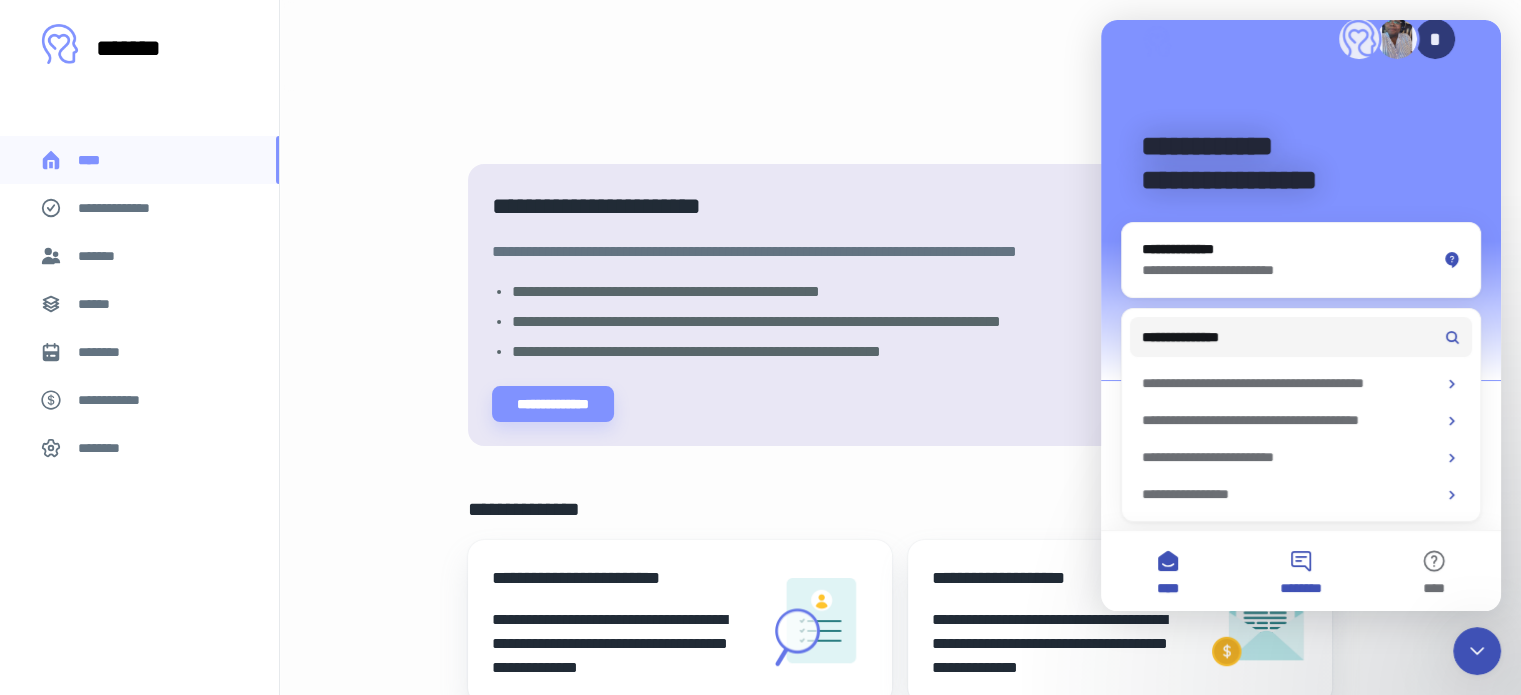 click on "********" at bounding box center (1300, 571) 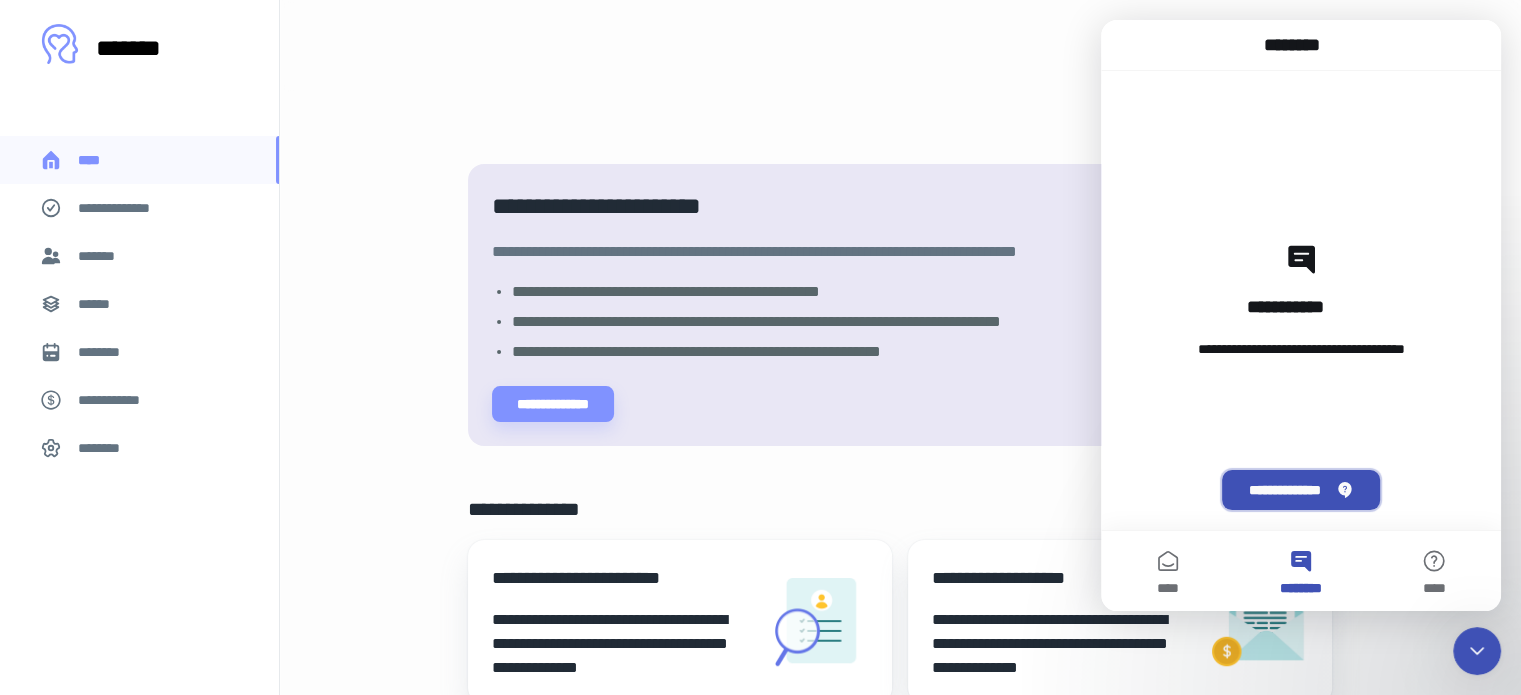 click on "**********" at bounding box center [1300, 490] 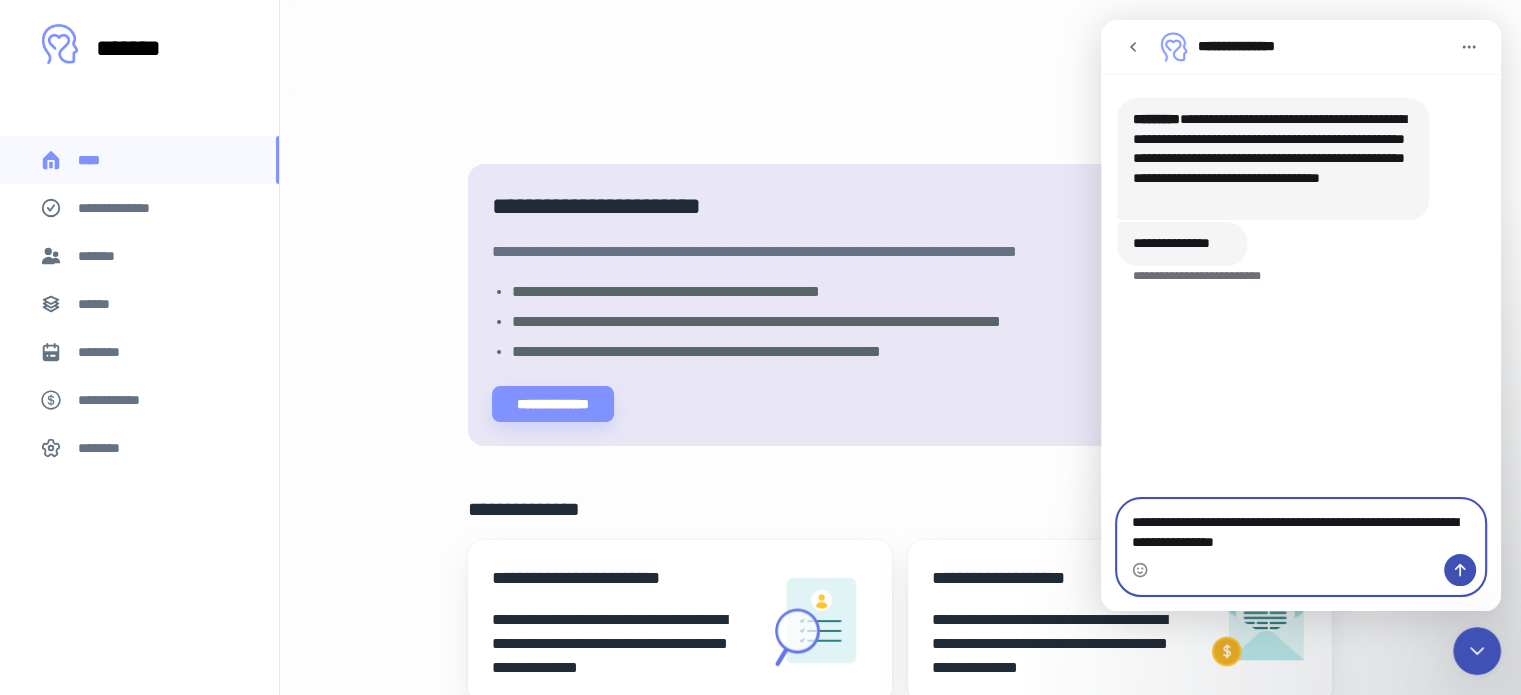 type on "**********" 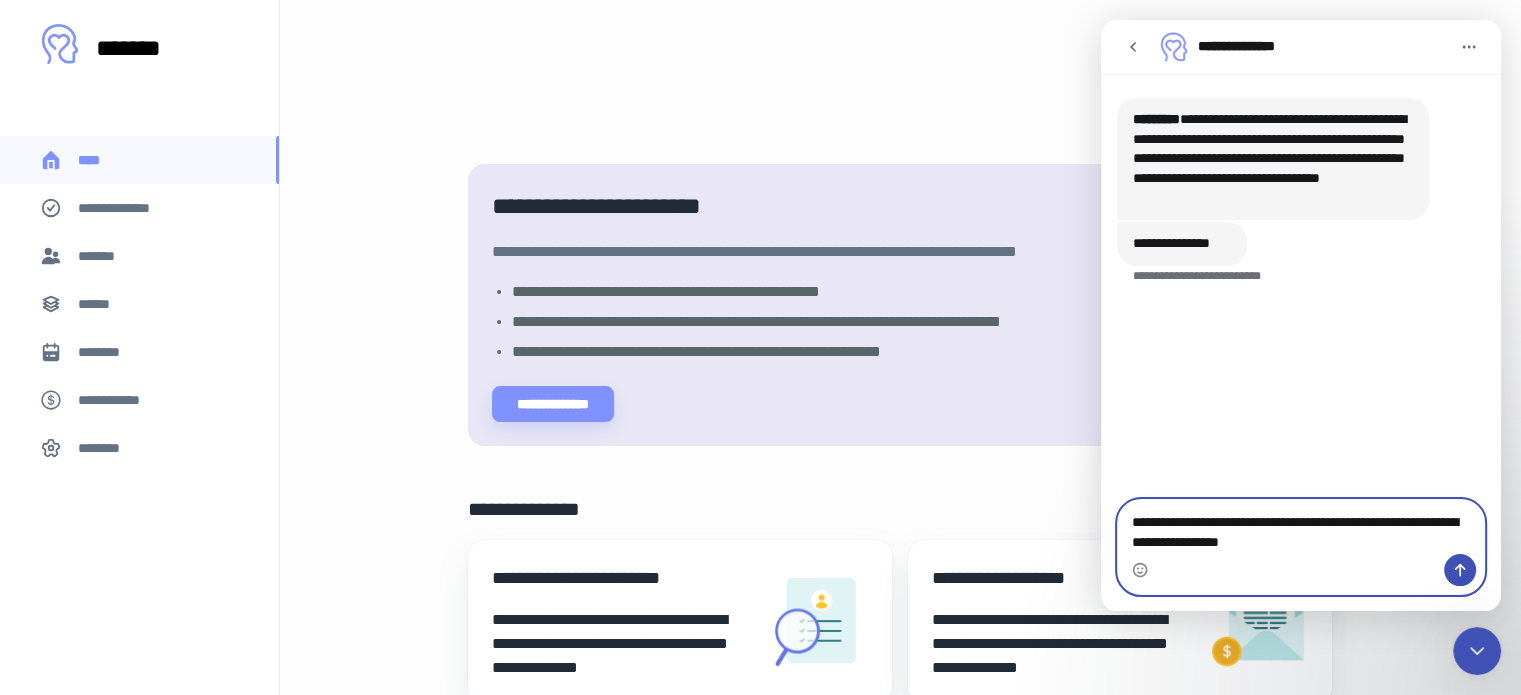 type 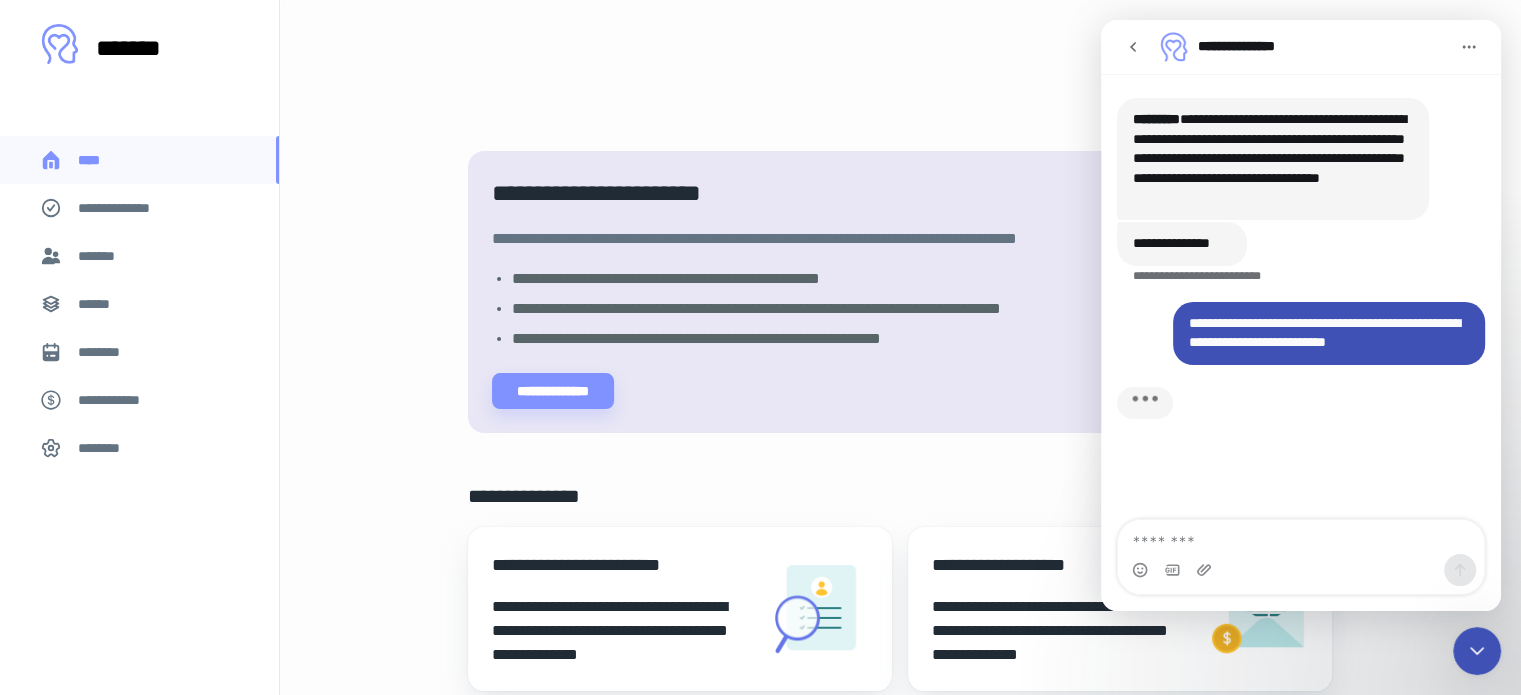 scroll, scrollTop: 0, scrollLeft: 0, axis: both 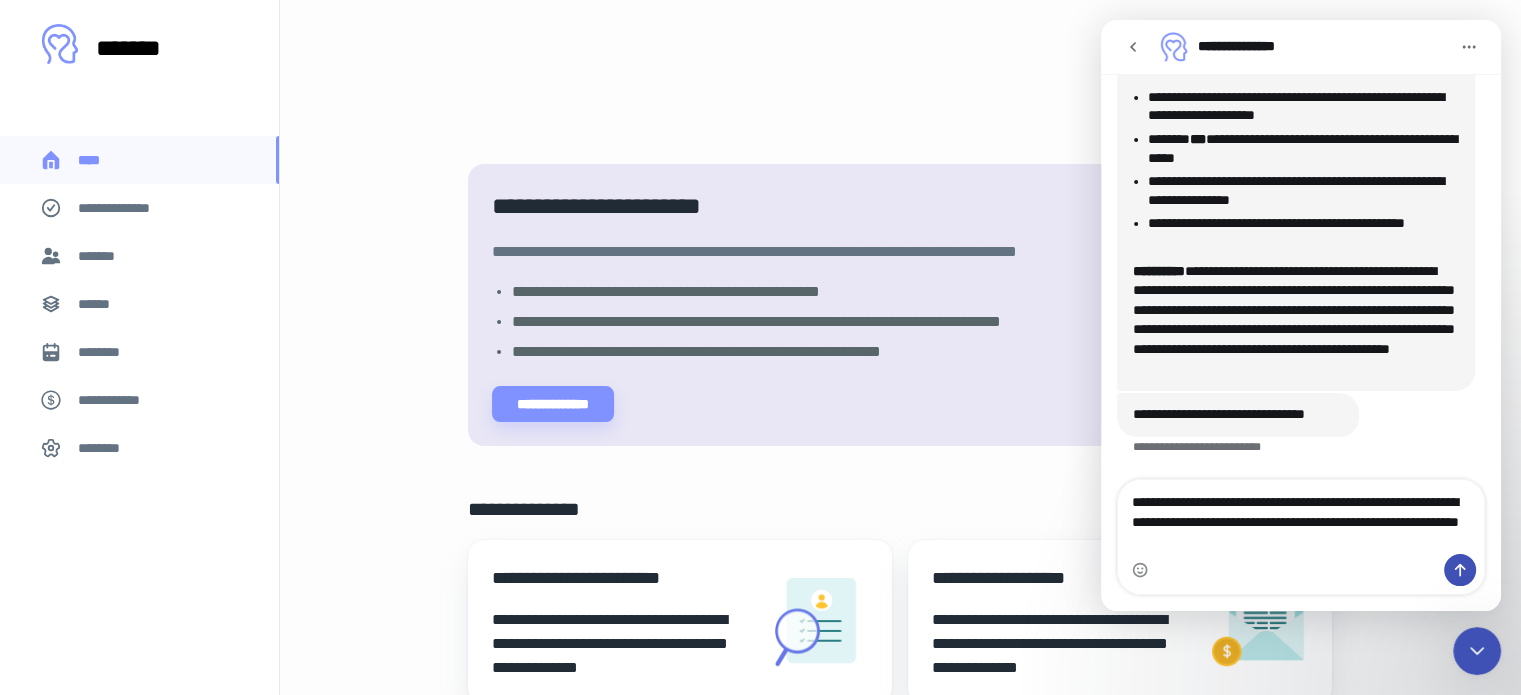 type on "**********" 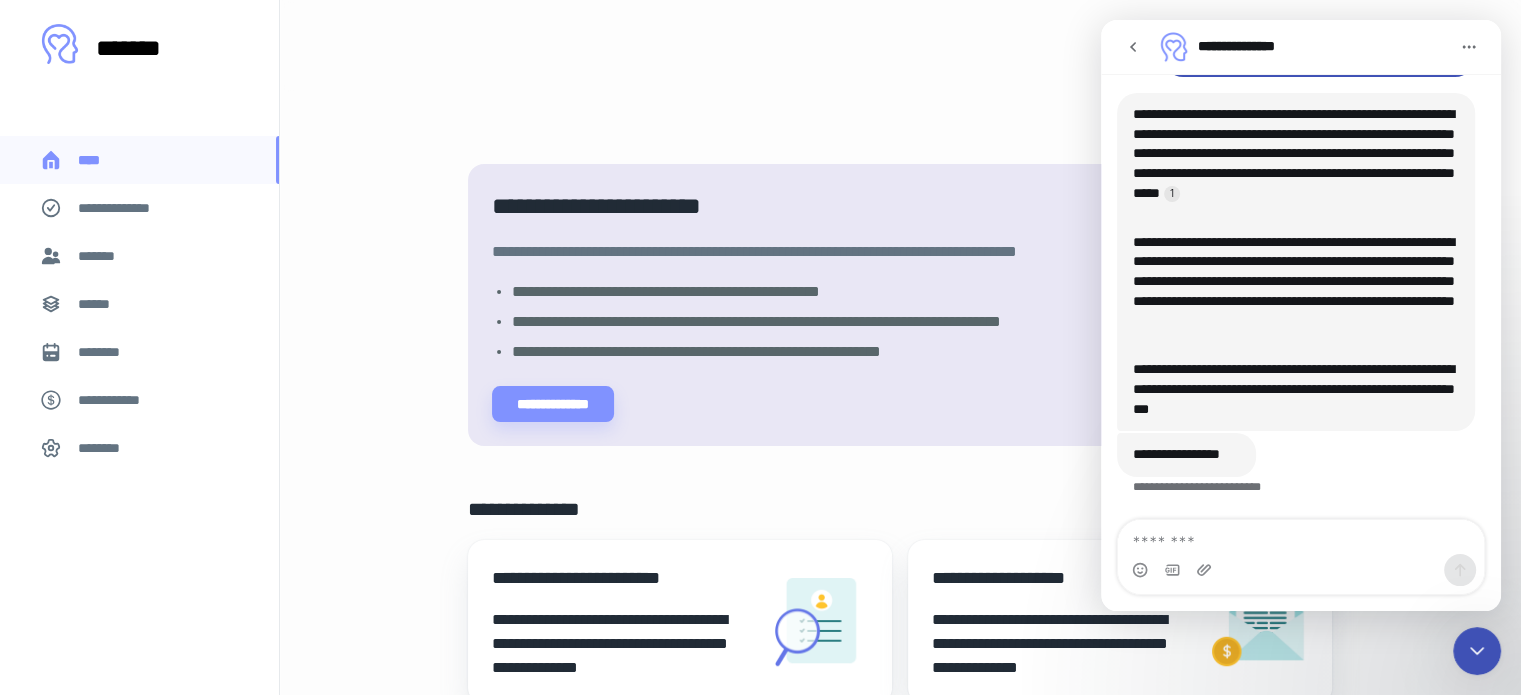 scroll, scrollTop: 996, scrollLeft: 0, axis: vertical 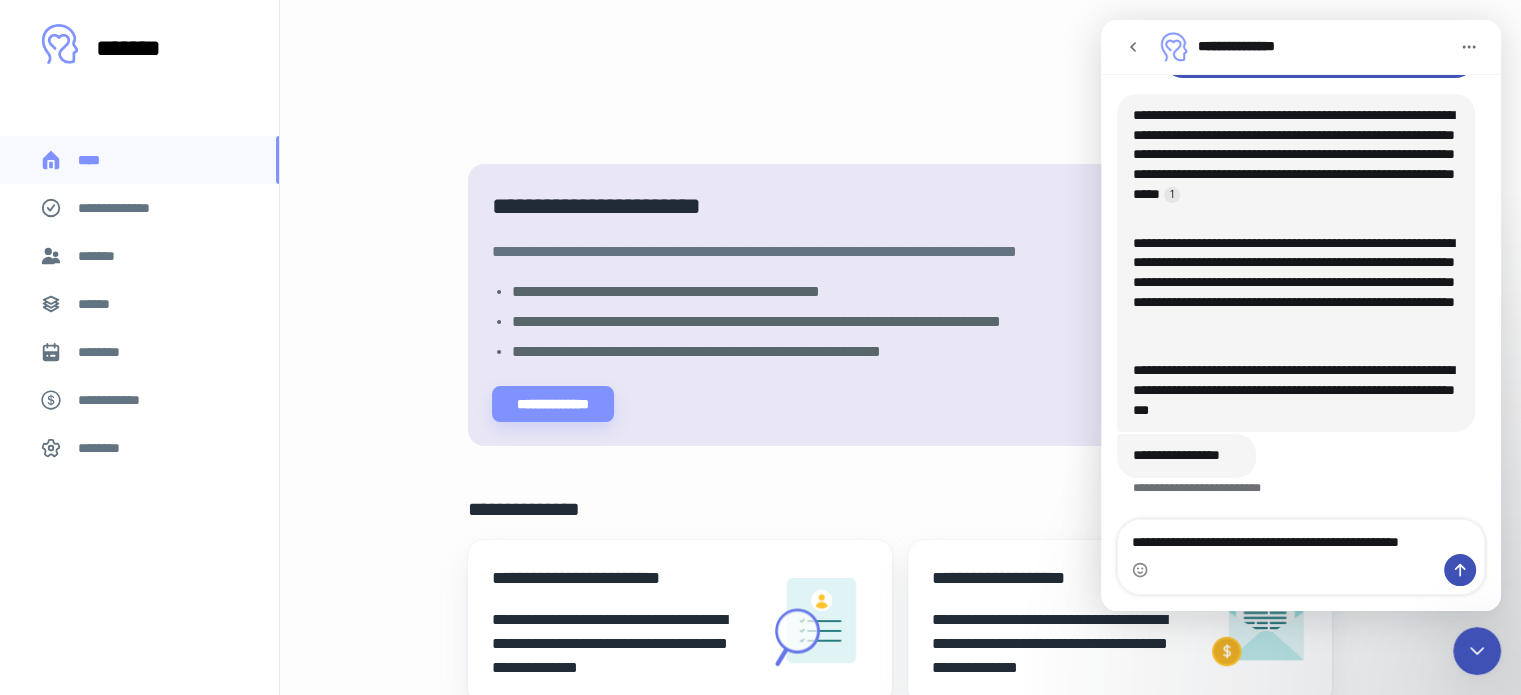 type on "**********" 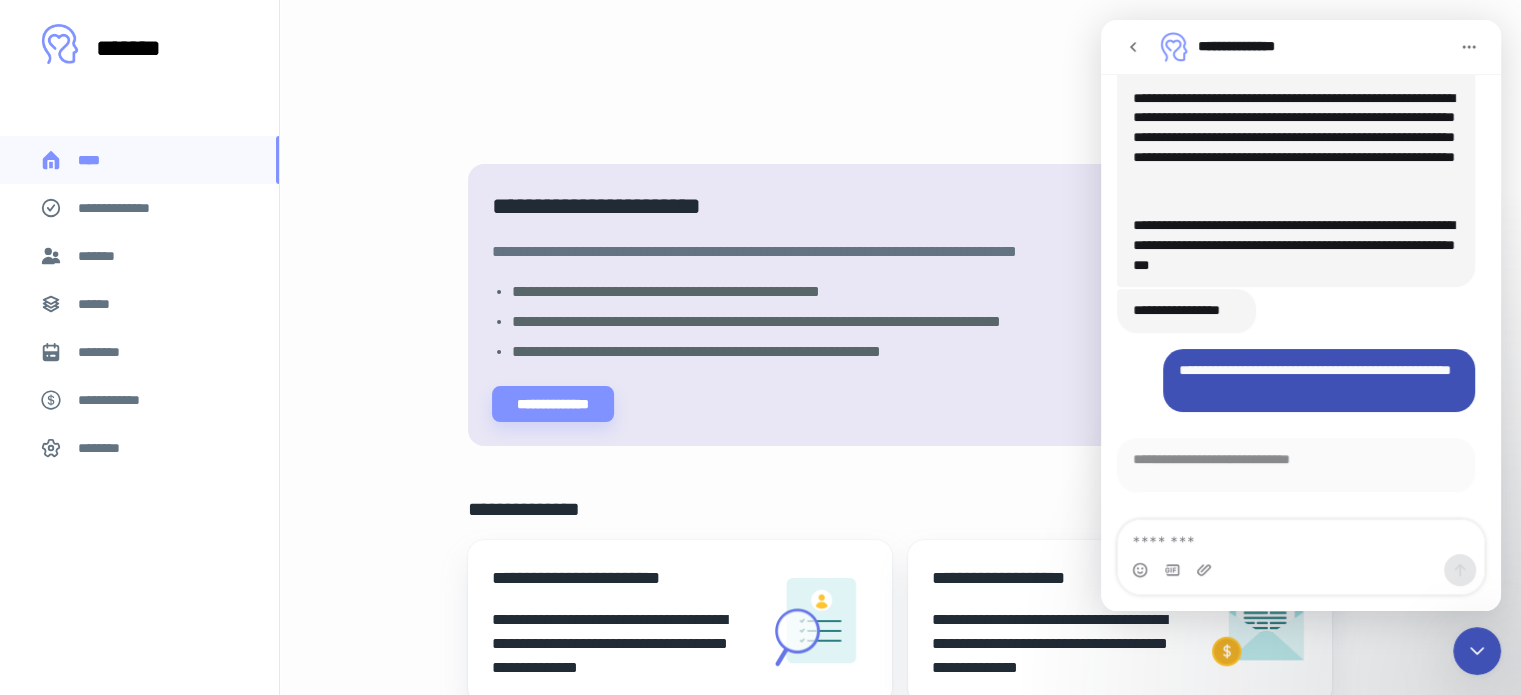 scroll, scrollTop: 1153, scrollLeft: 0, axis: vertical 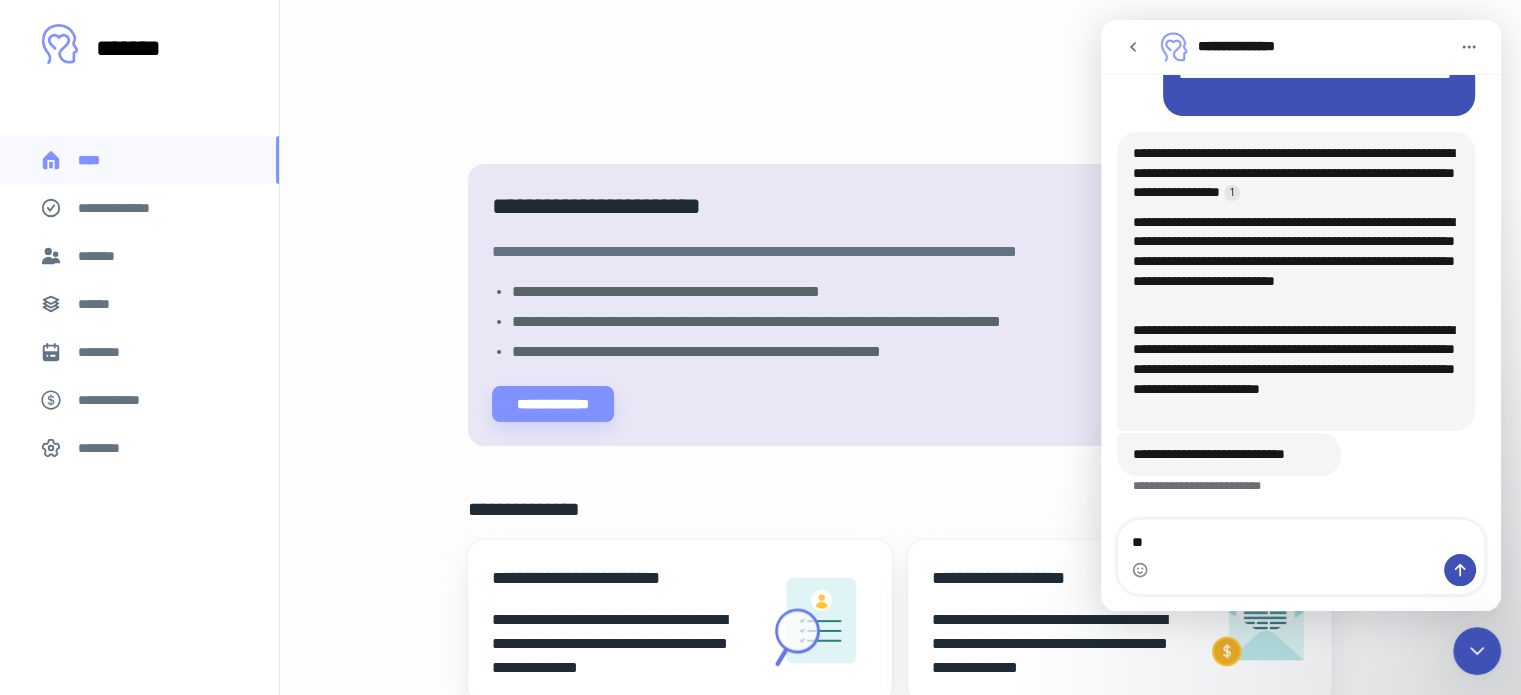type on "*" 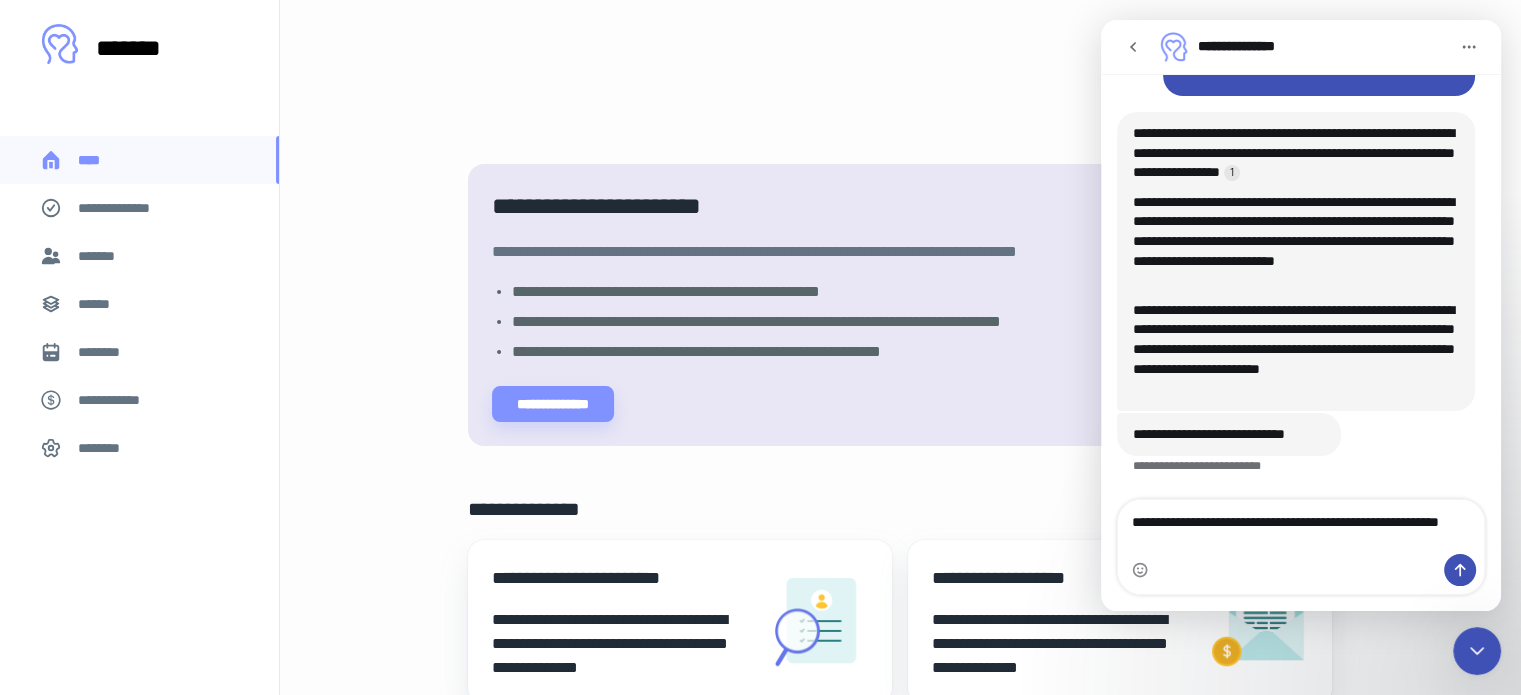 type on "**********" 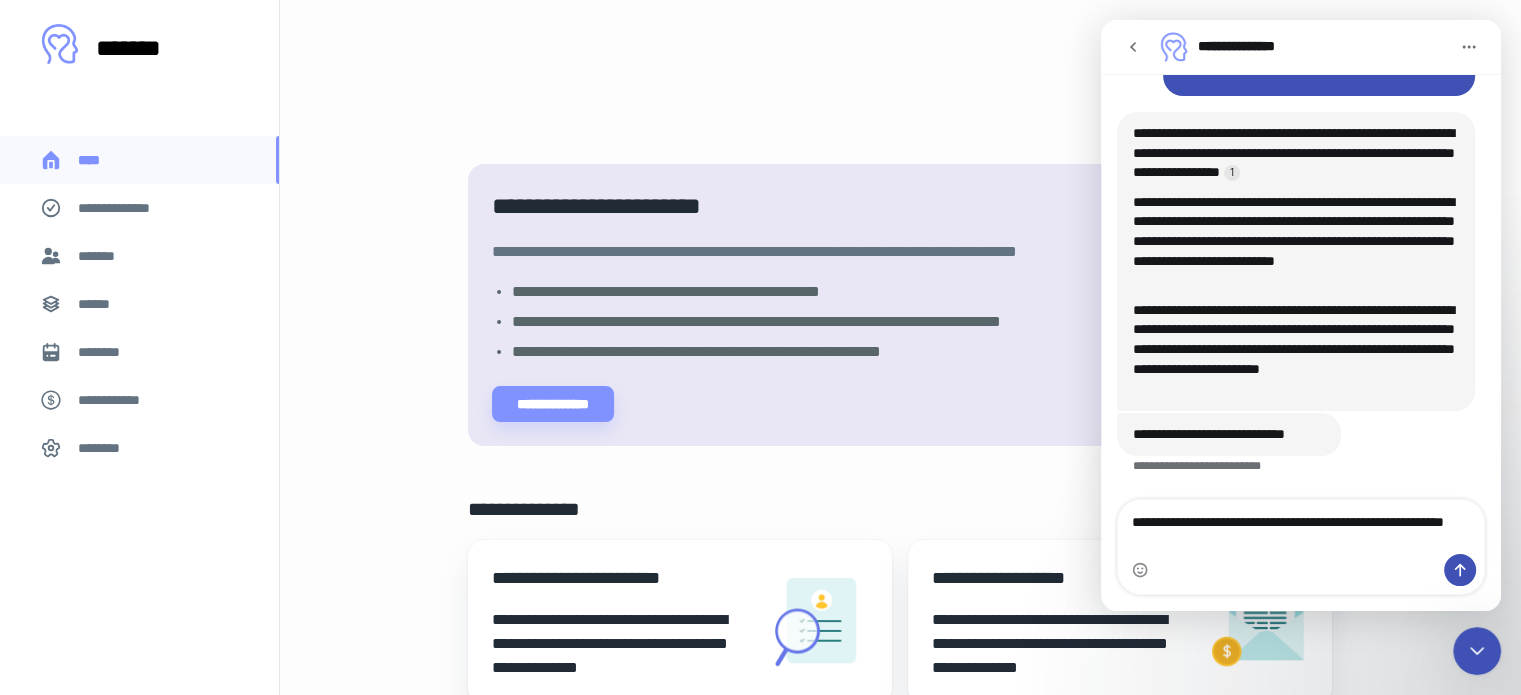 type 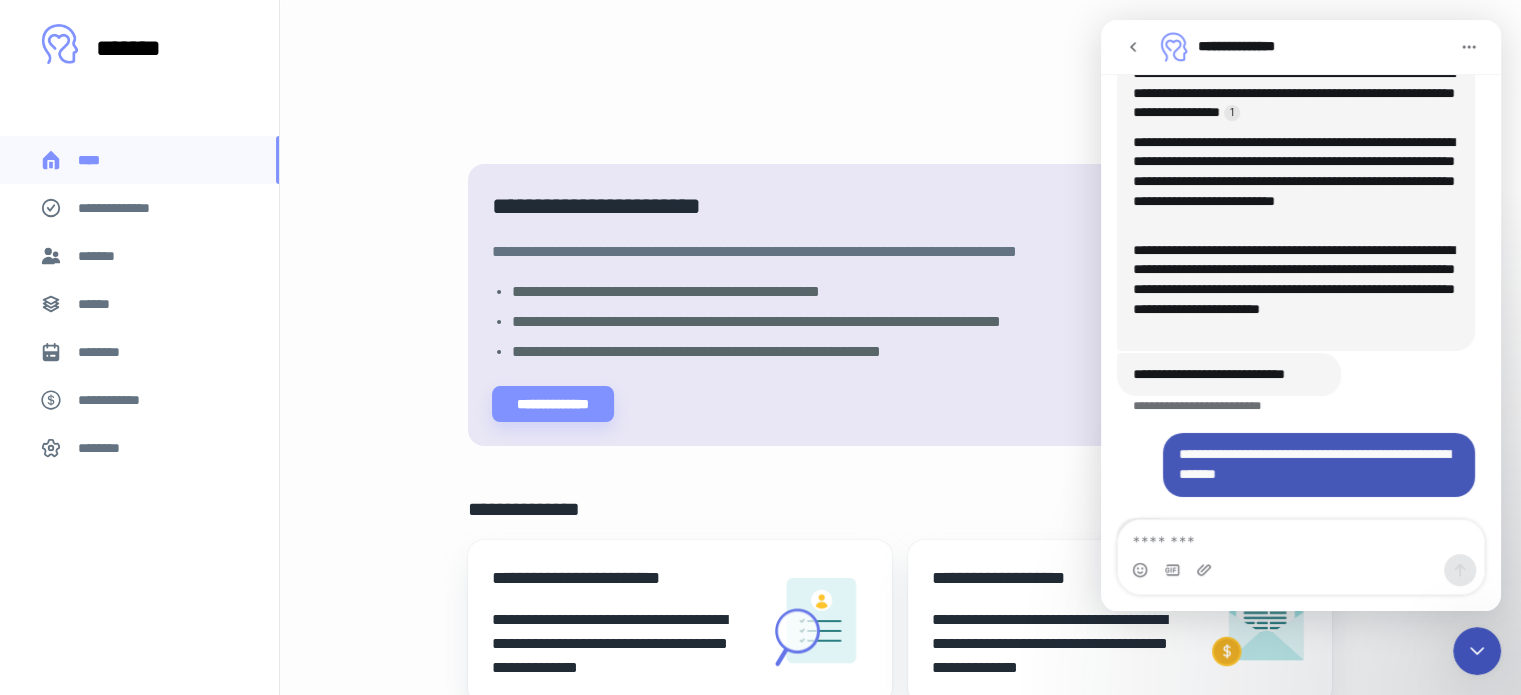scroll, scrollTop: 1580, scrollLeft: 0, axis: vertical 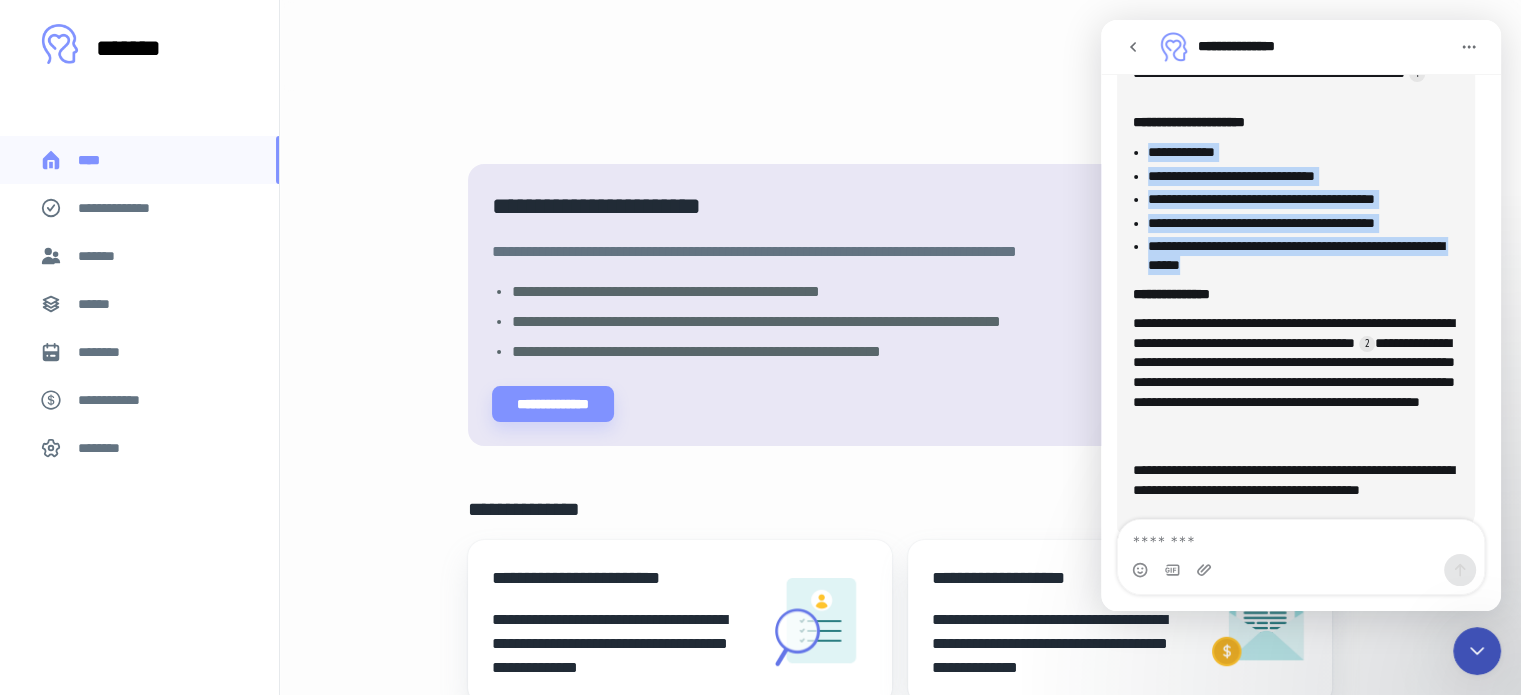 drag, startPoint x: 1272, startPoint y: 267, endPoint x: 1139, endPoint y: 153, distance: 175.17134 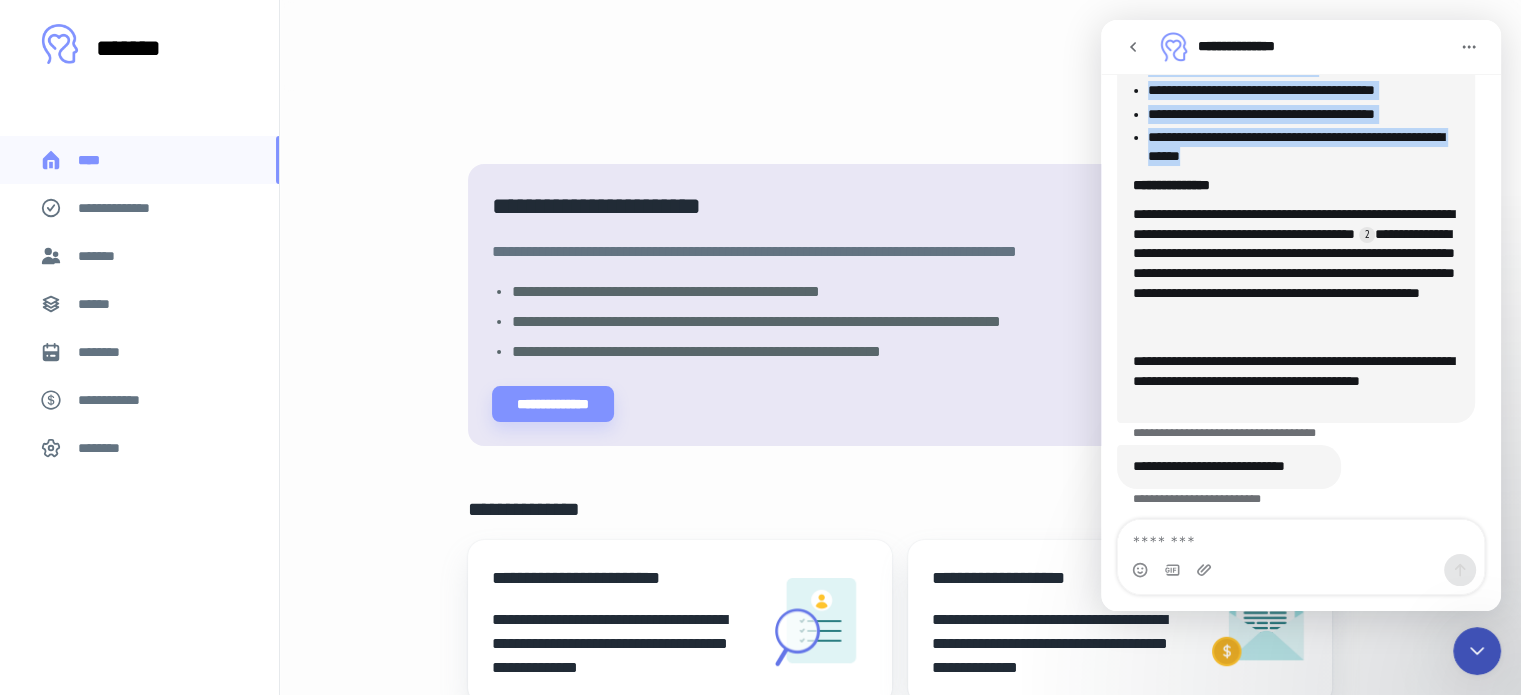 scroll, scrollTop: 2097, scrollLeft: 0, axis: vertical 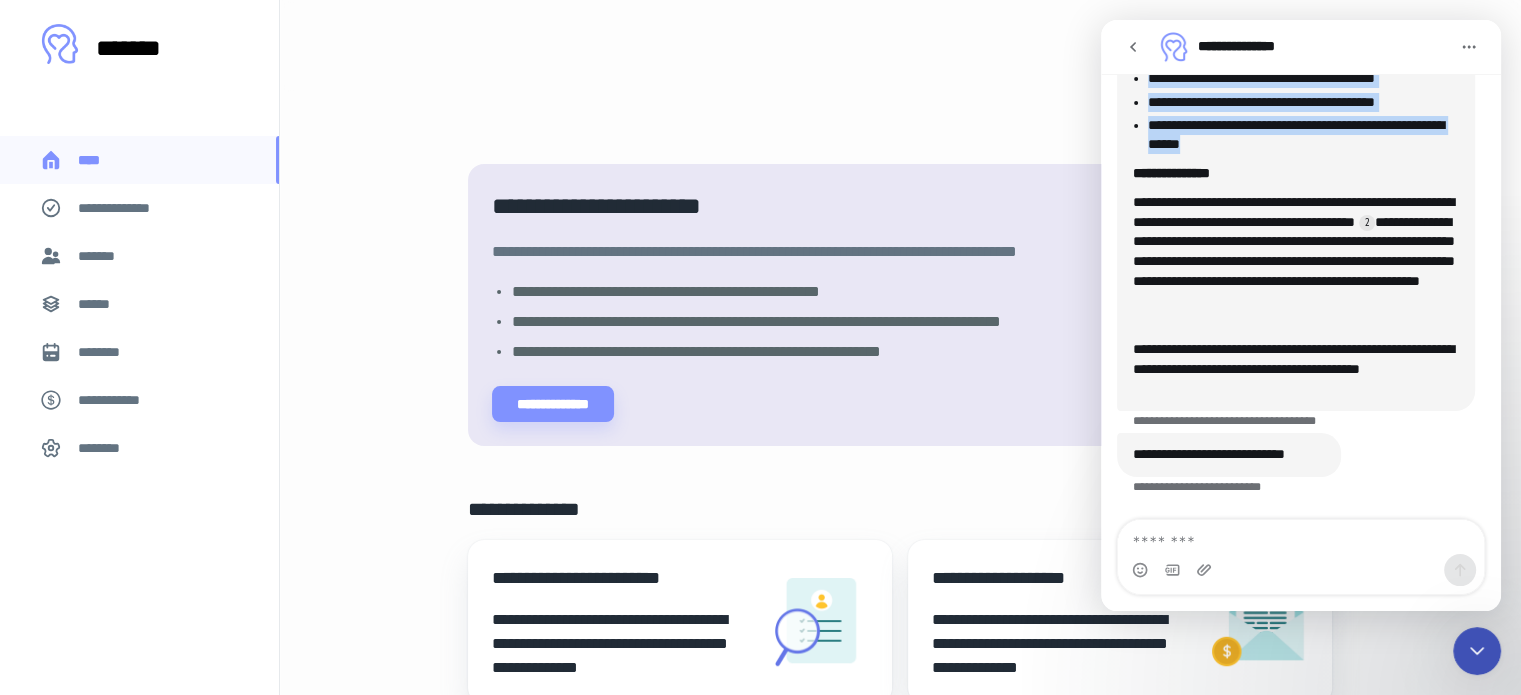 copy on "**********" 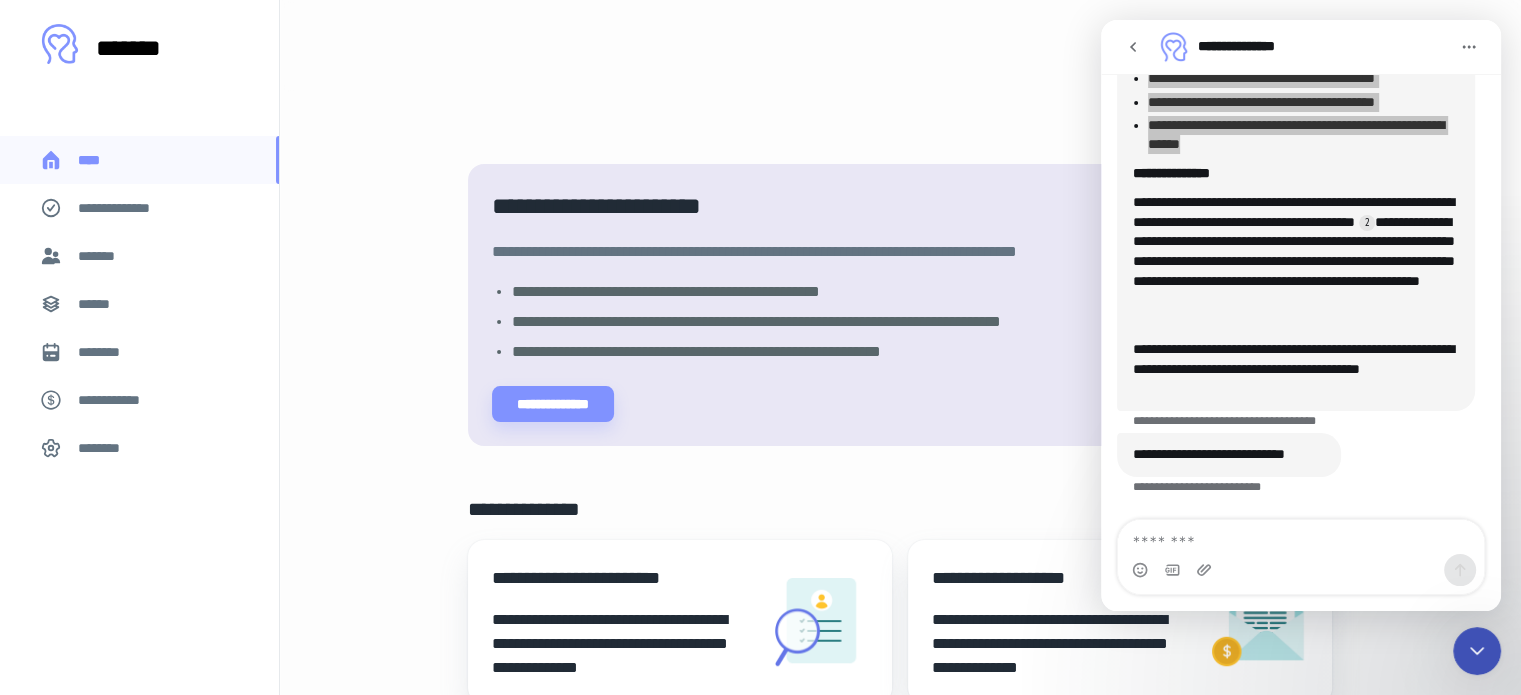 click on "*********" at bounding box center [901, 46] 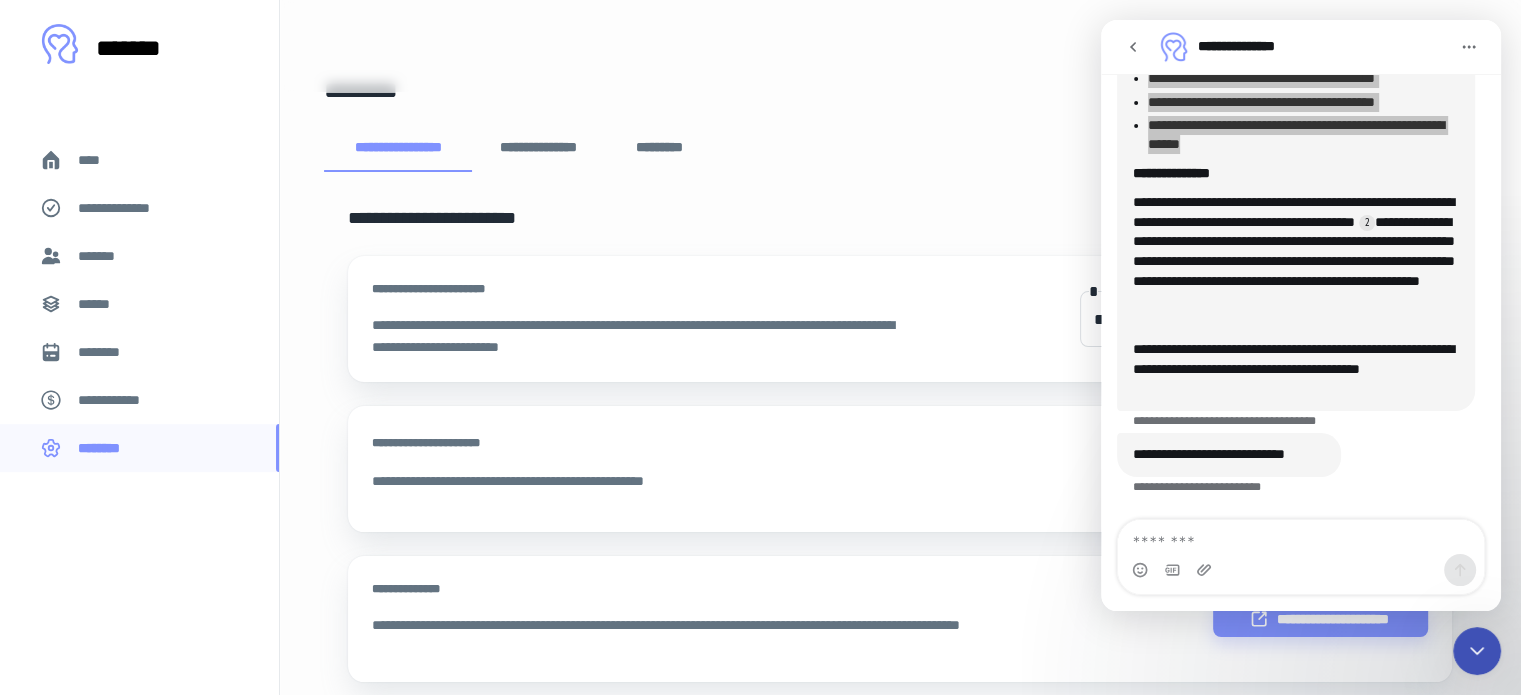 scroll, scrollTop: 100, scrollLeft: 0, axis: vertical 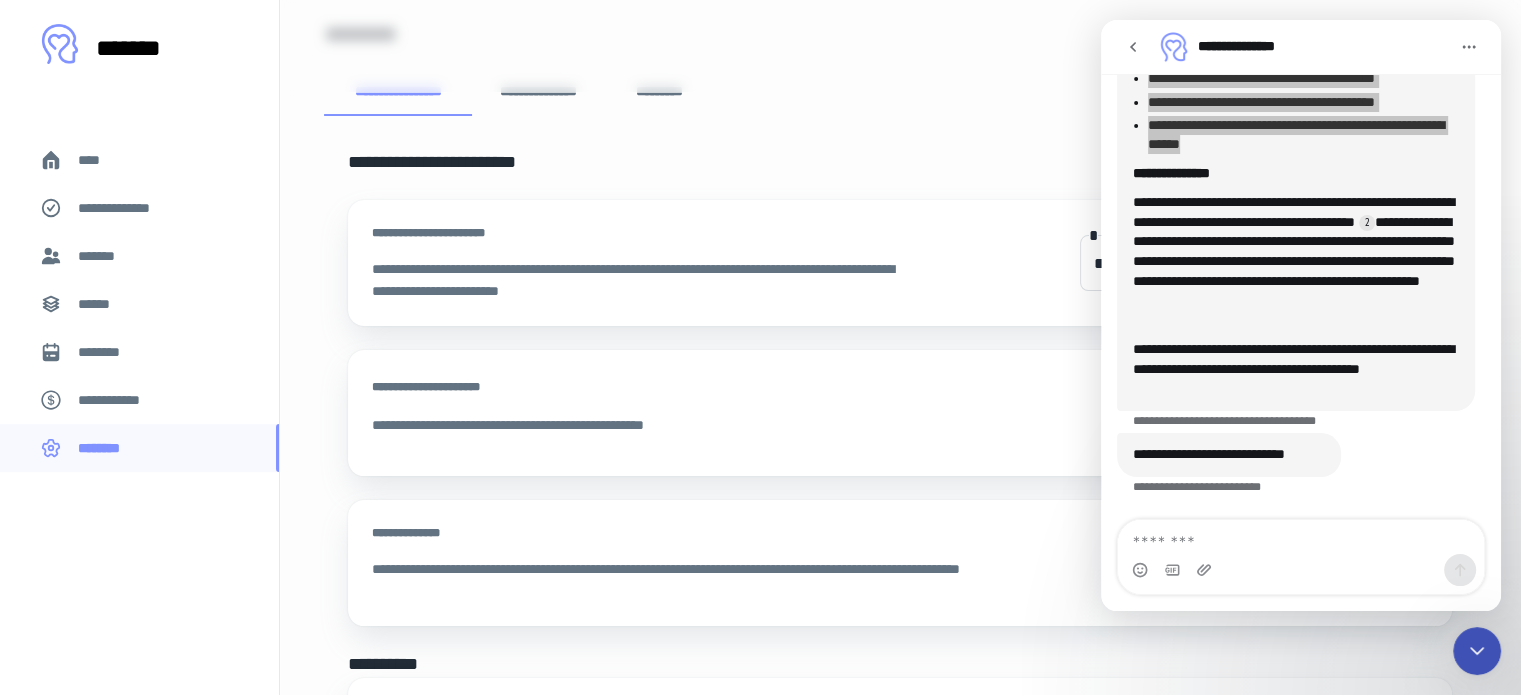 click on "**********" at bounding box center (539, 92) 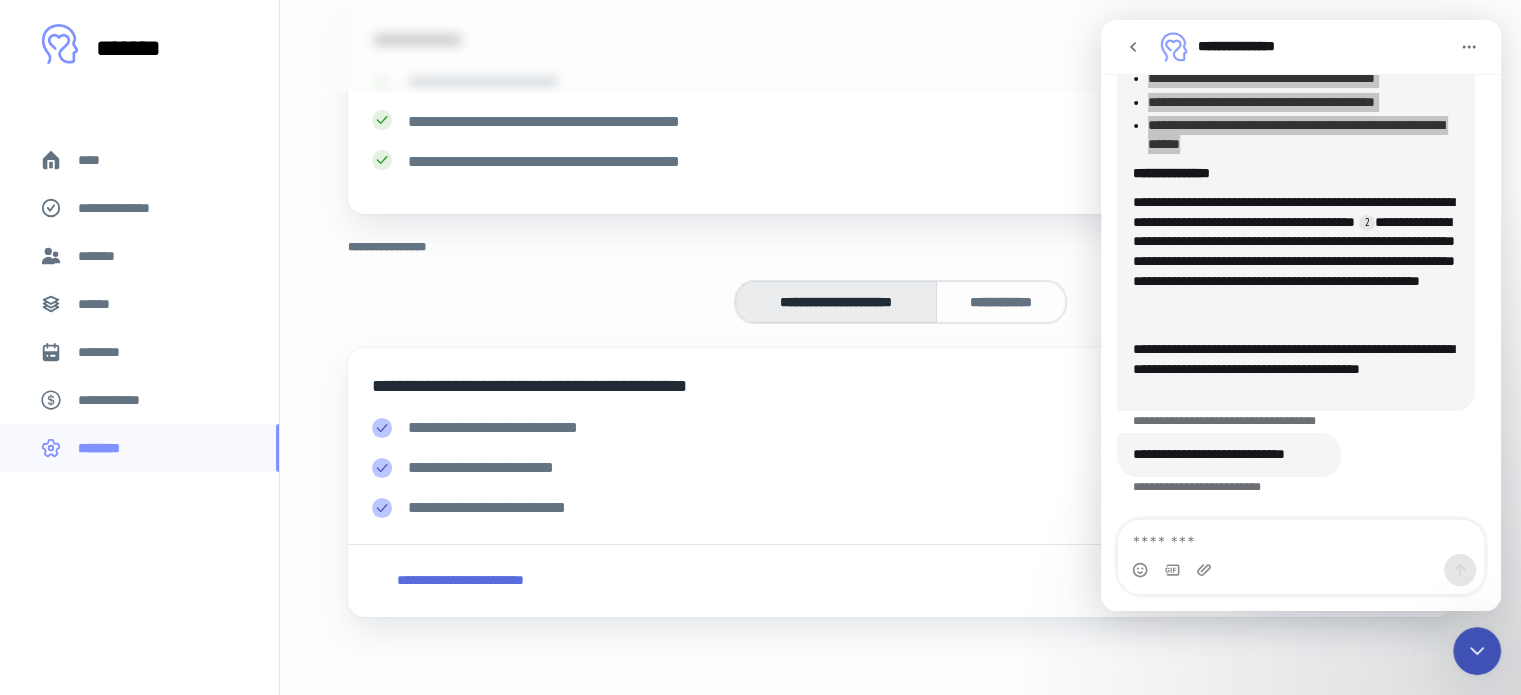 scroll, scrollTop: 299, scrollLeft: 0, axis: vertical 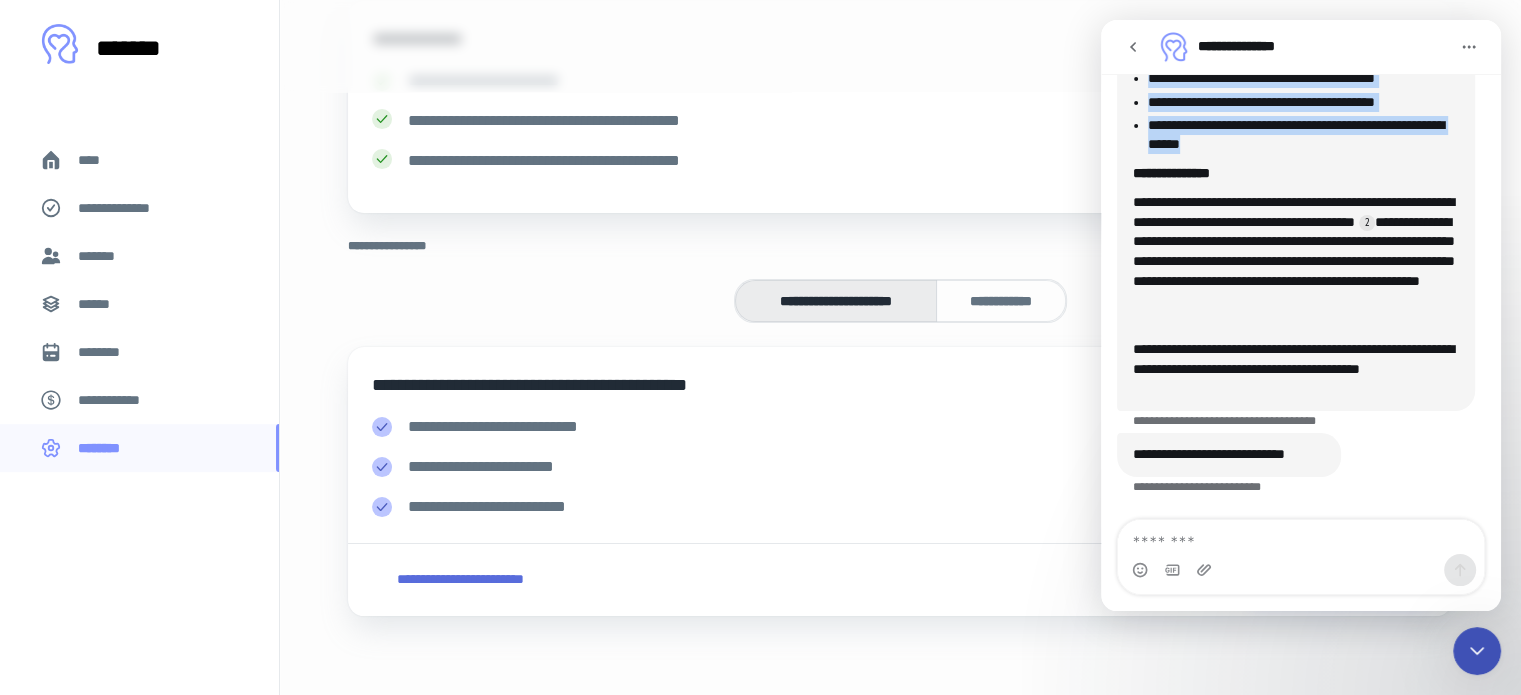 click 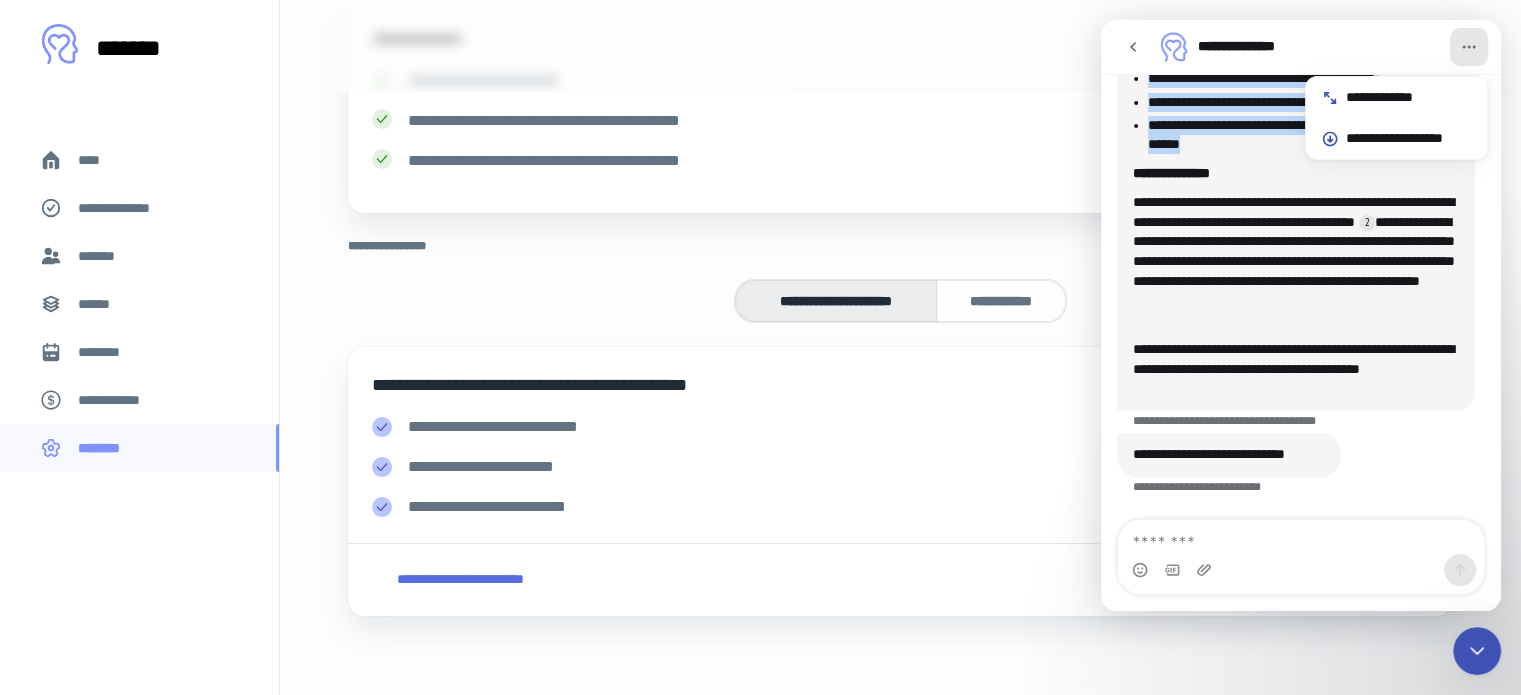 click 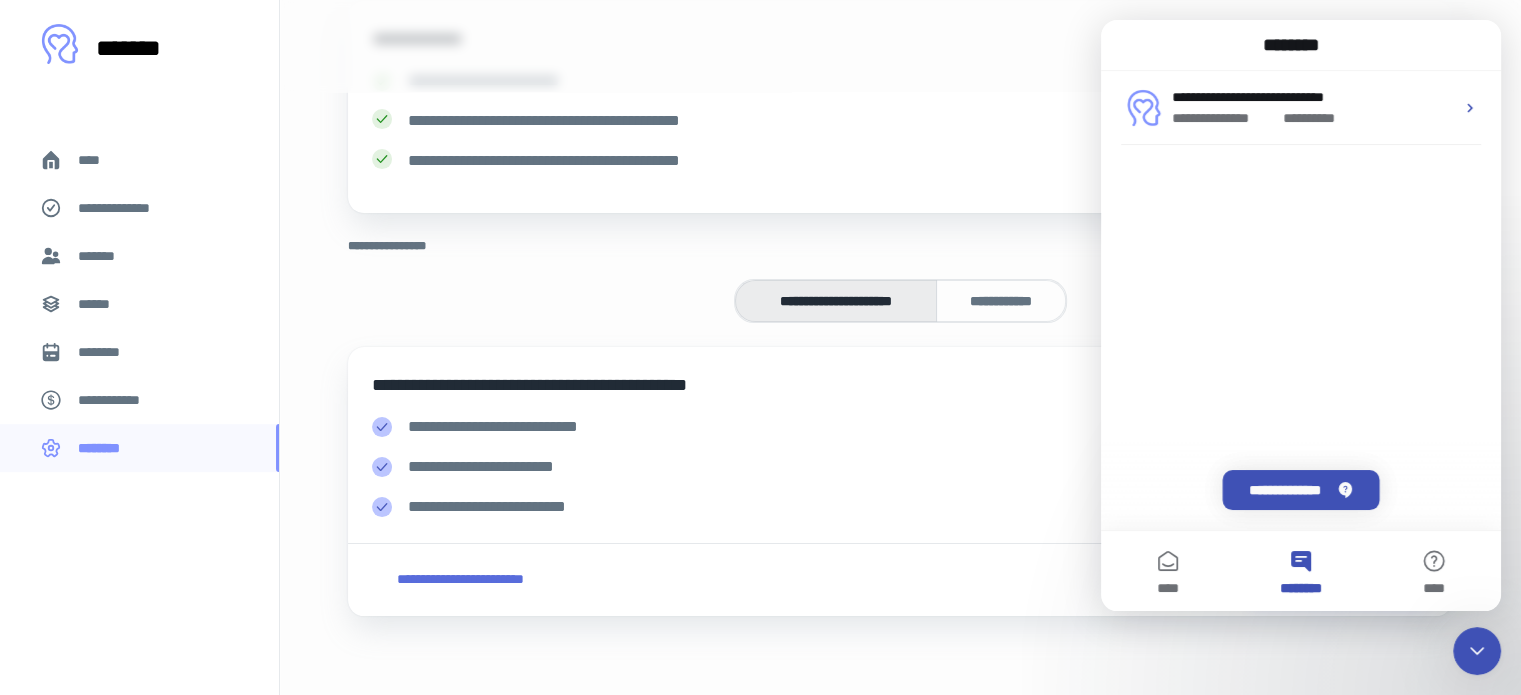 scroll, scrollTop: 1944, scrollLeft: 0, axis: vertical 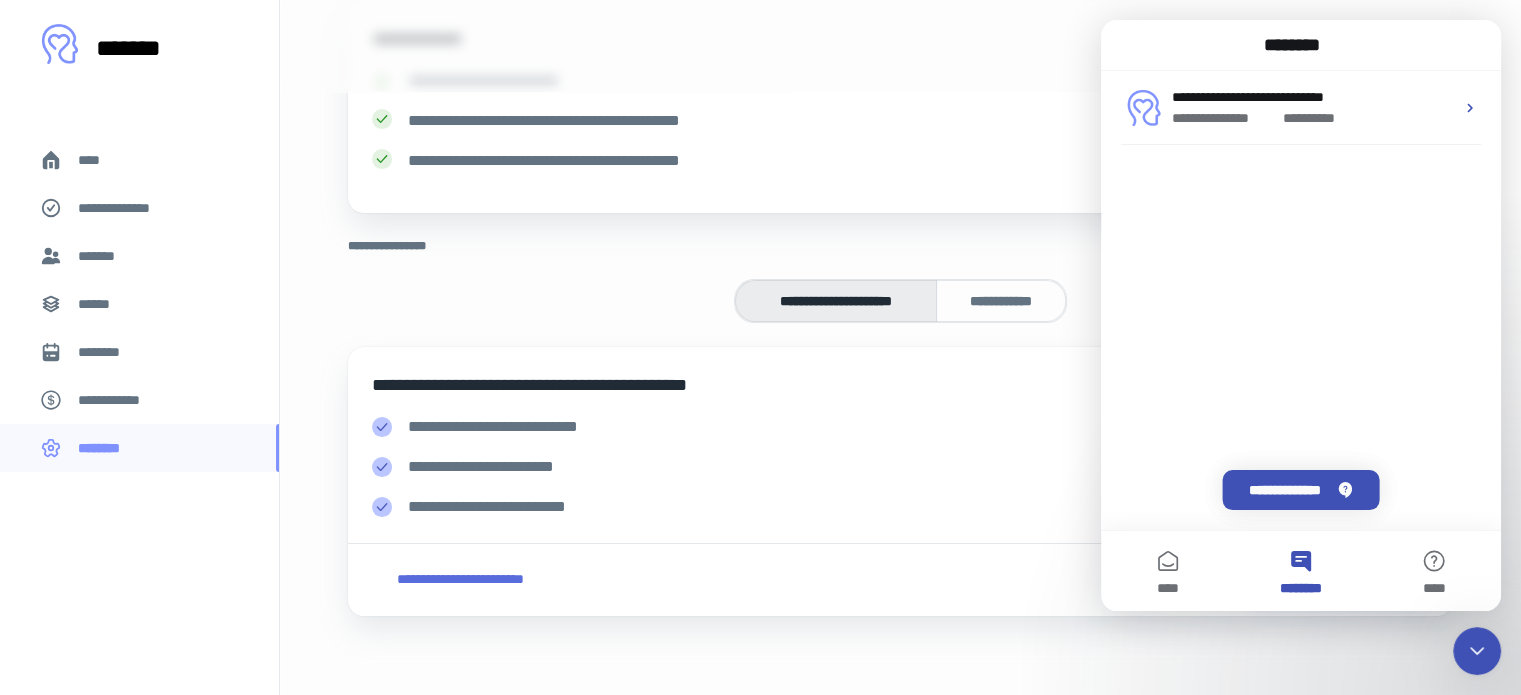 click on "*********" at bounding box center (901, 46) 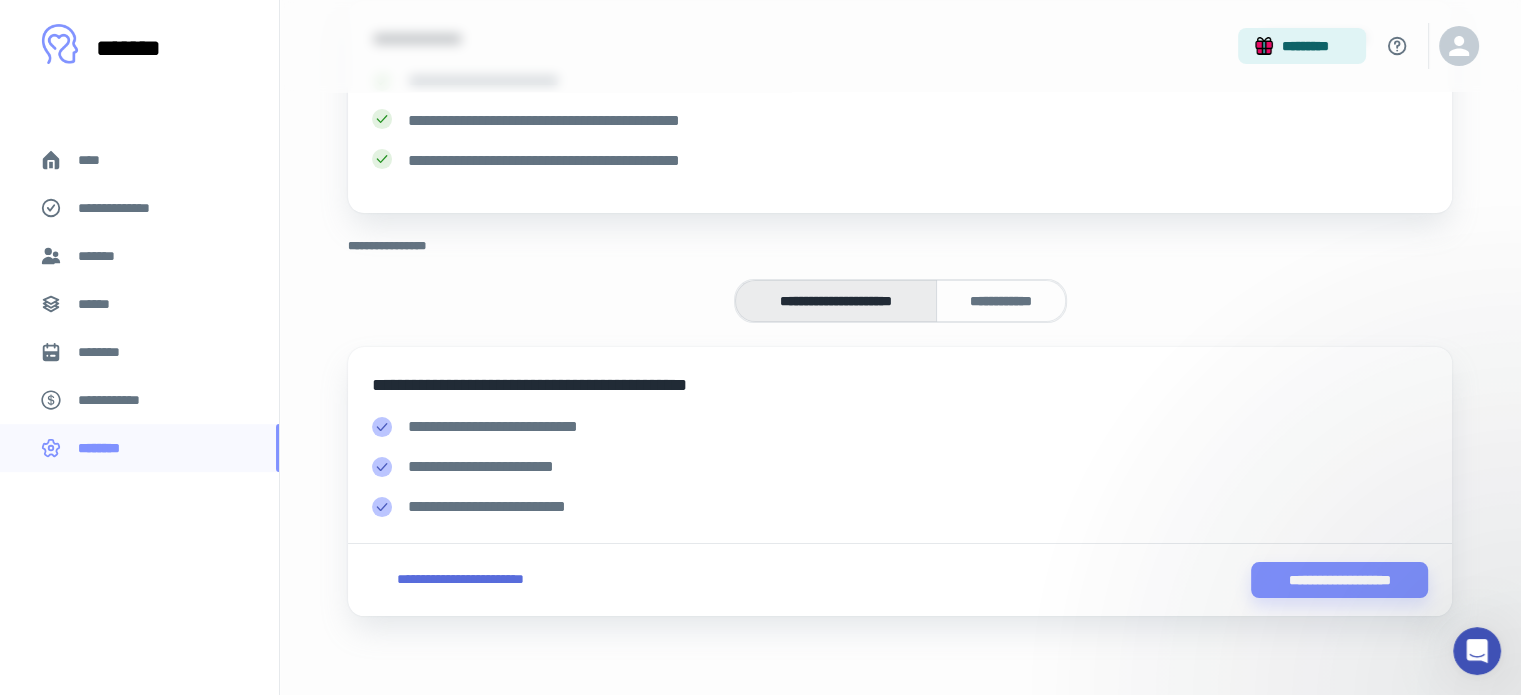 scroll, scrollTop: 0, scrollLeft: 0, axis: both 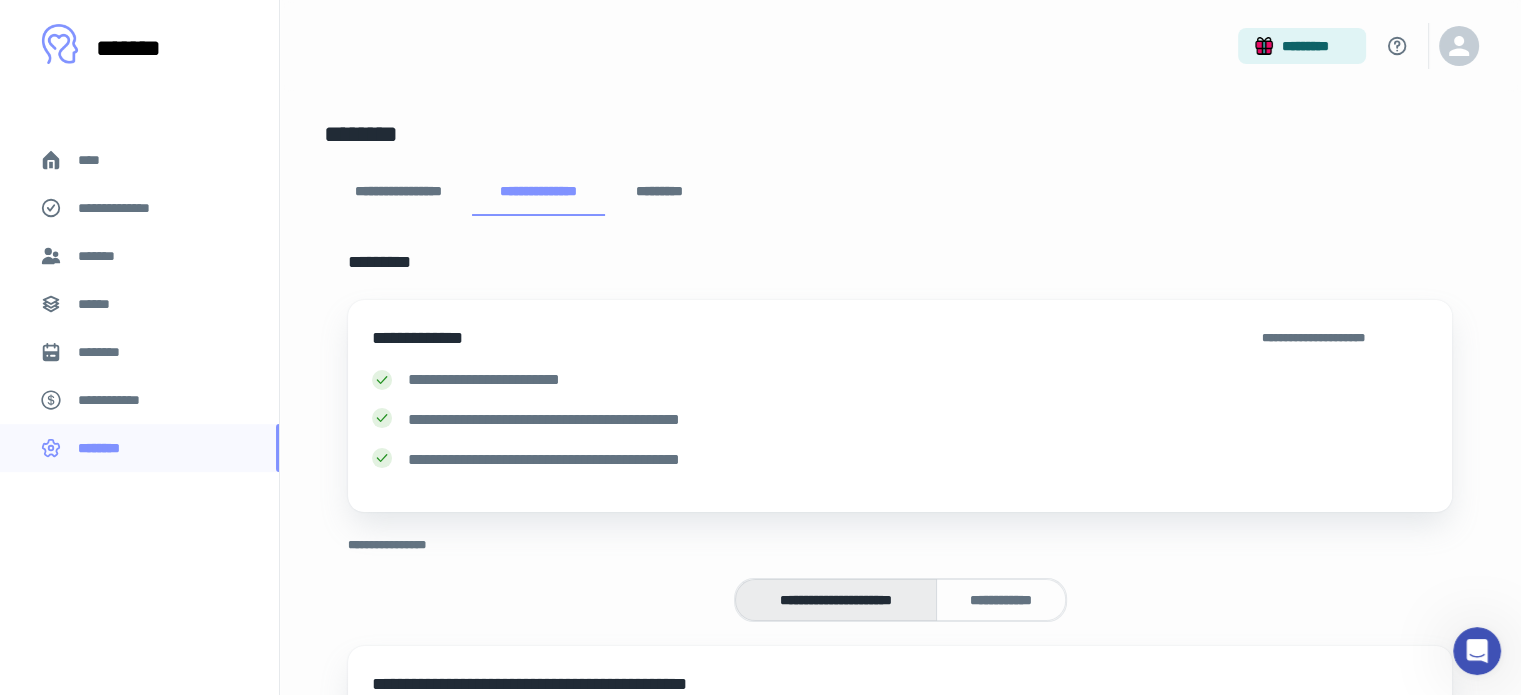click on "*********" at bounding box center [659, 192] 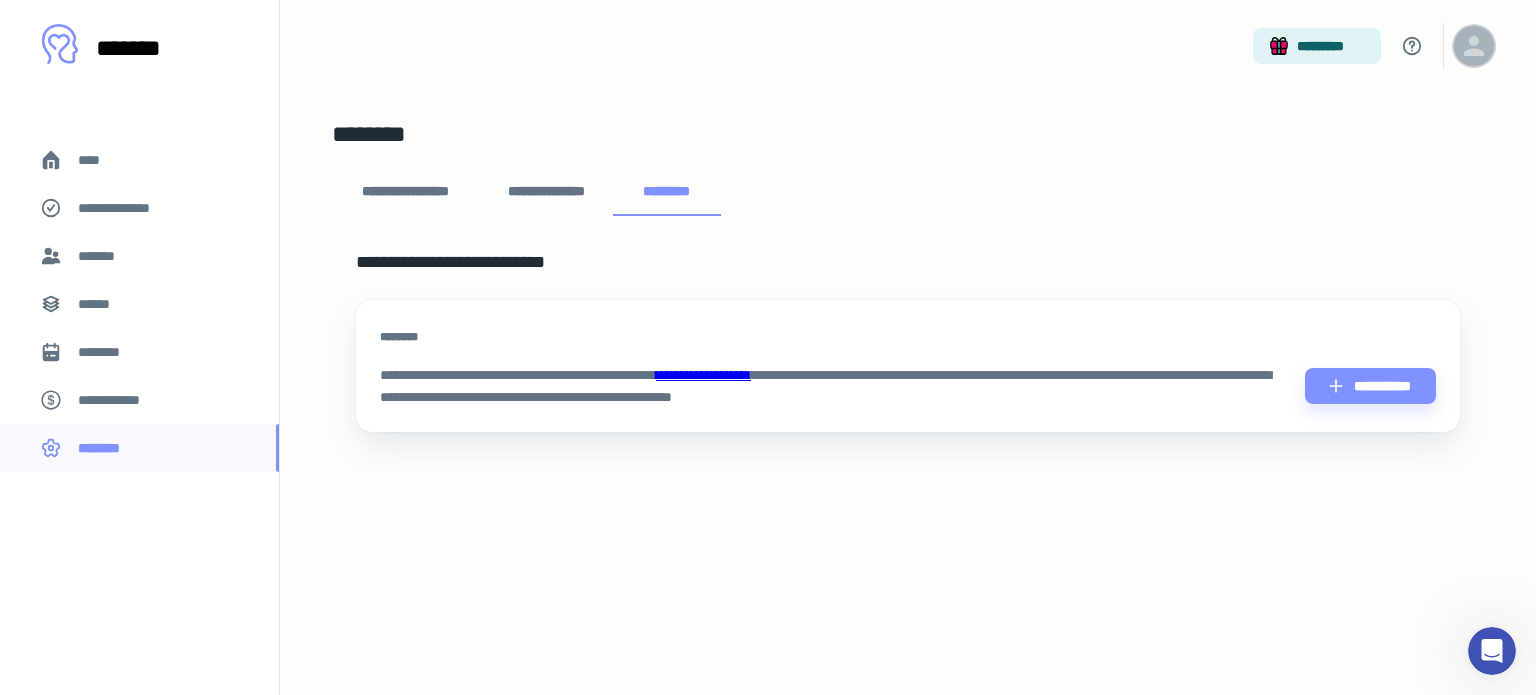 click 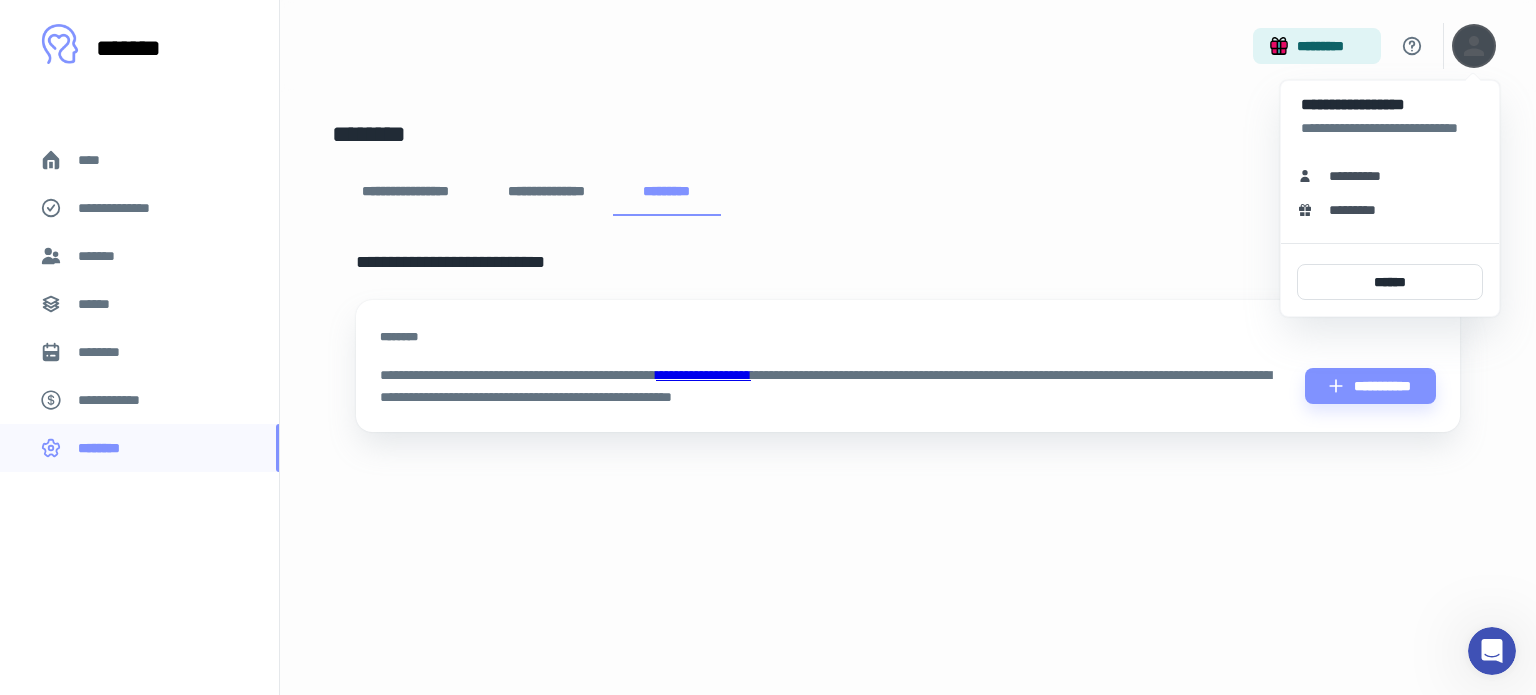 click on "**********" at bounding box center [1362, 176] 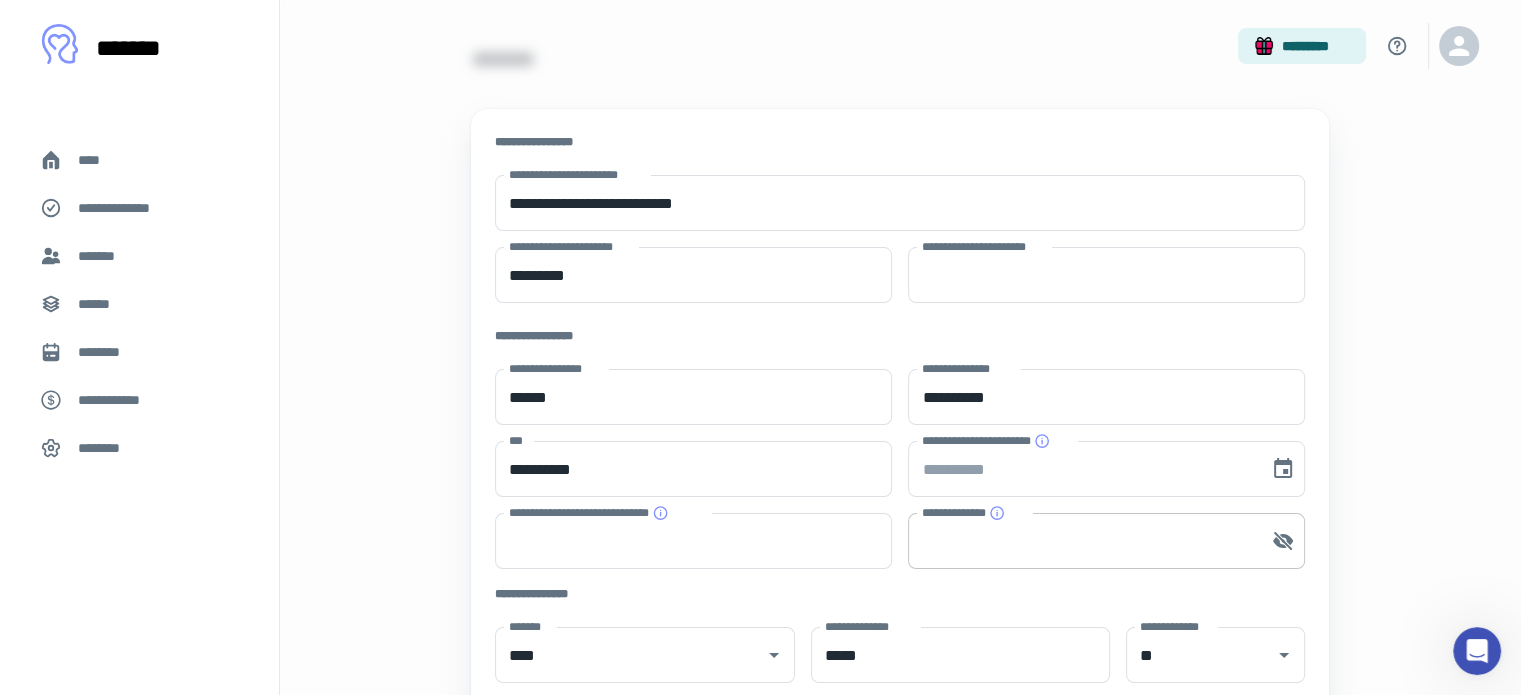 scroll, scrollTop: 200, scrollLeft: 0, axis: vertical 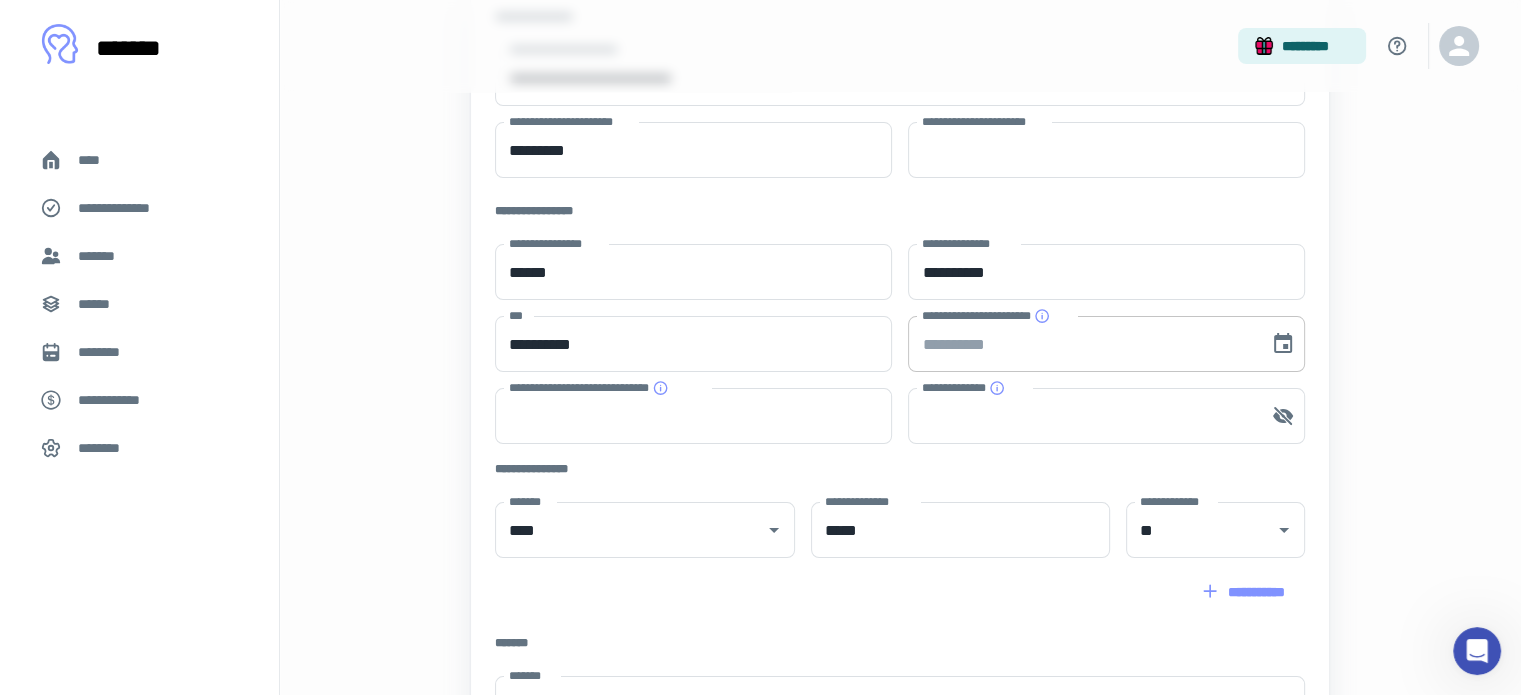 click on "**********" at bounding box center [1081, 344] 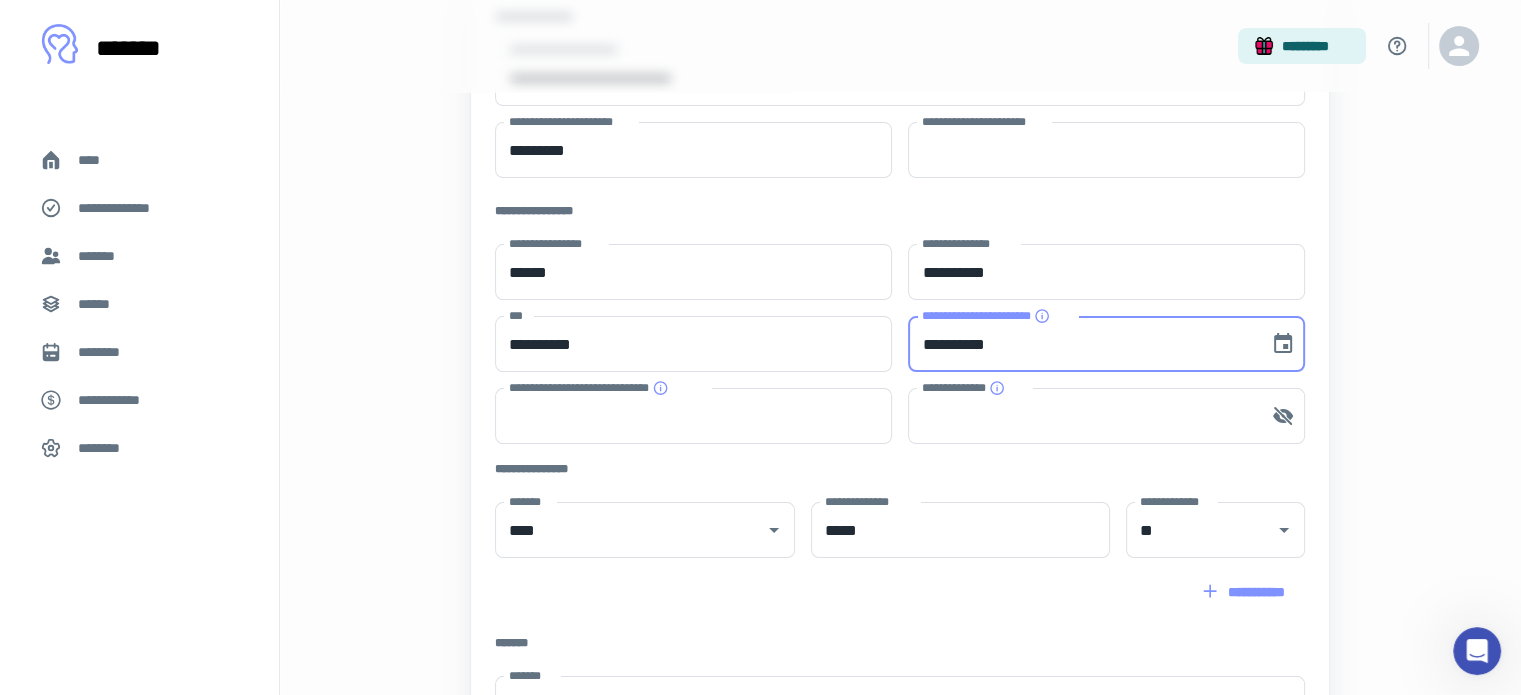 type on "**********" 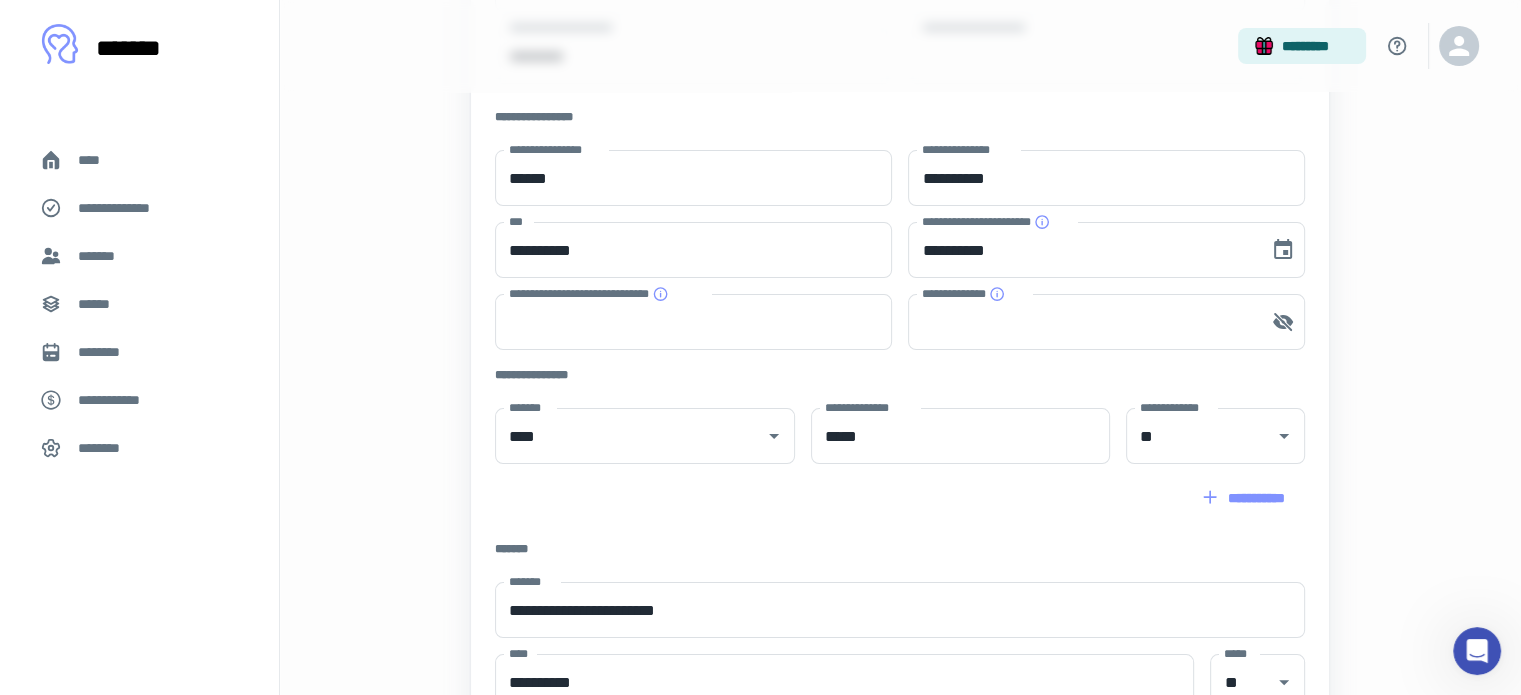 scroll, scrollTop: 300, scrollLeft: 0, axis: vertical 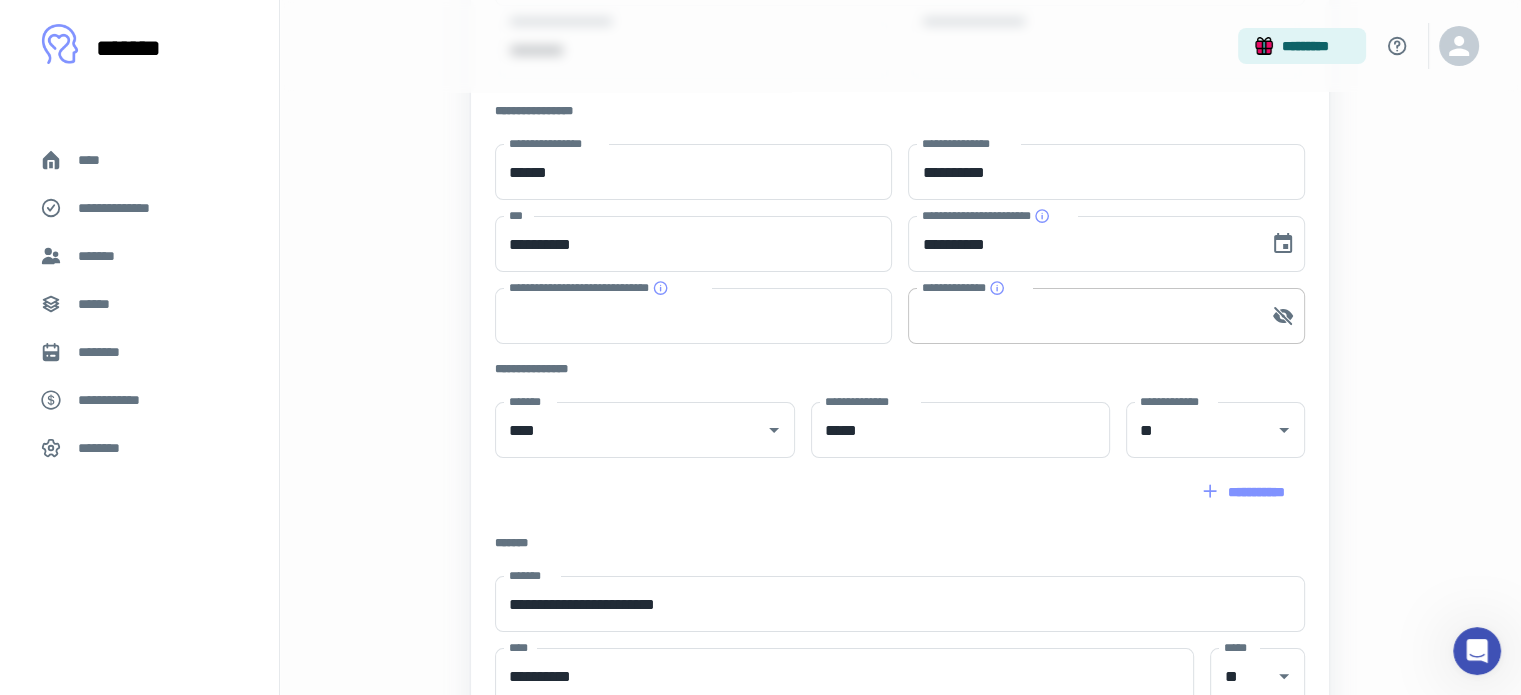click on "**********" at bounding box center [1081, 316] 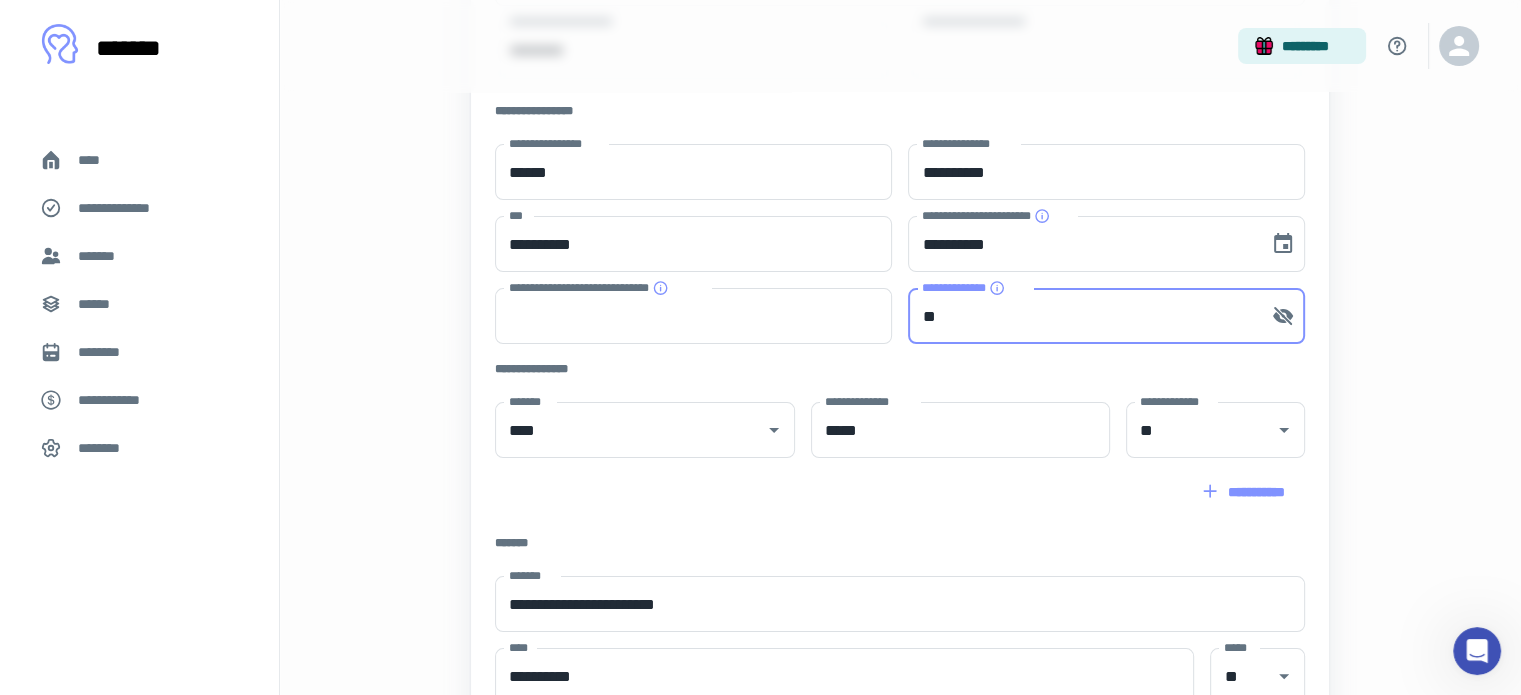 type on "*" 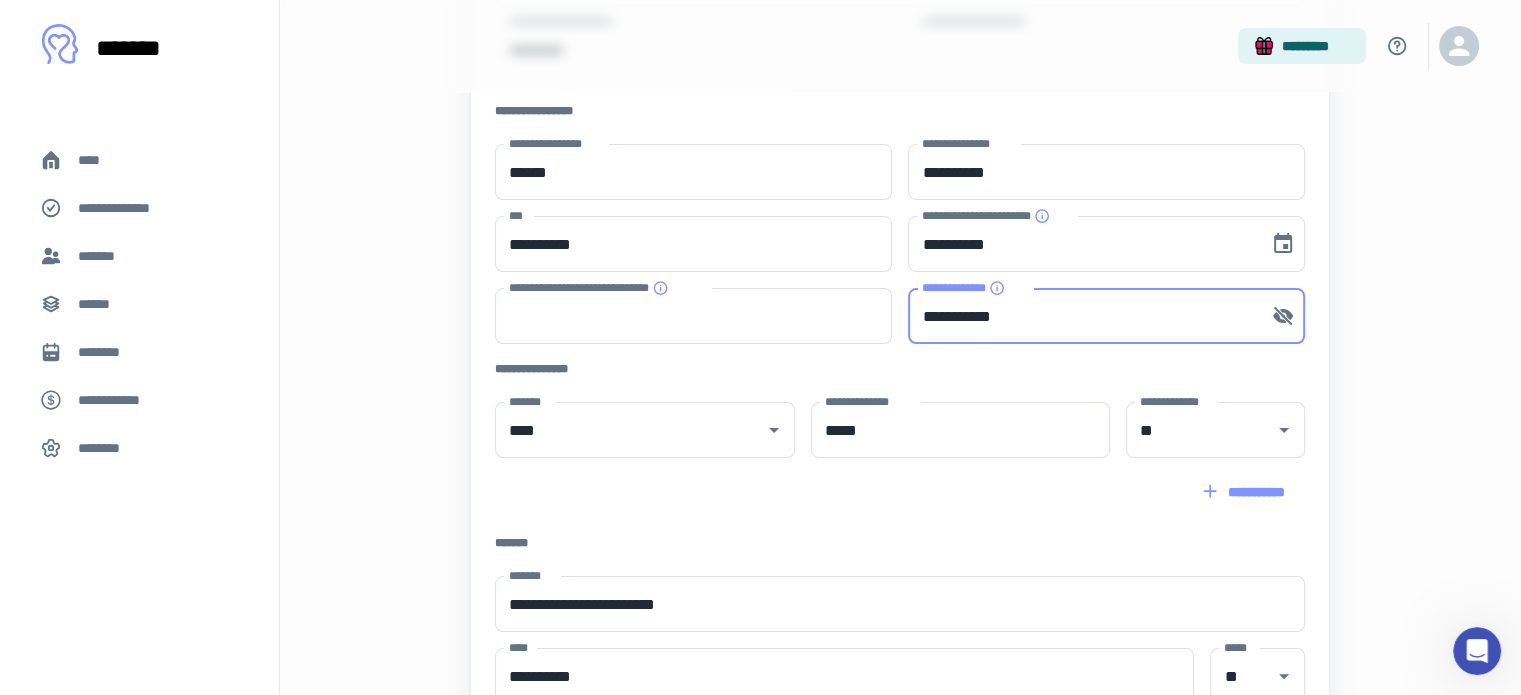 type on "**********" 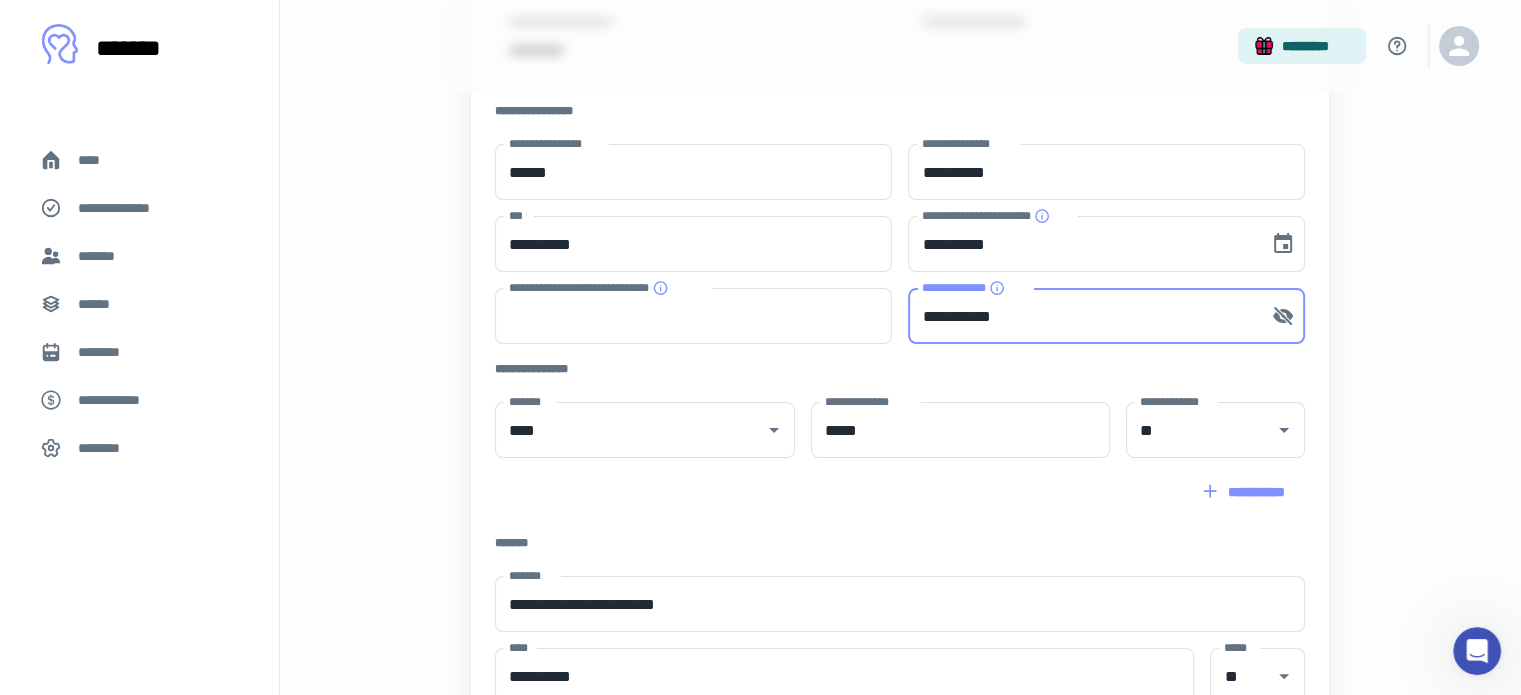click on "**********" at bounding box center [888, 326] 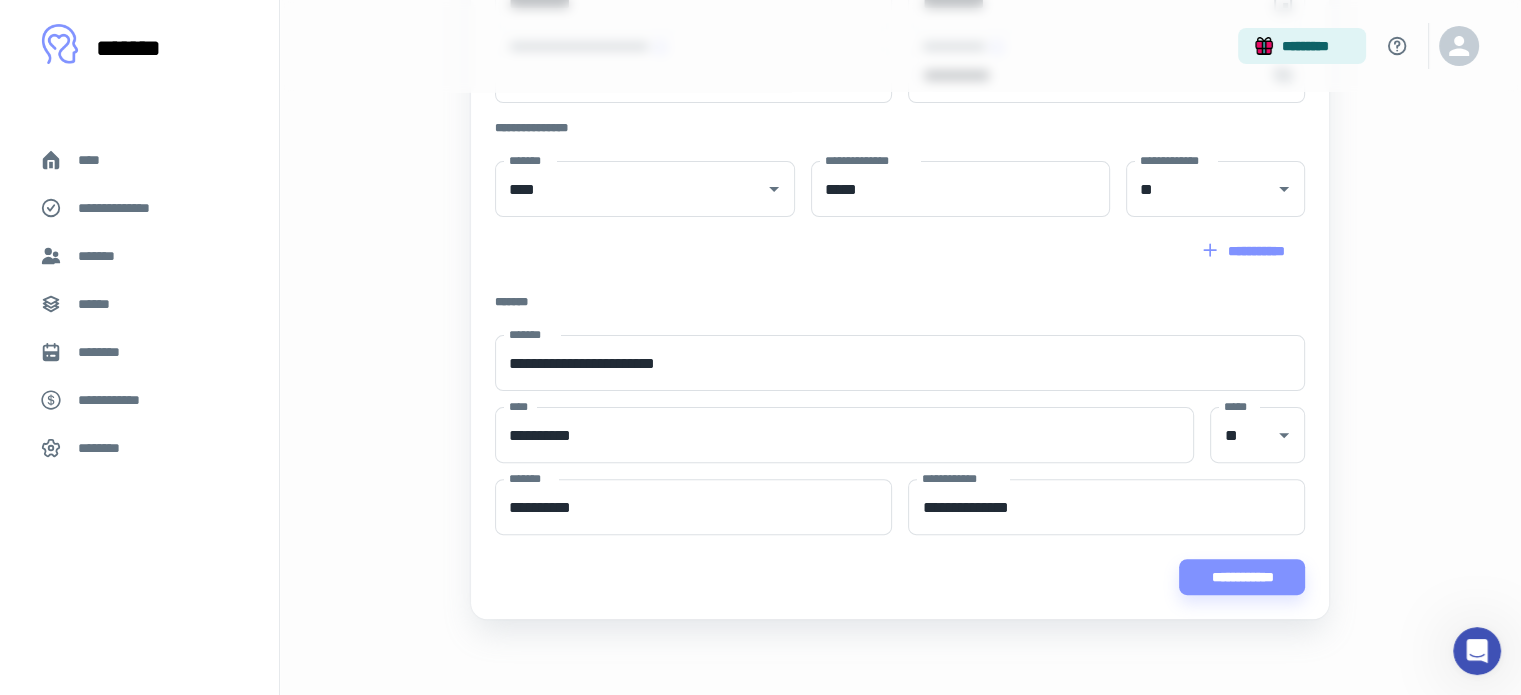 scroll, scrollTop: 544, scrollLeft: 0, axis: vertical 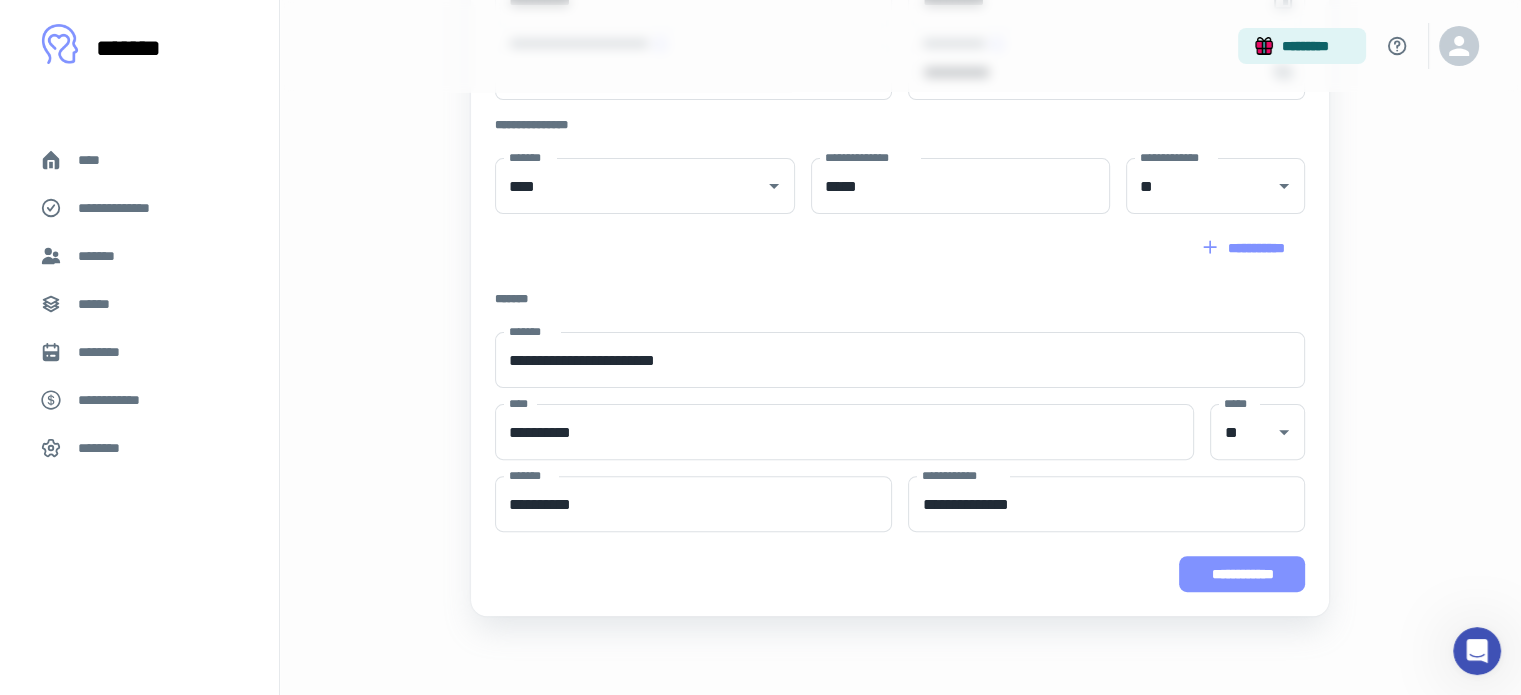 click on "**********" at bounding box center (1242, 574) 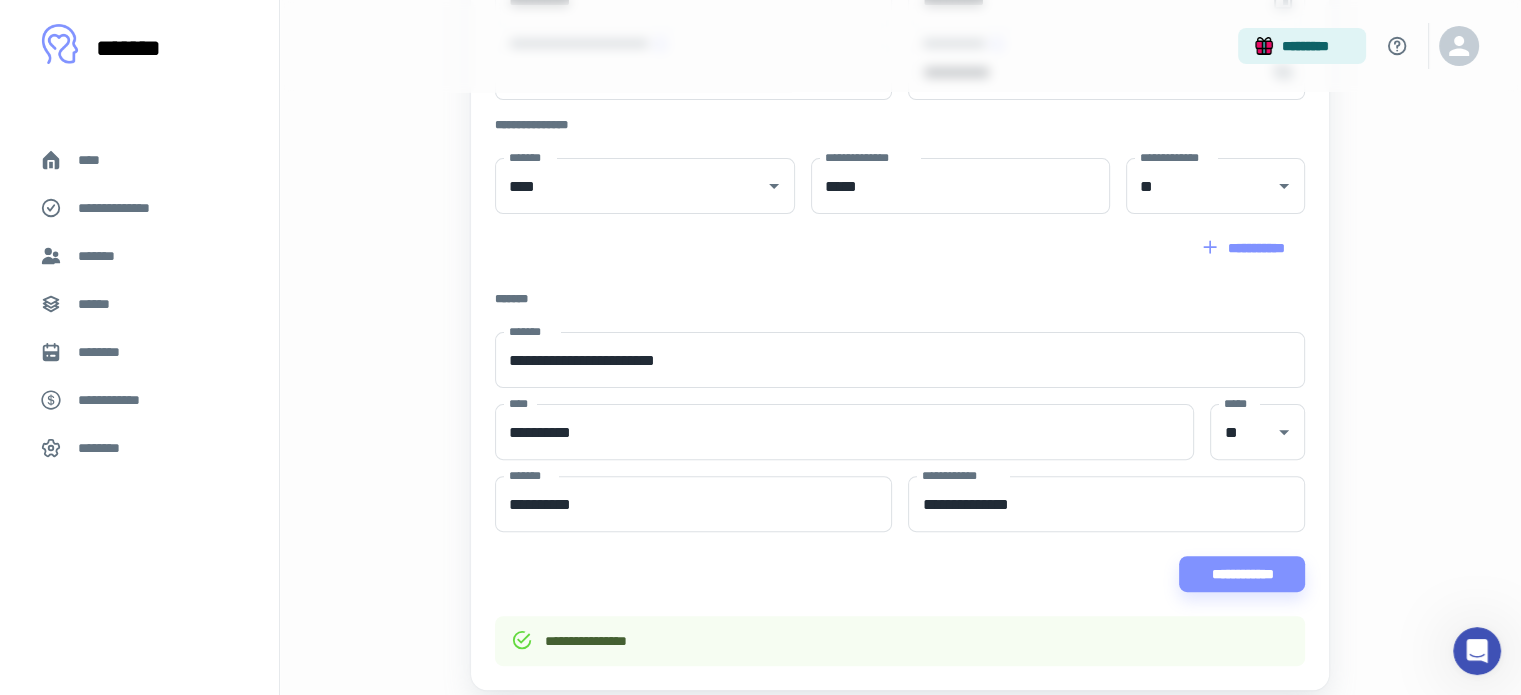 click on "*********" at bounding box center (901, 46) 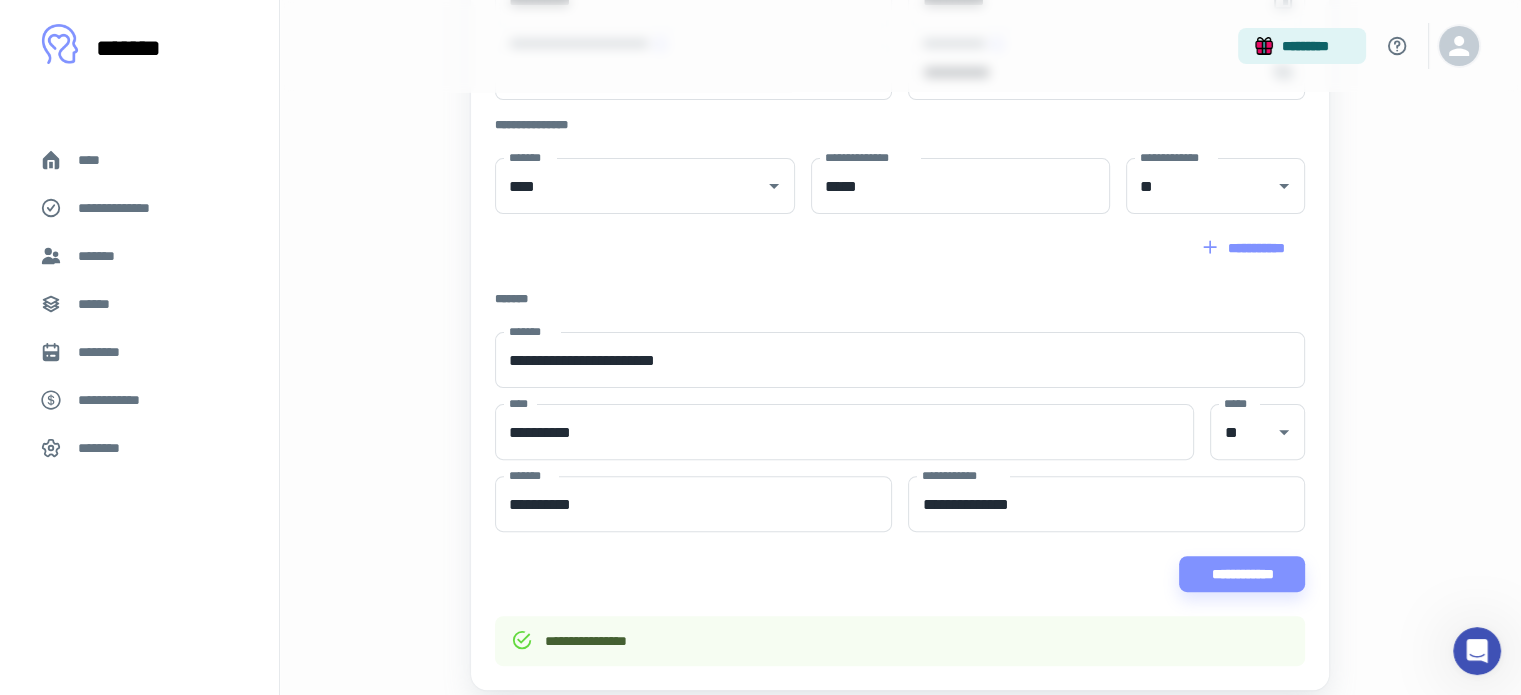 click 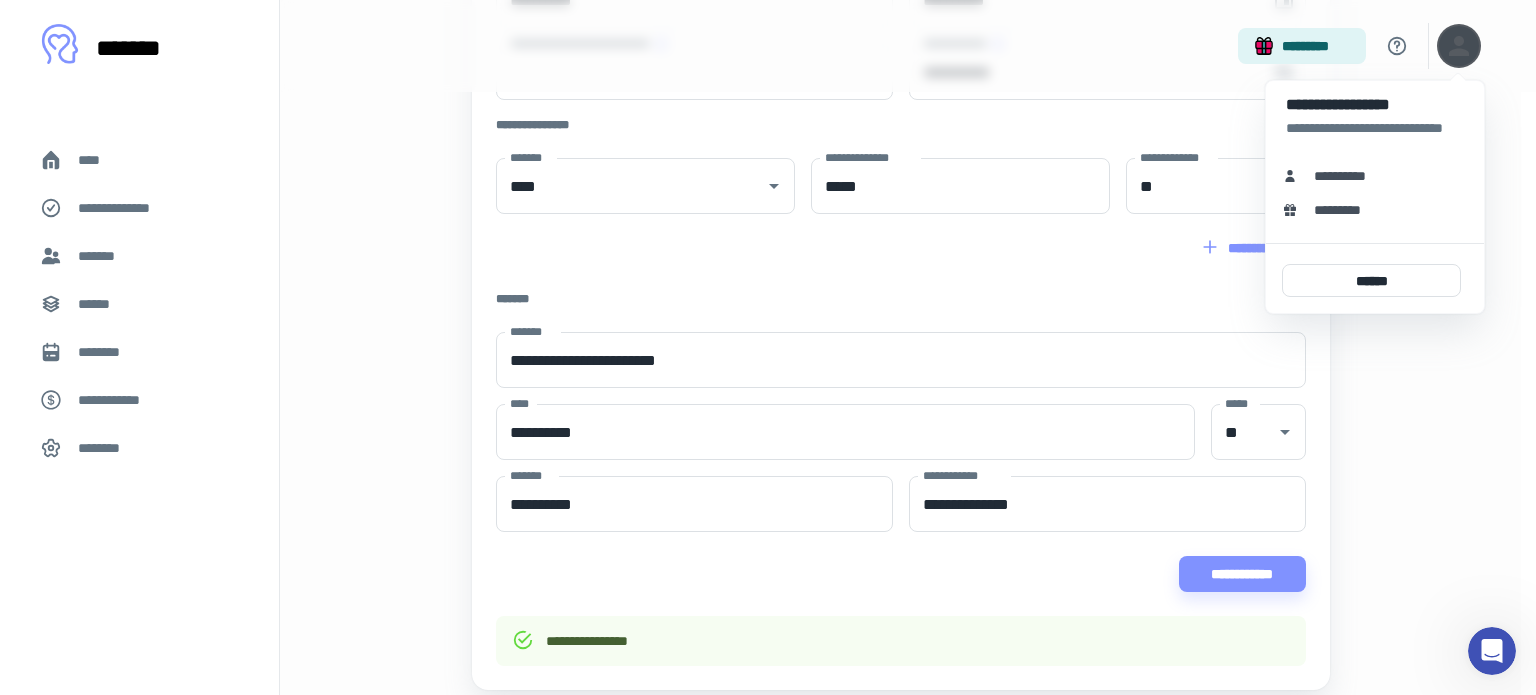 click on "**********" at bounding box center (1347, 176) 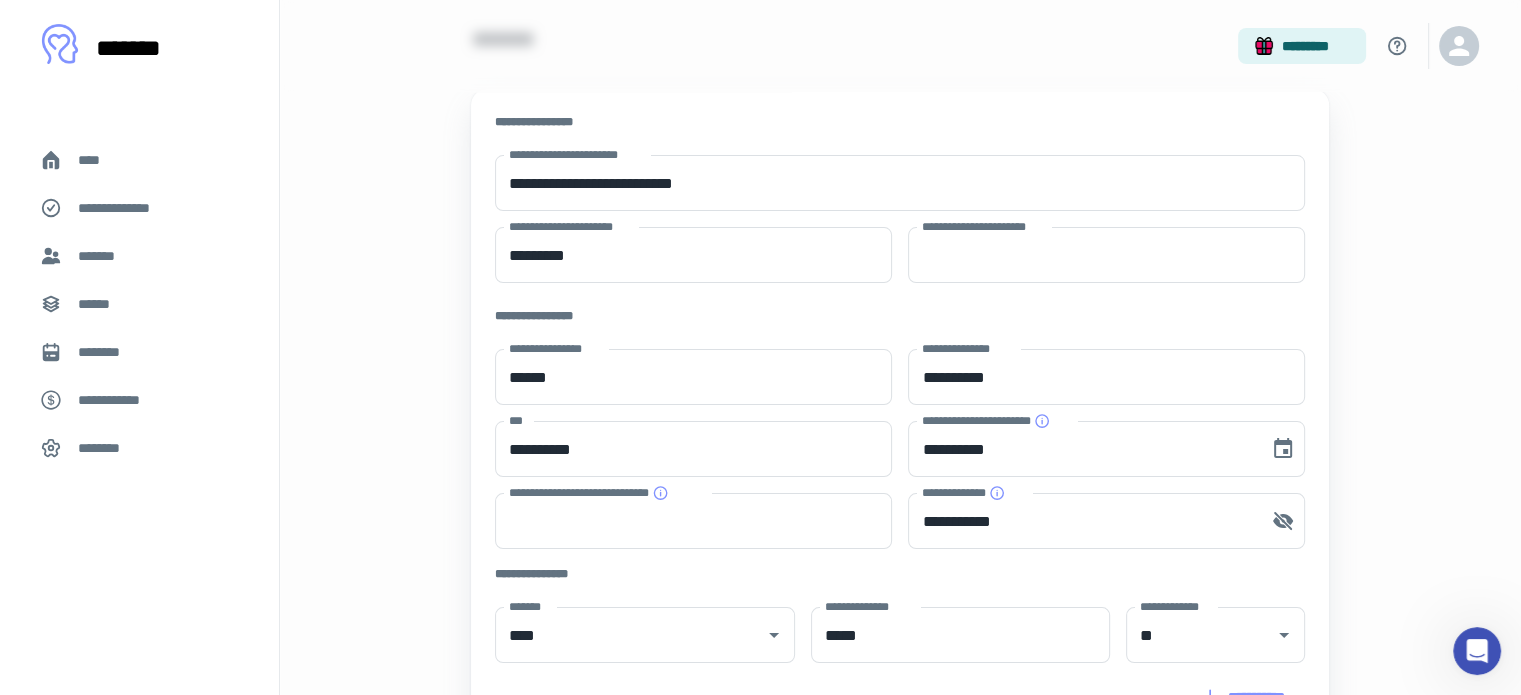 scroll, scrollTop: 100, scrollLeft: 0, axis: vertical 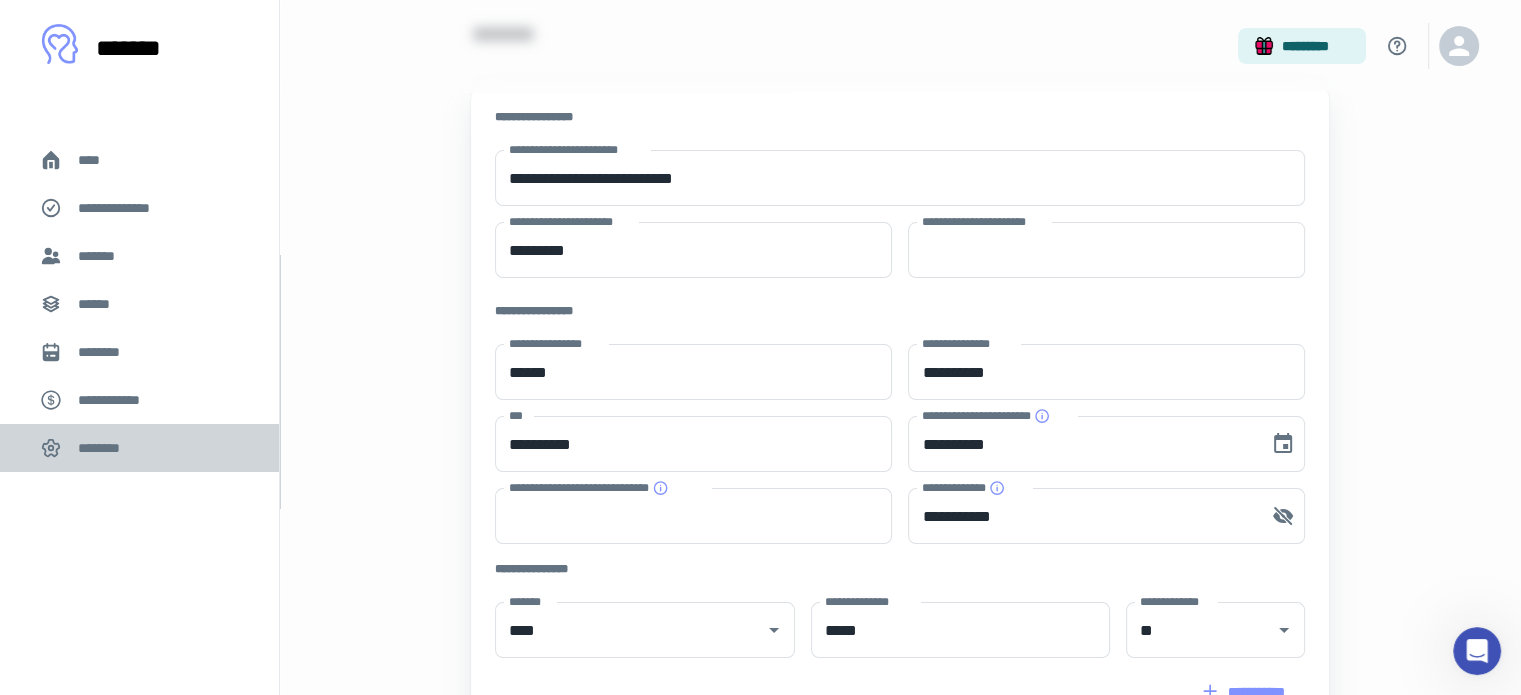 click on "********" at bounding box center (105, 448) 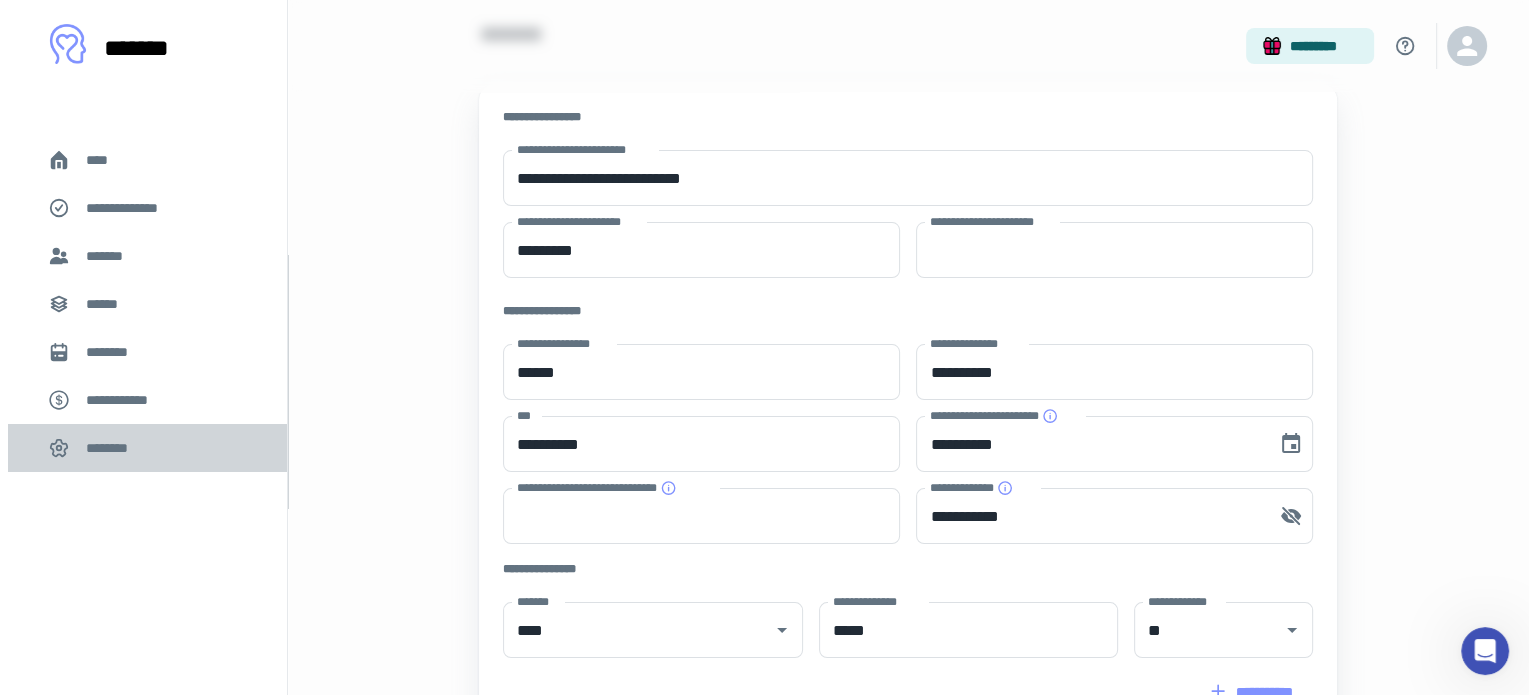scroll, scrollTop: 0, scrollLeft: 0, axis: both 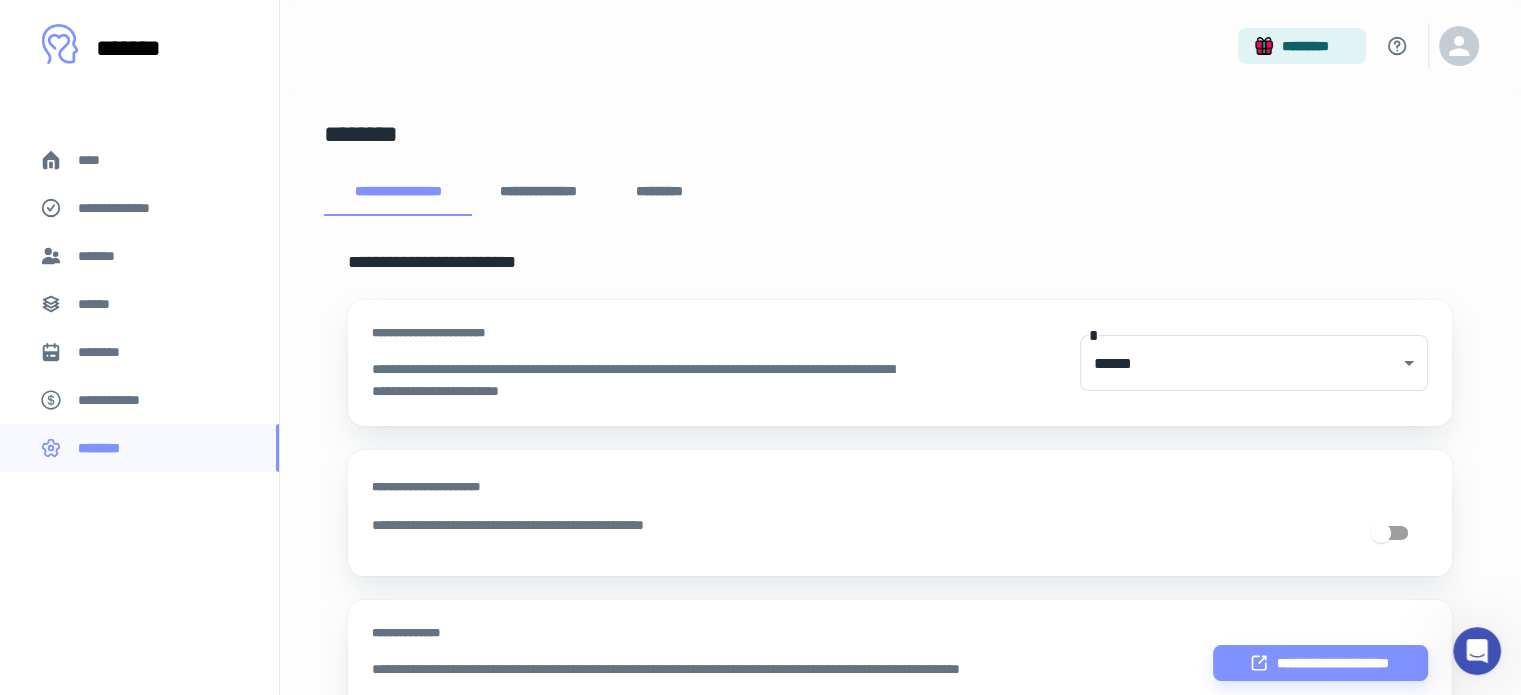 click on "*********" at bounding box center (659, 192) 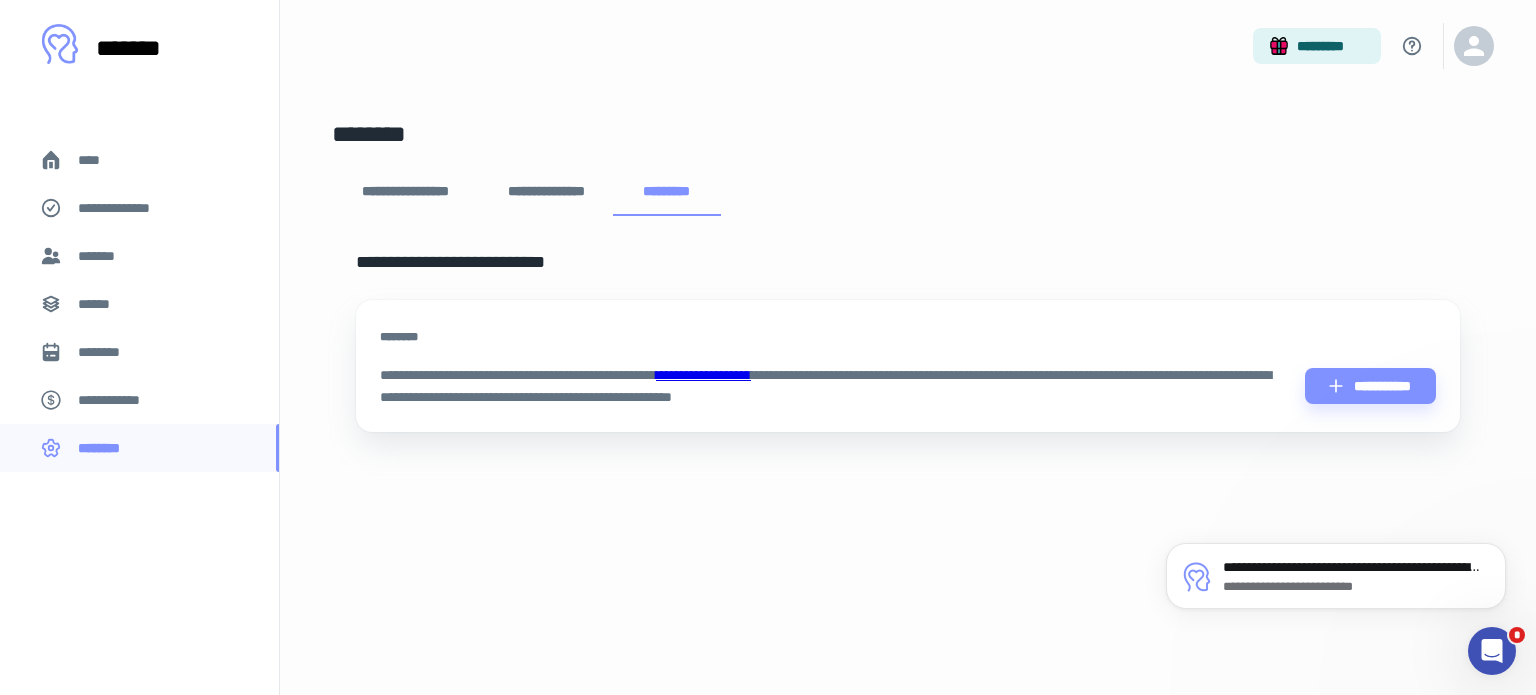 scroll, scrollTop: 0, scrollLeft: 0, axis: both 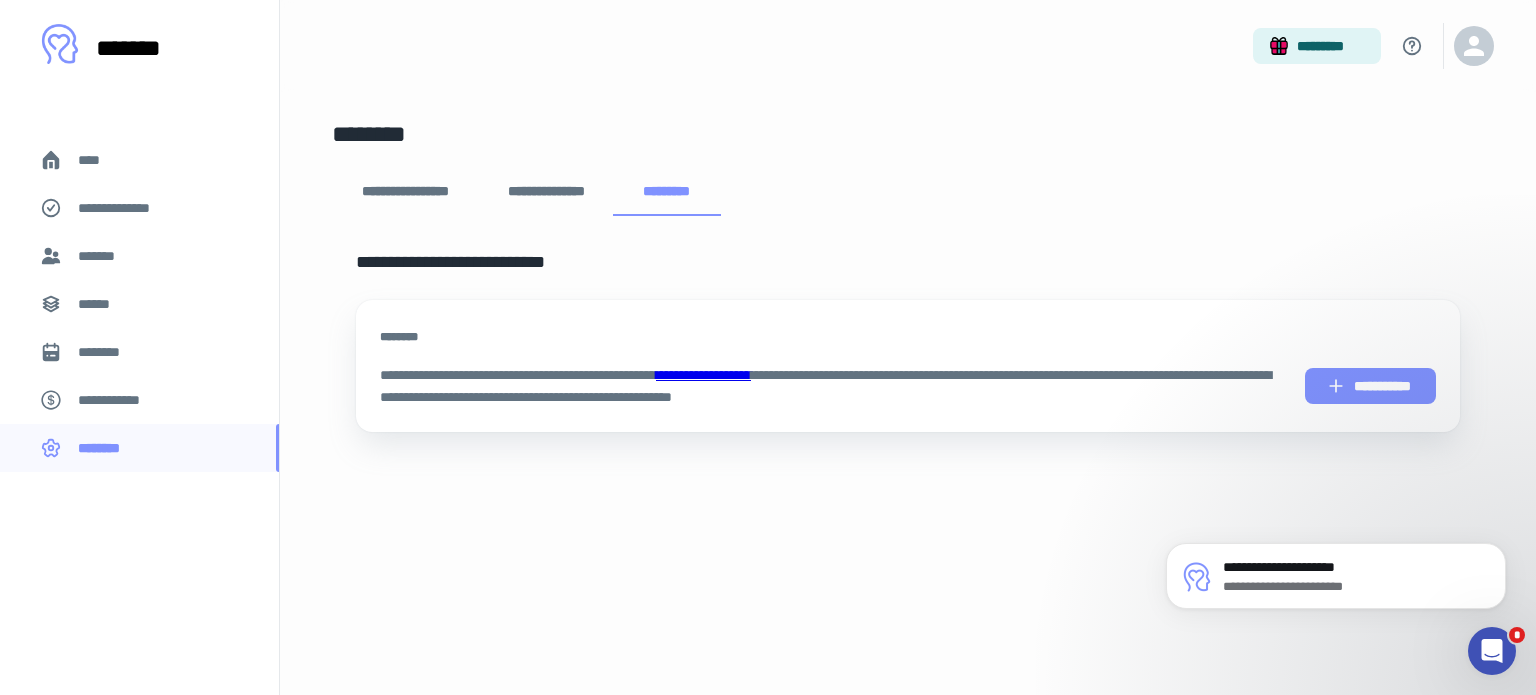 click on "**********" at bounding box center (1370, 386) 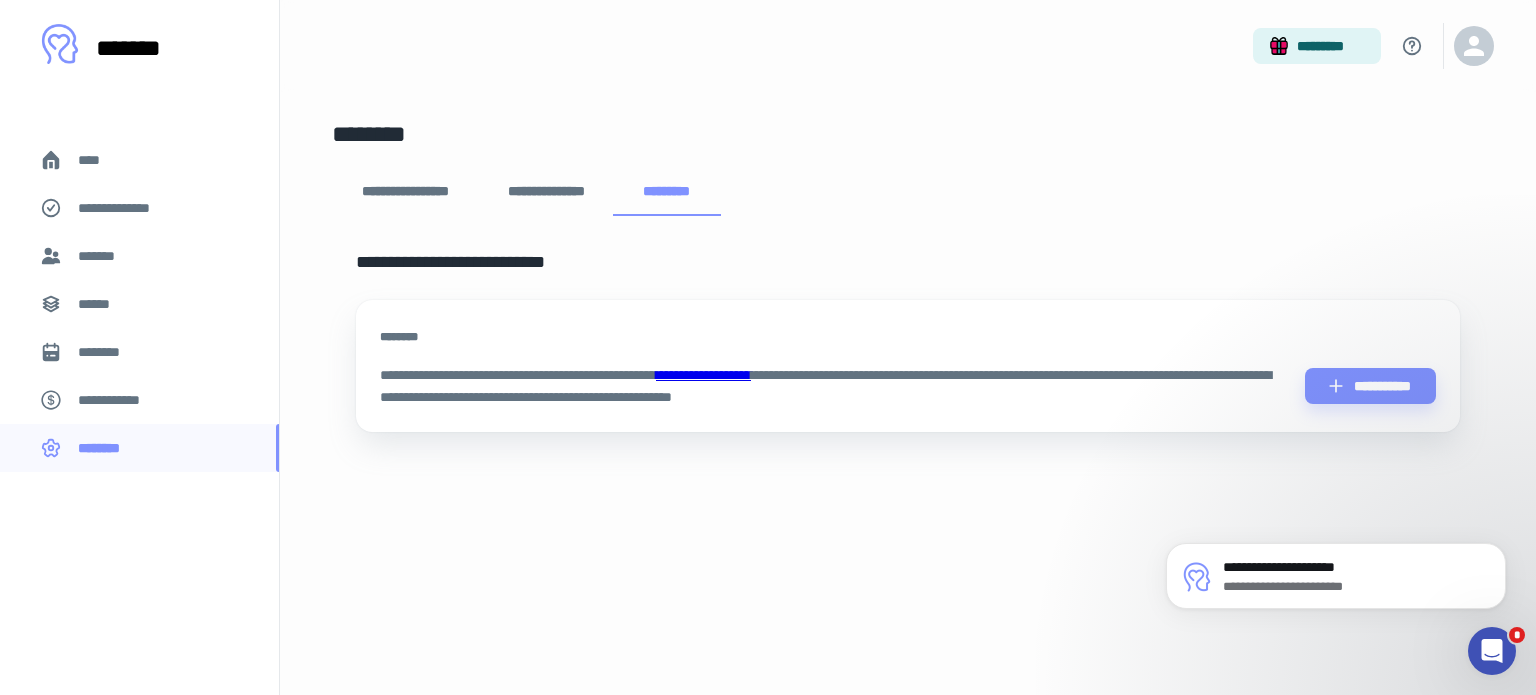 click on "**********" at bounding box center (908, 192) 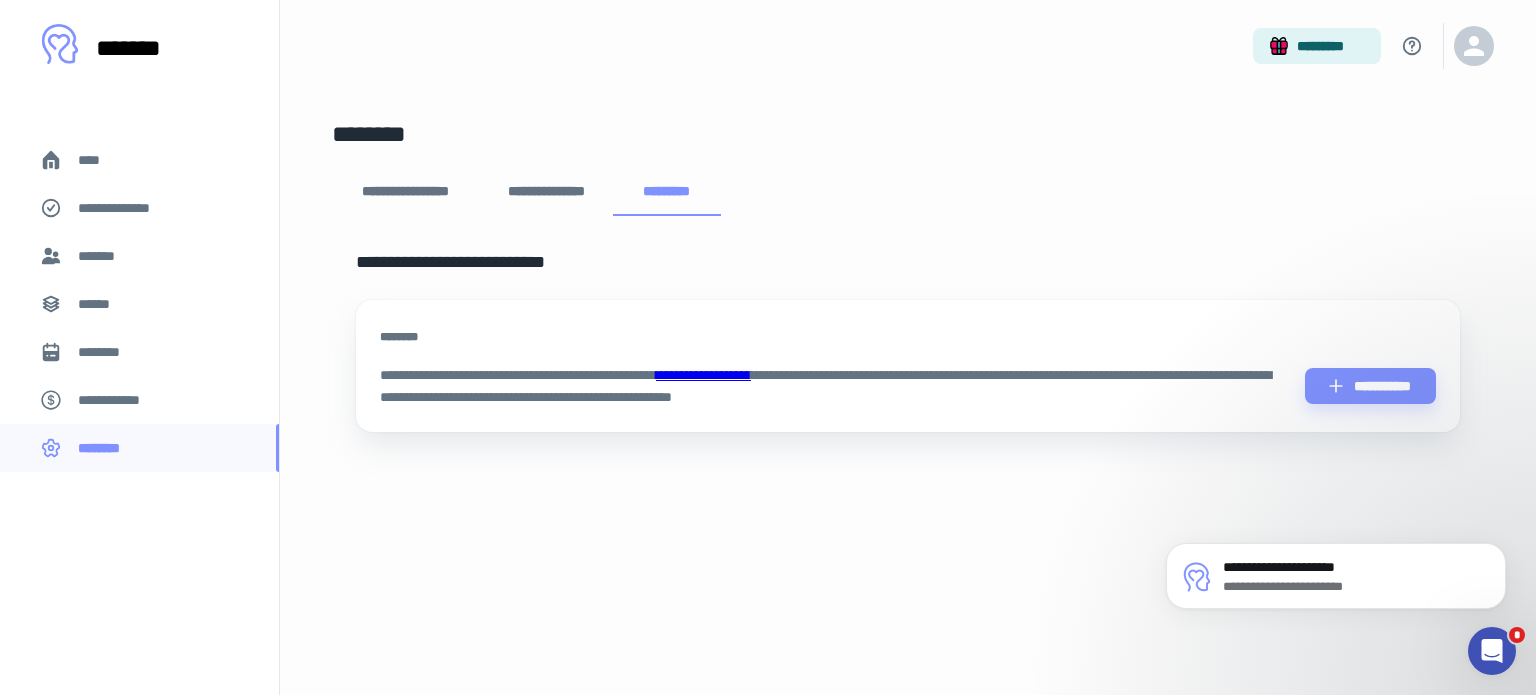 click 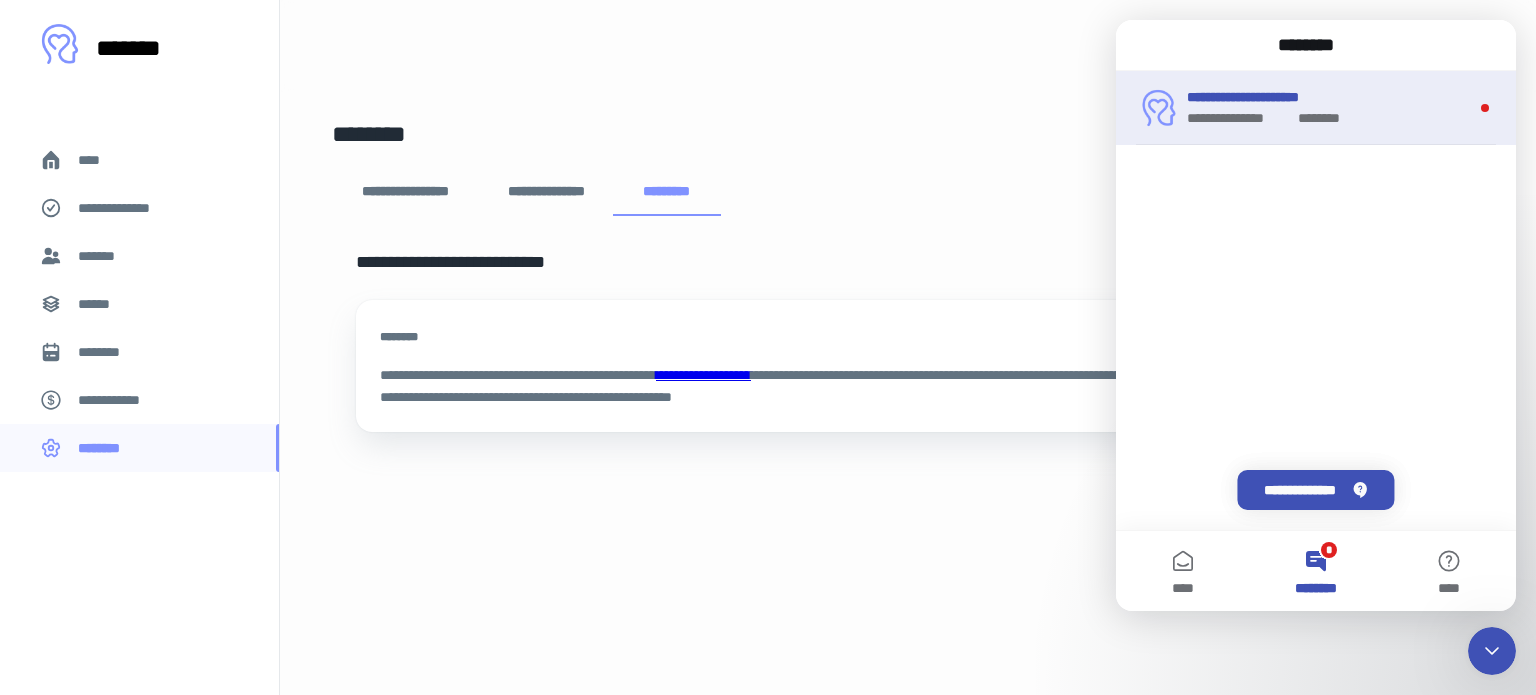 click on "* ******" at bounding box center [1326, 118] 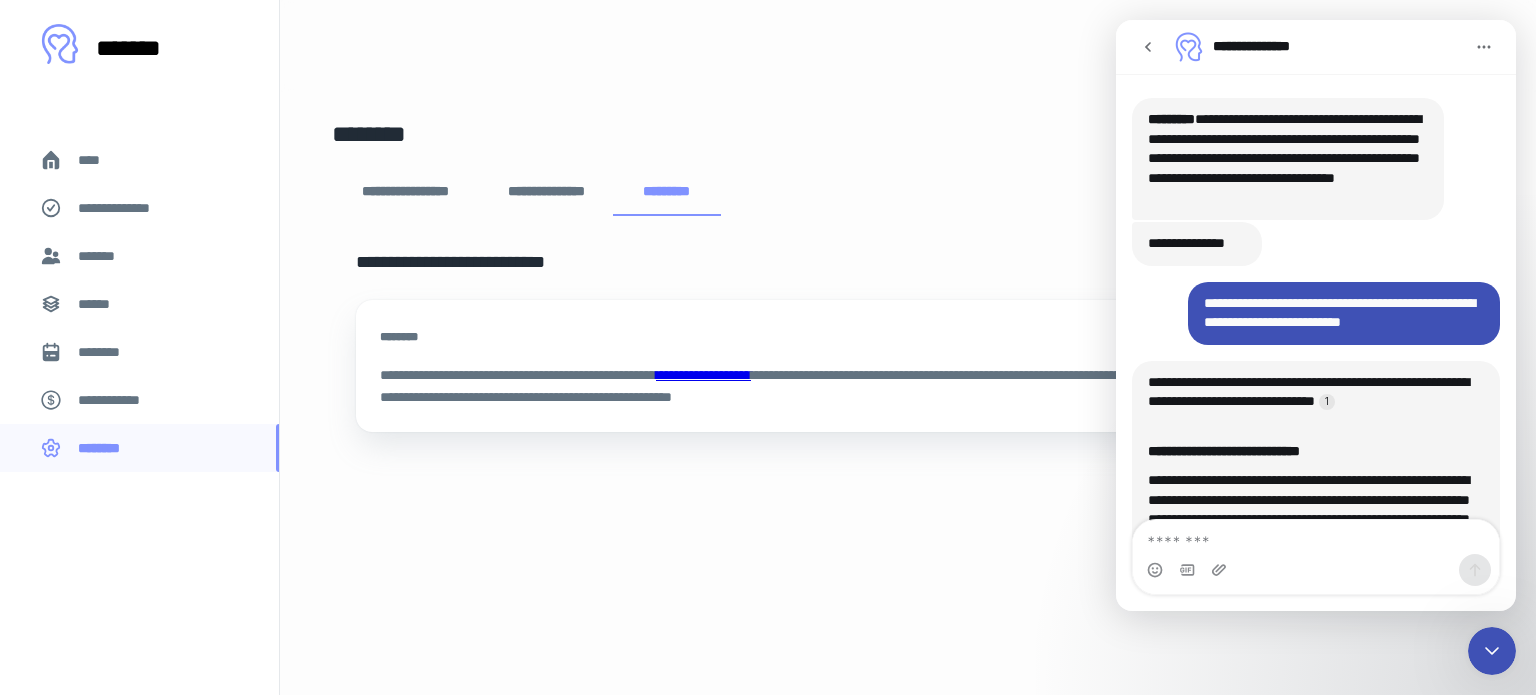 scroll, scrollTop: 3, scrollLeft: 0, axis: vertical 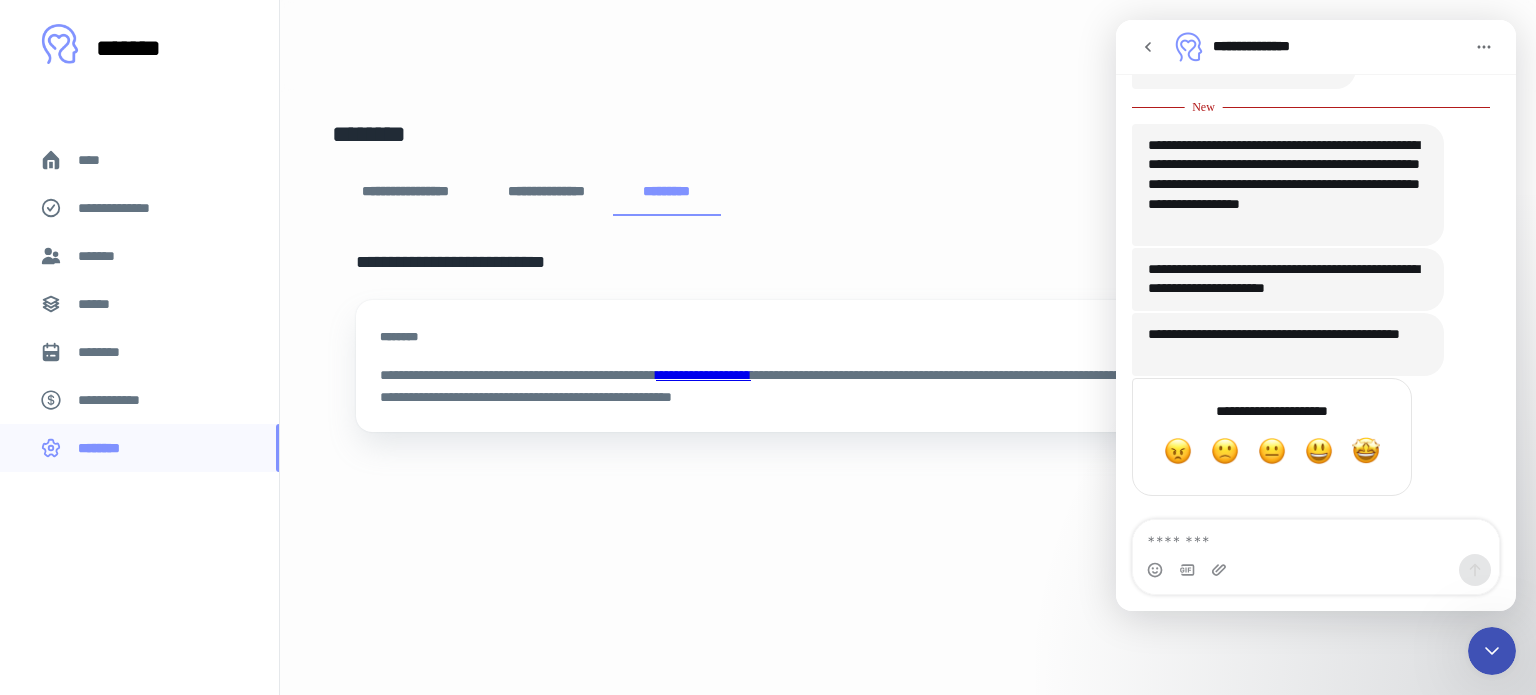 click 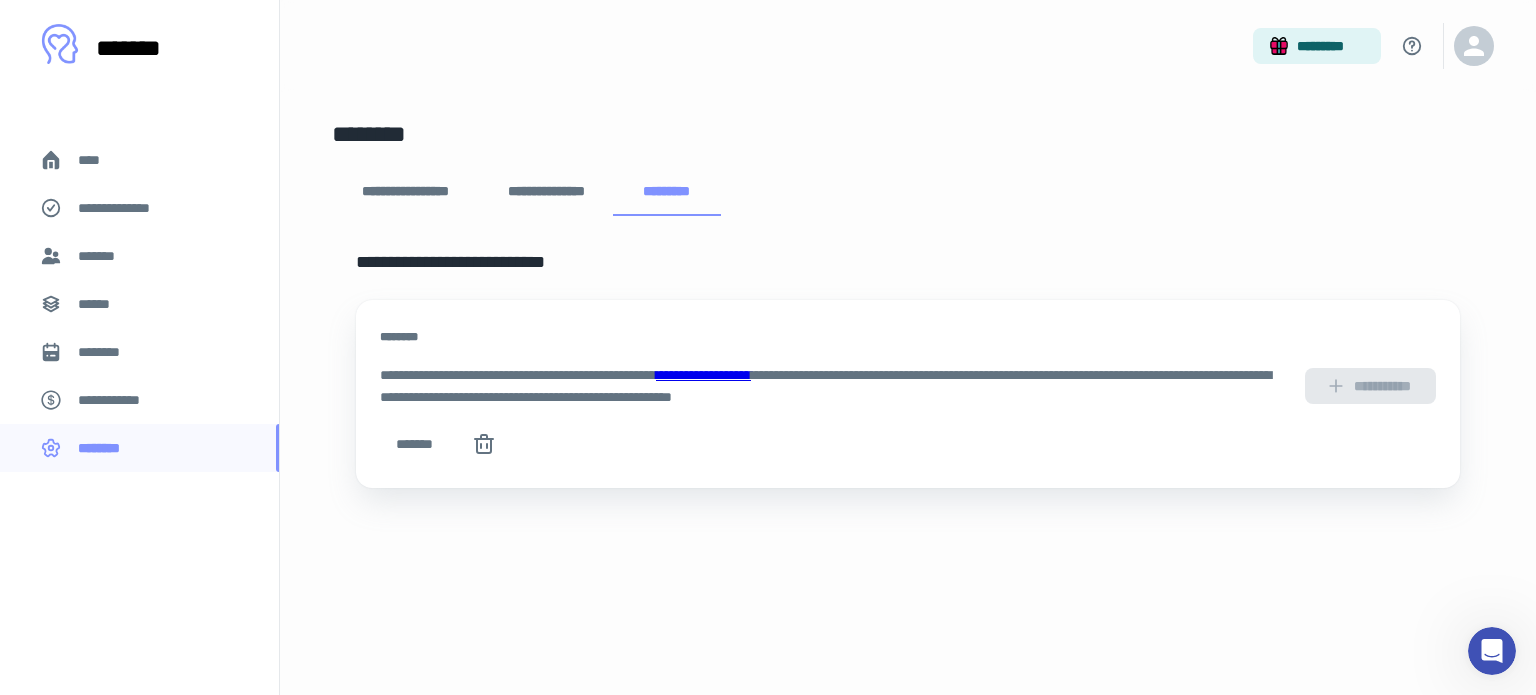 click 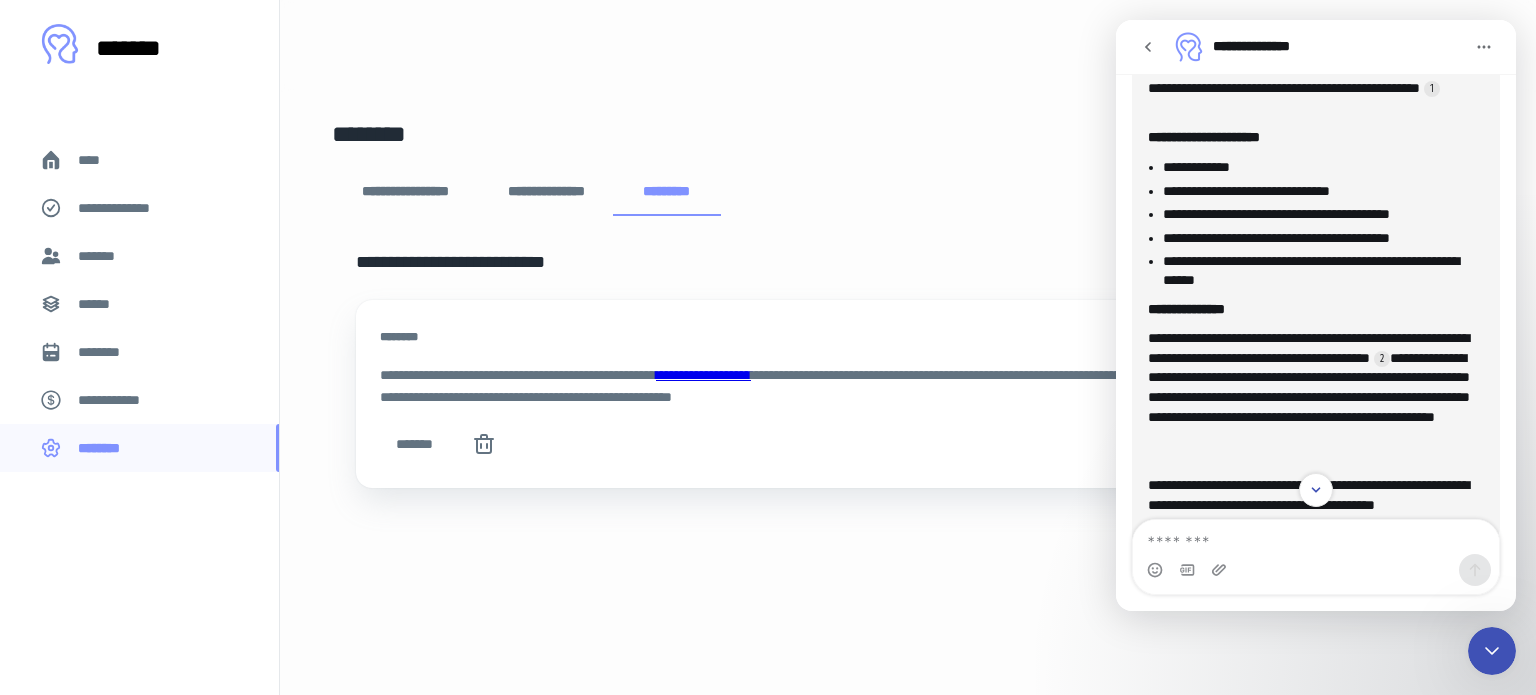 scroll, scrollTop: 1931, scrollLeft: 0, axis: vertical 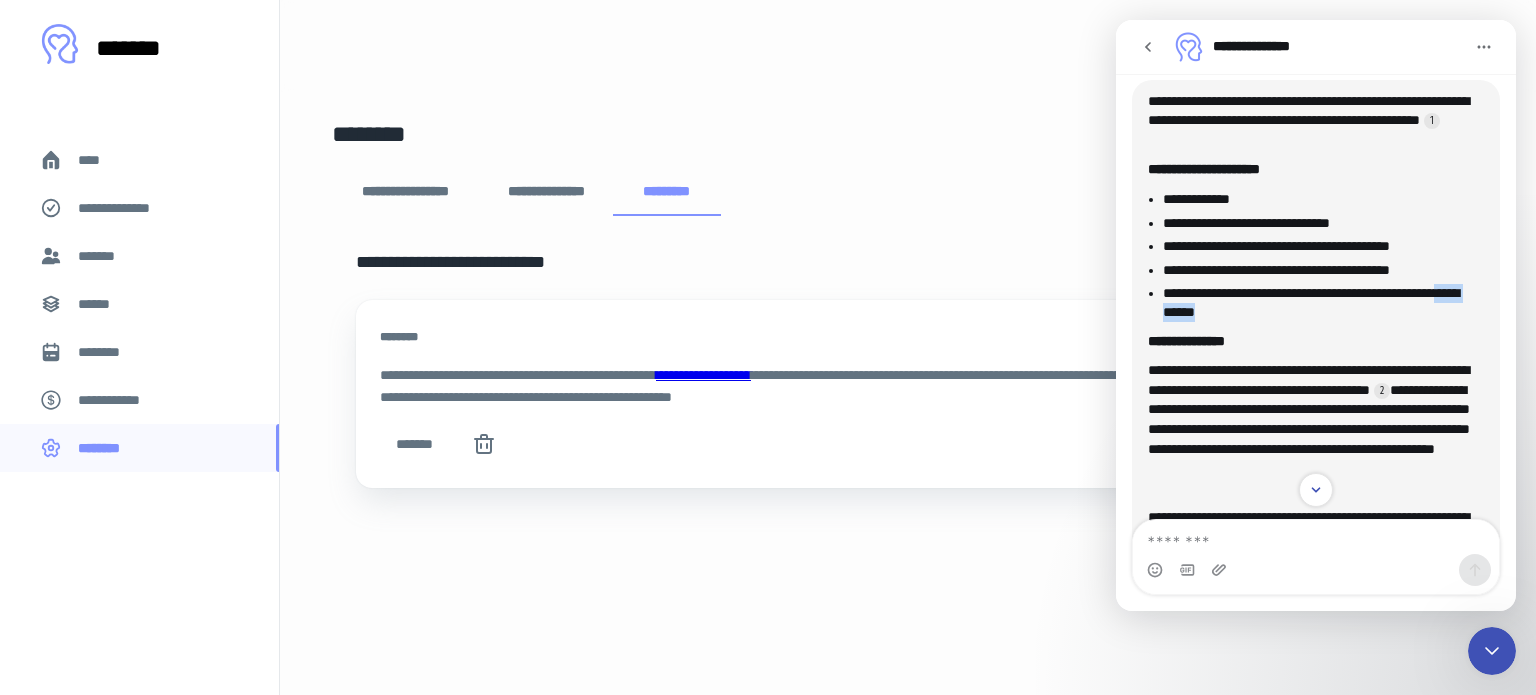 drag, startPoint x: 1291, startPoint y: 318, endPoint x: 1204, endPoint y: 306, distance: 87.823685 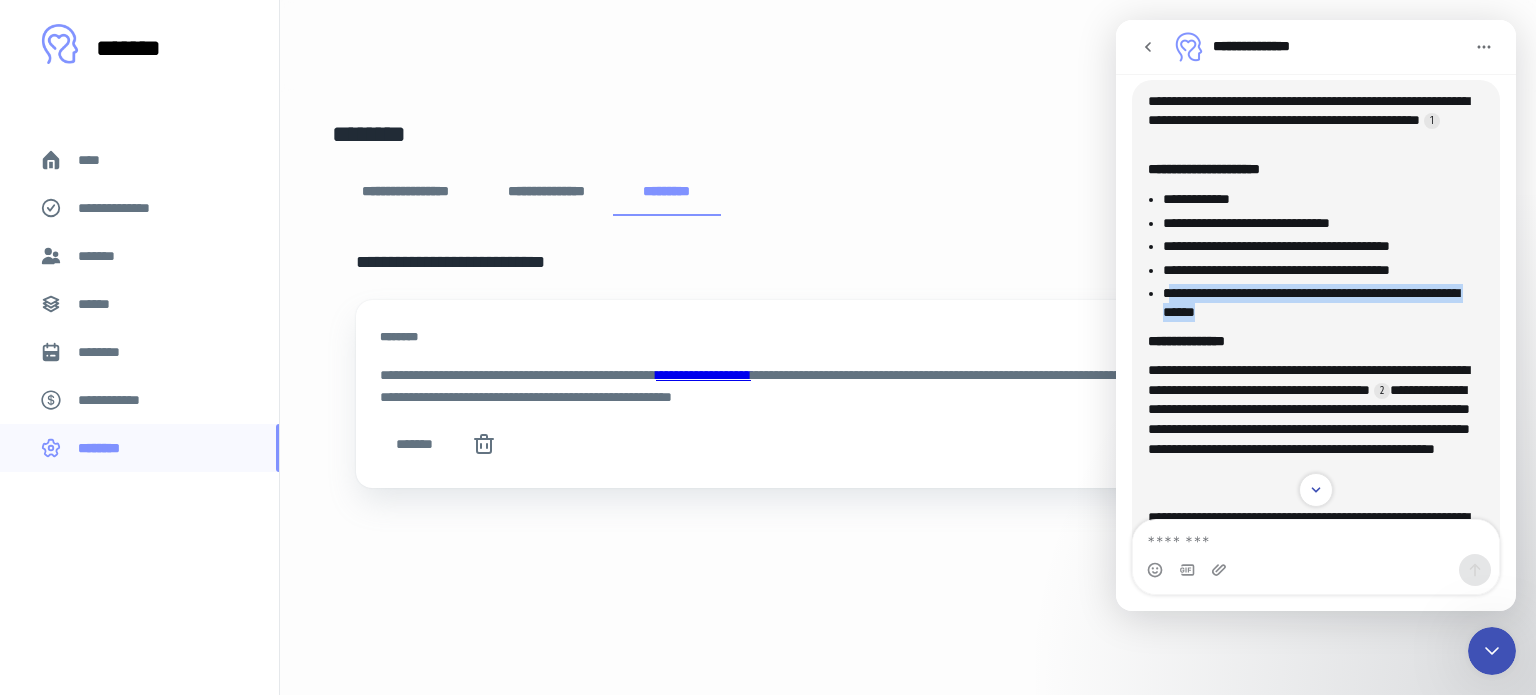 drag, startPoint x: 1168, startPoint y: 291, endPoint x: 1276, endPoint y: 311, distance: 109.83624 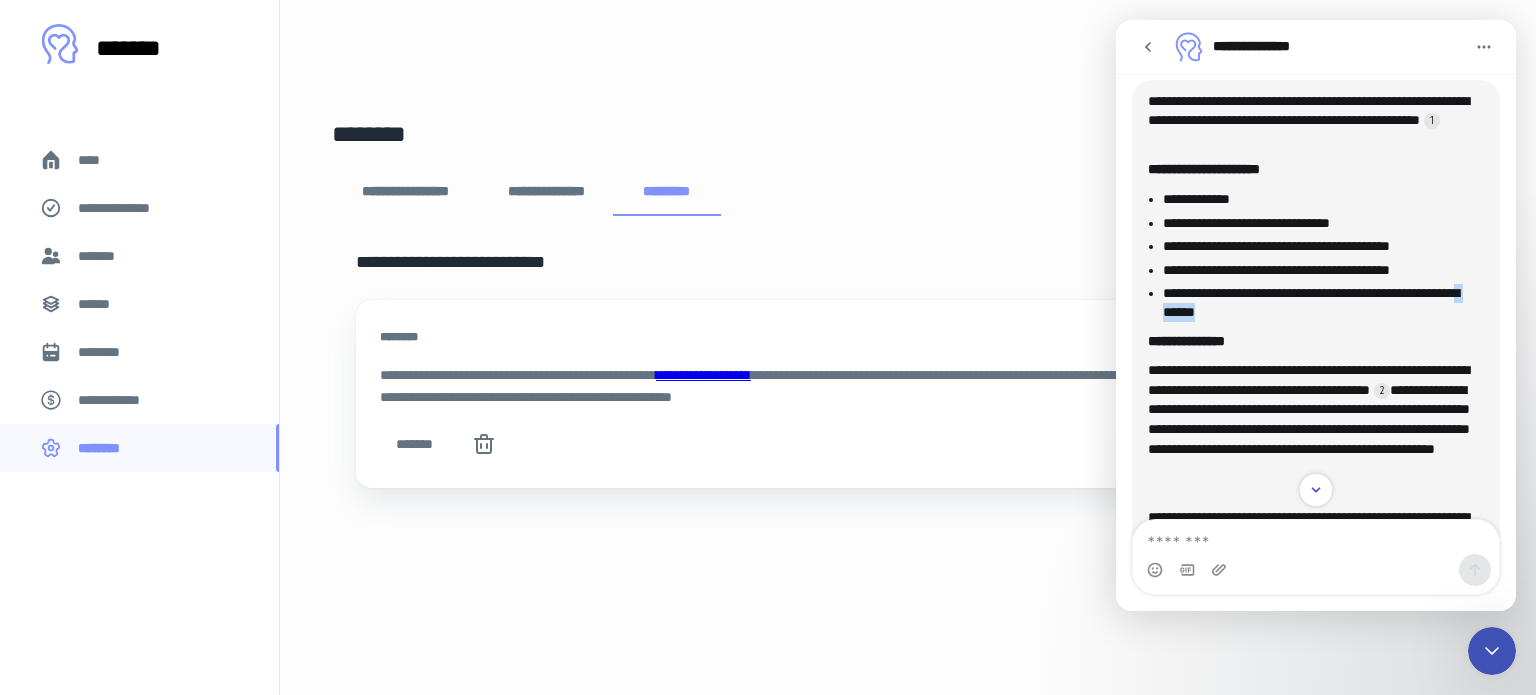 drag, startPoint x: 1290, startPoint y: 311, endPoint x: 1225, endPoint y: 306, distance: 65.192024 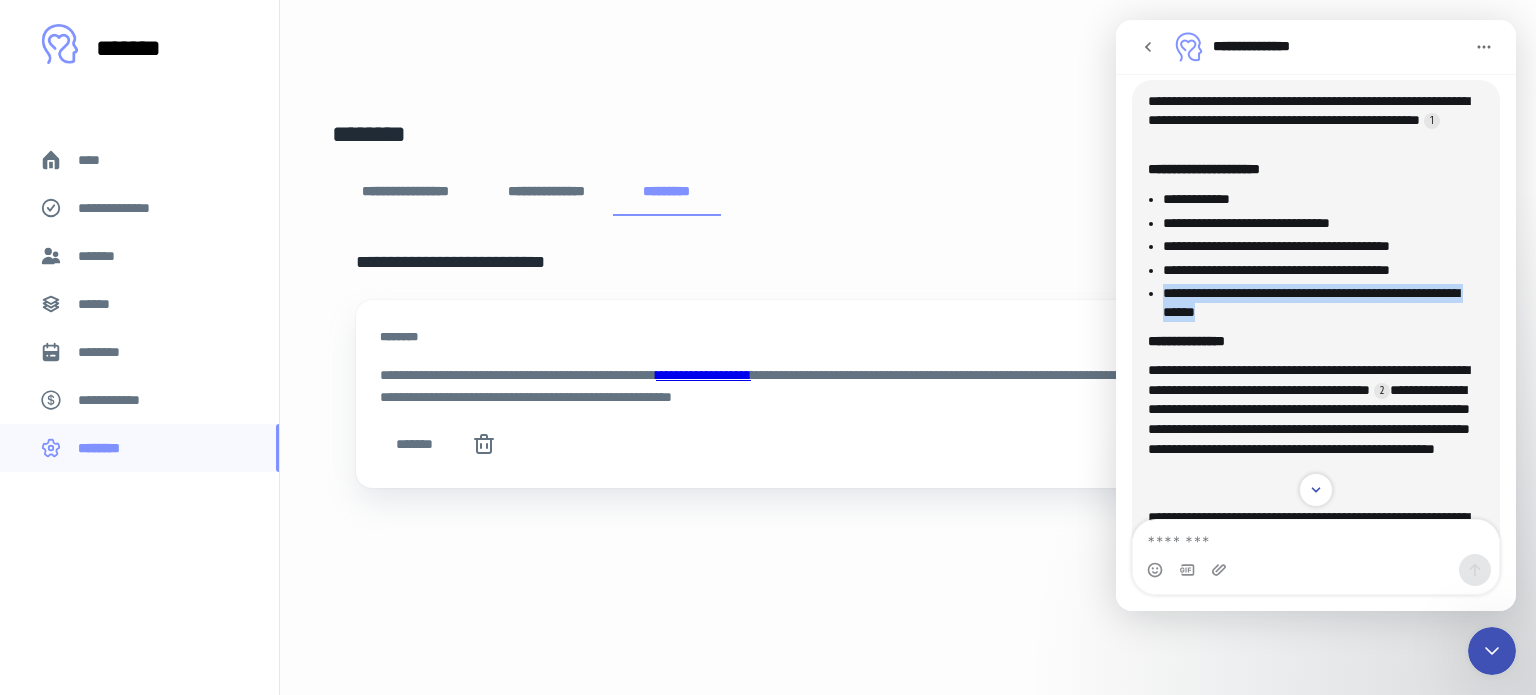 drag, startPoint x: 1292, startPoint y: 312, endPoint x: 1160, endPoint y: 295, distance: 133.0902 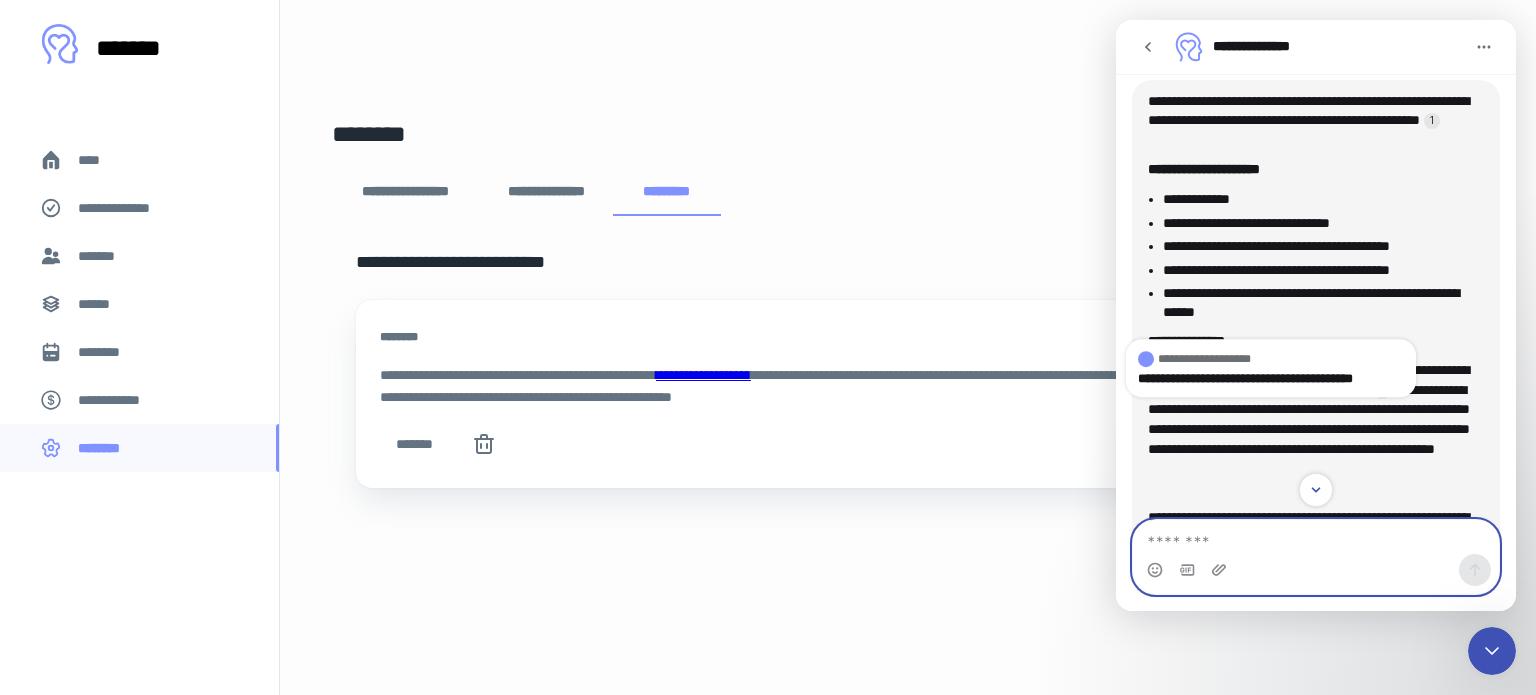 click at bounding box center [1316, 537] 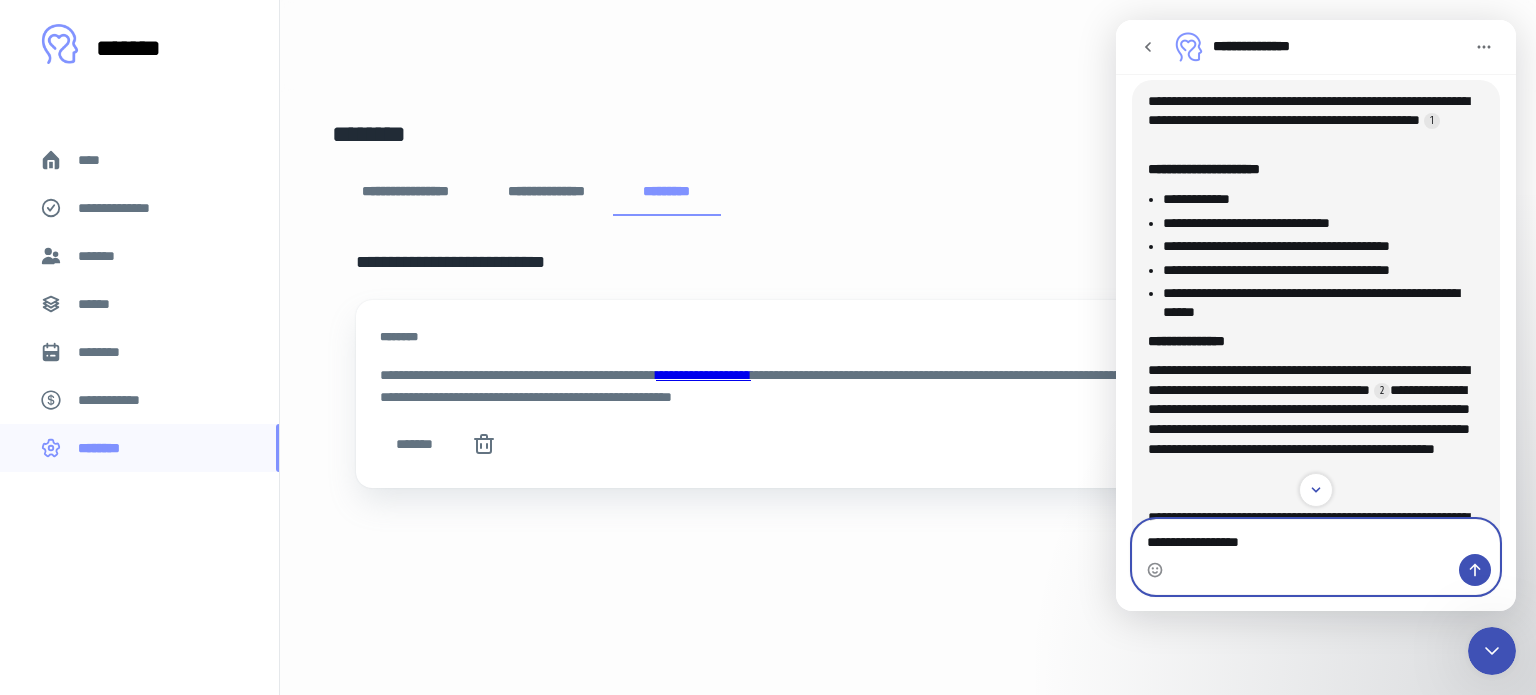 paste on "**********" 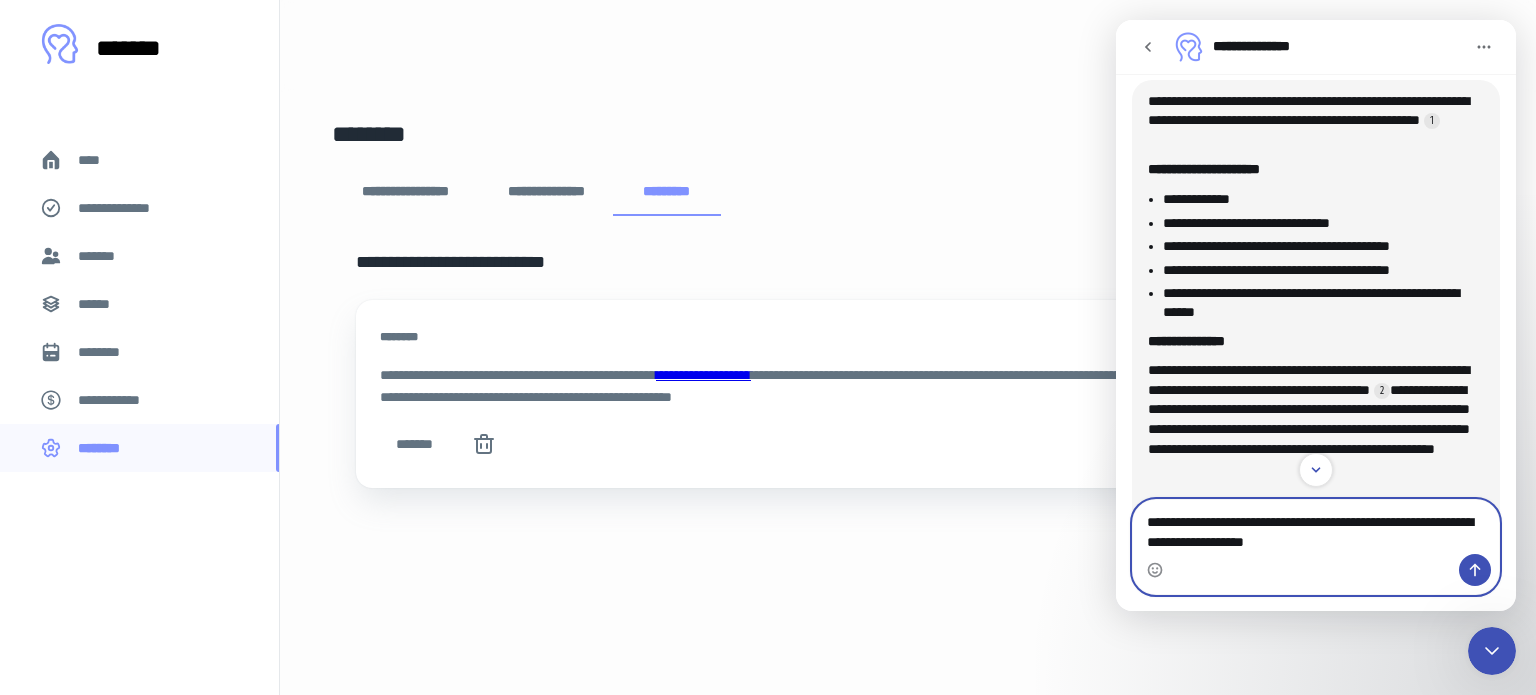 type 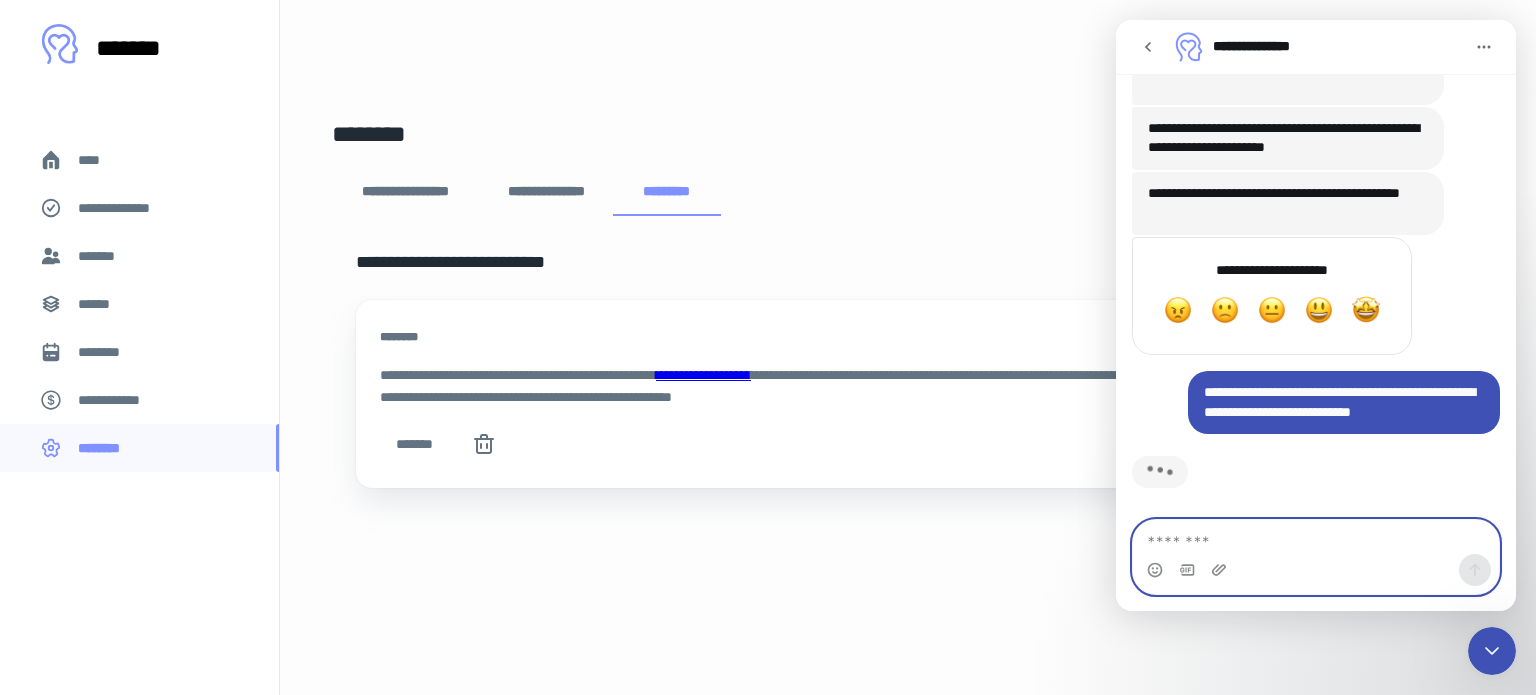 scroll, scrollTop: 2600, scrollLeft: 0, axis: vertical 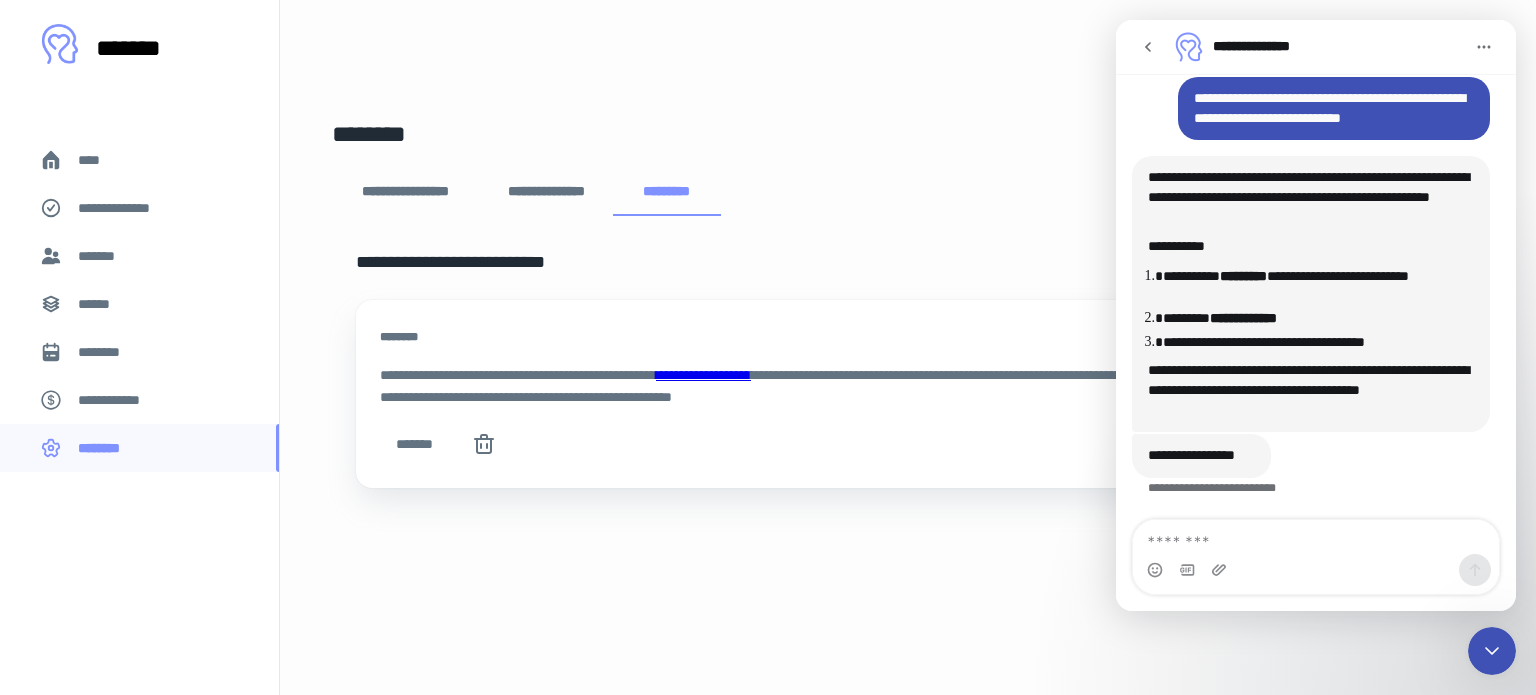 click on "**********" at bounding box center (1311, 295) 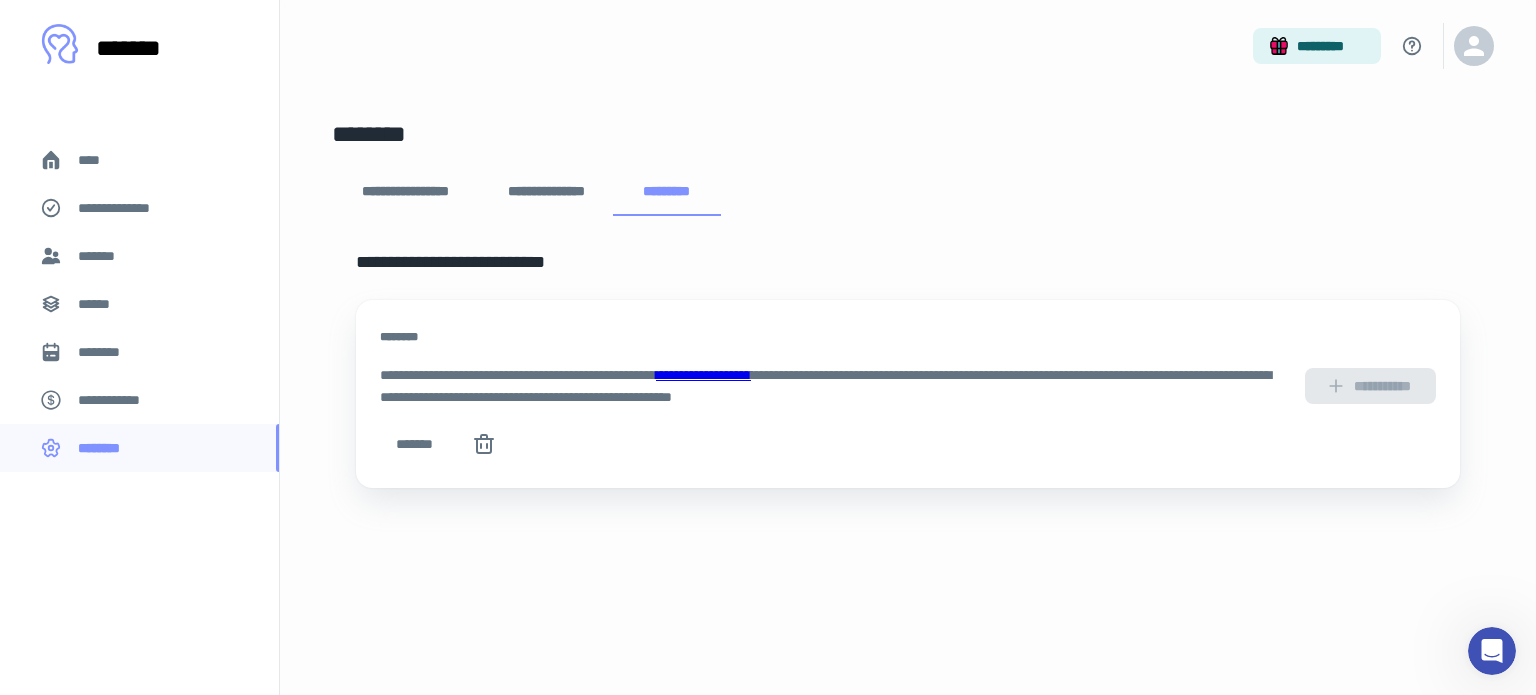 click on "**********" at bounding box center [908, 386] 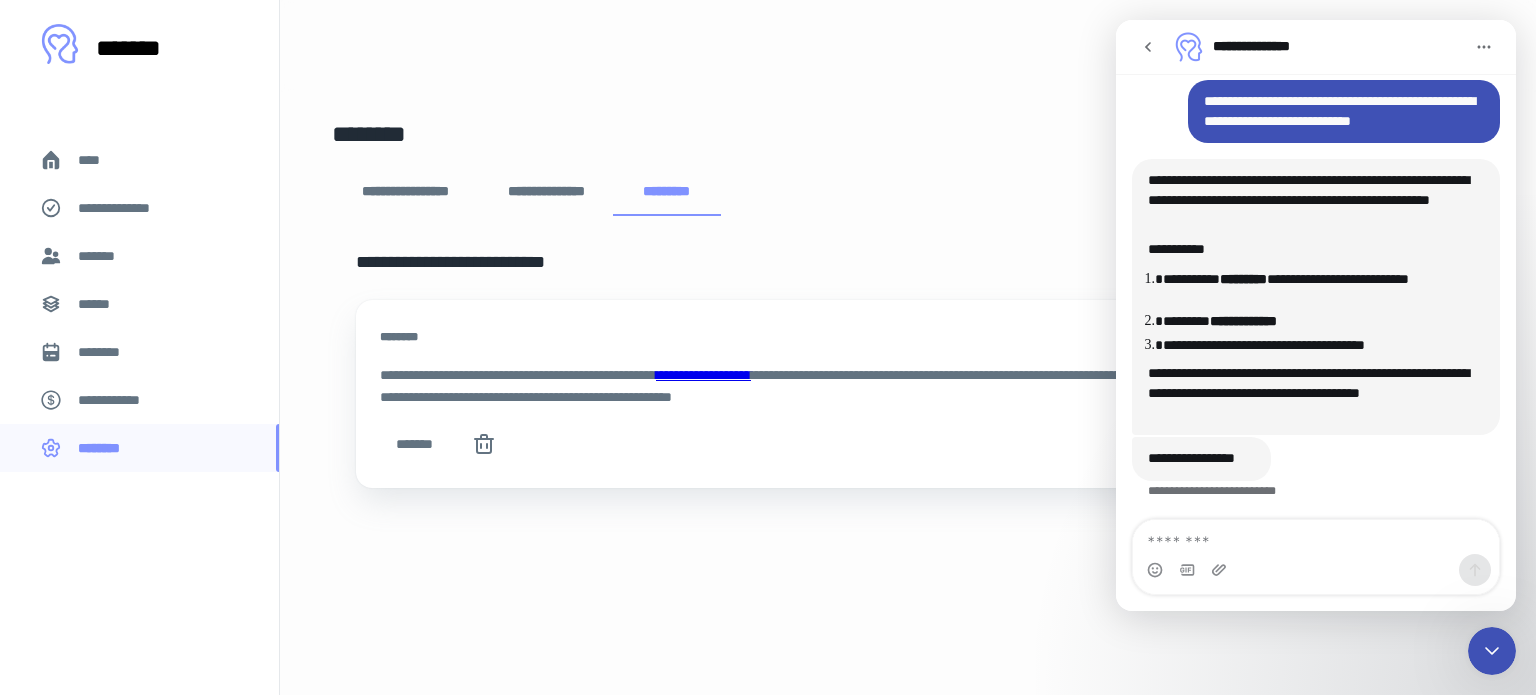scroll, scrollTop: 2868, scrollLeft: 0, axis: vertical 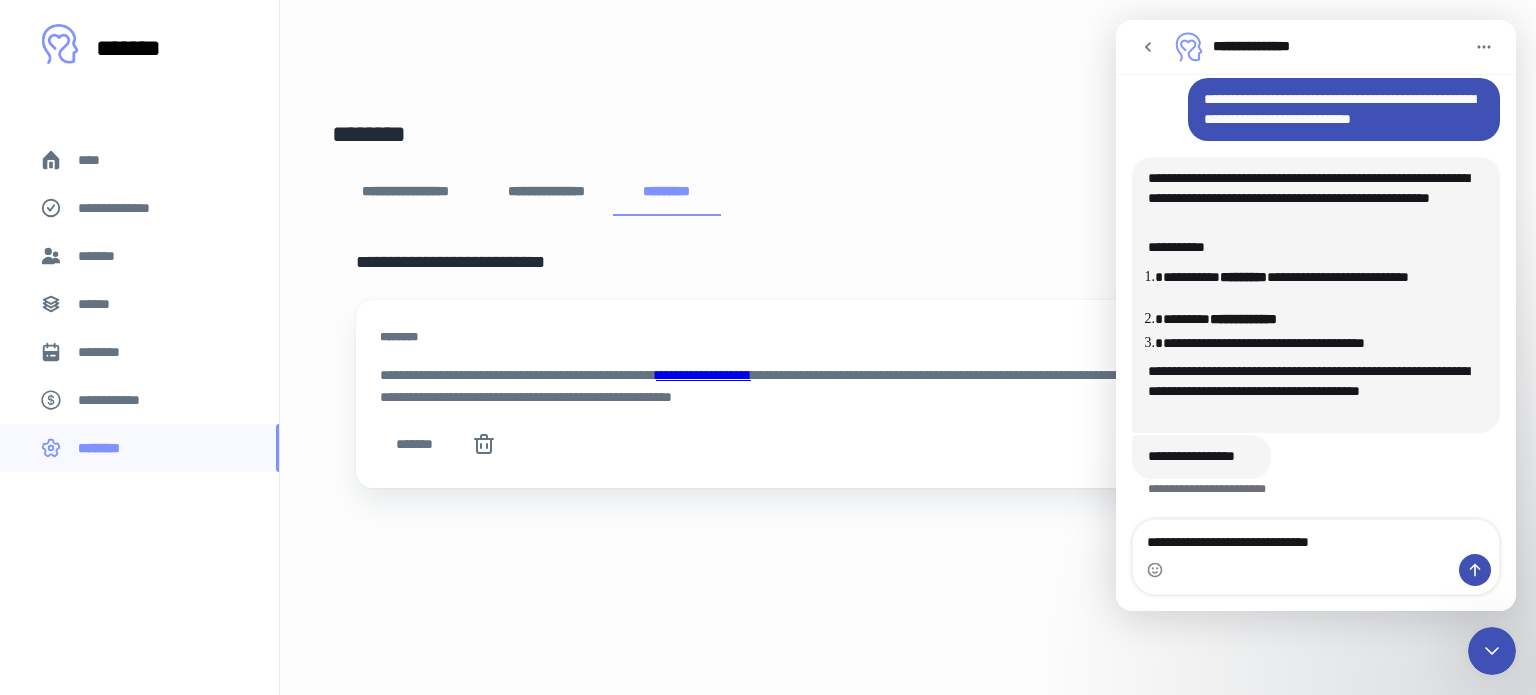 type on "**********" 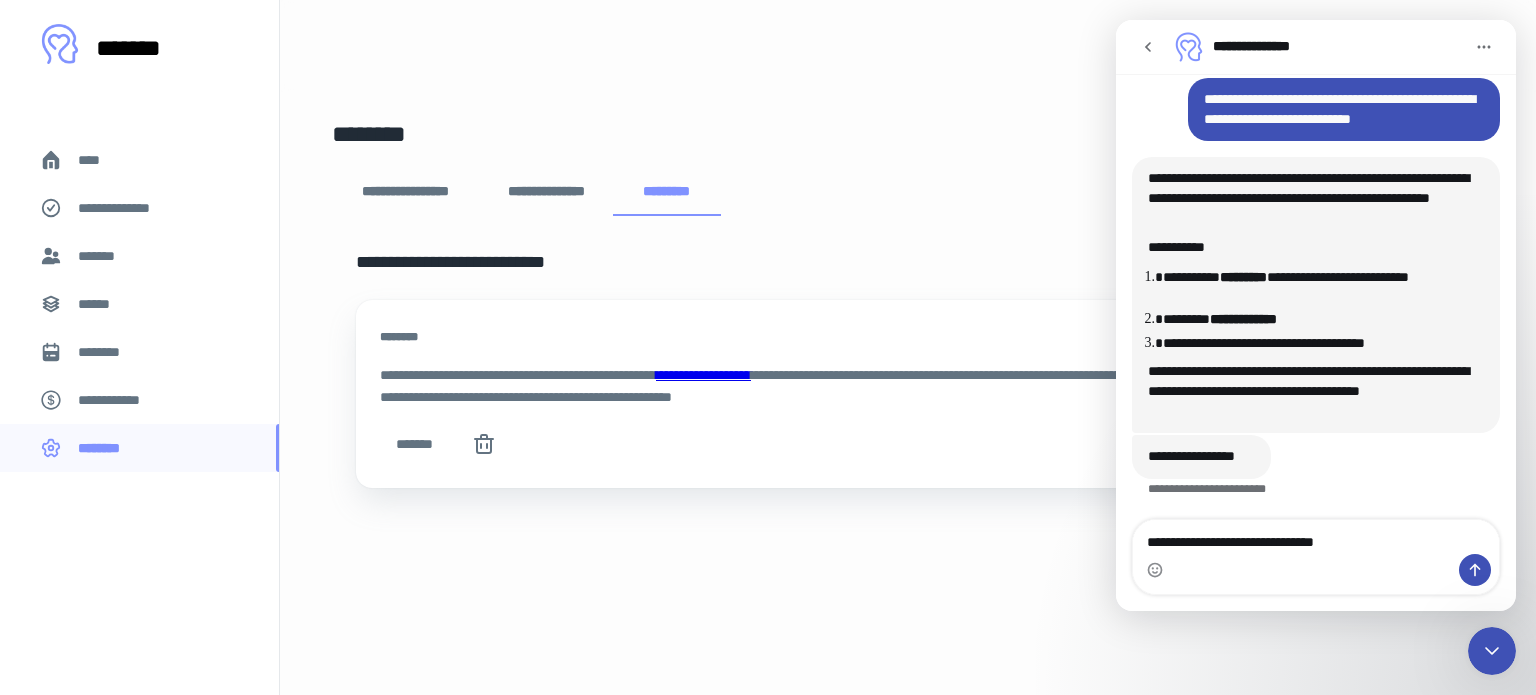 type 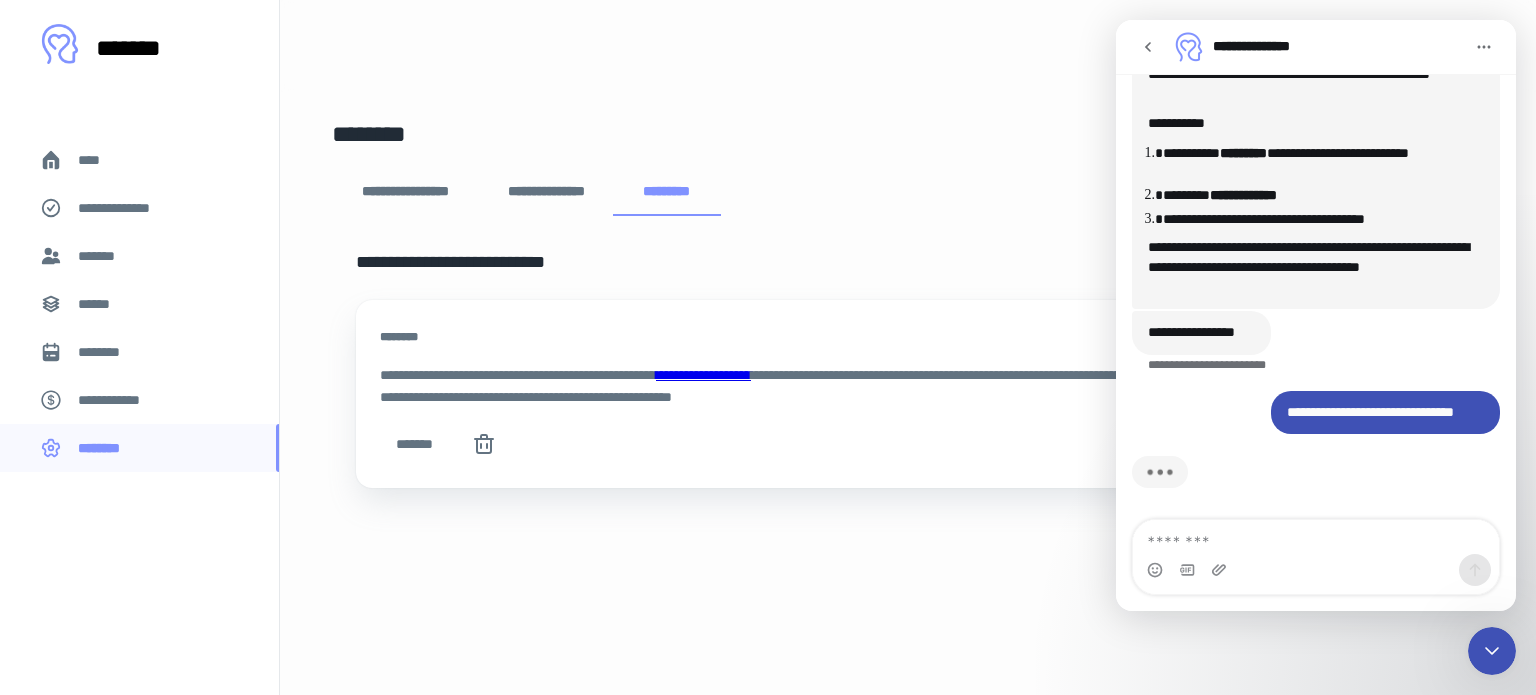 scroll, scrollTop: 2992, scrollLeft: 0, axis: vertical 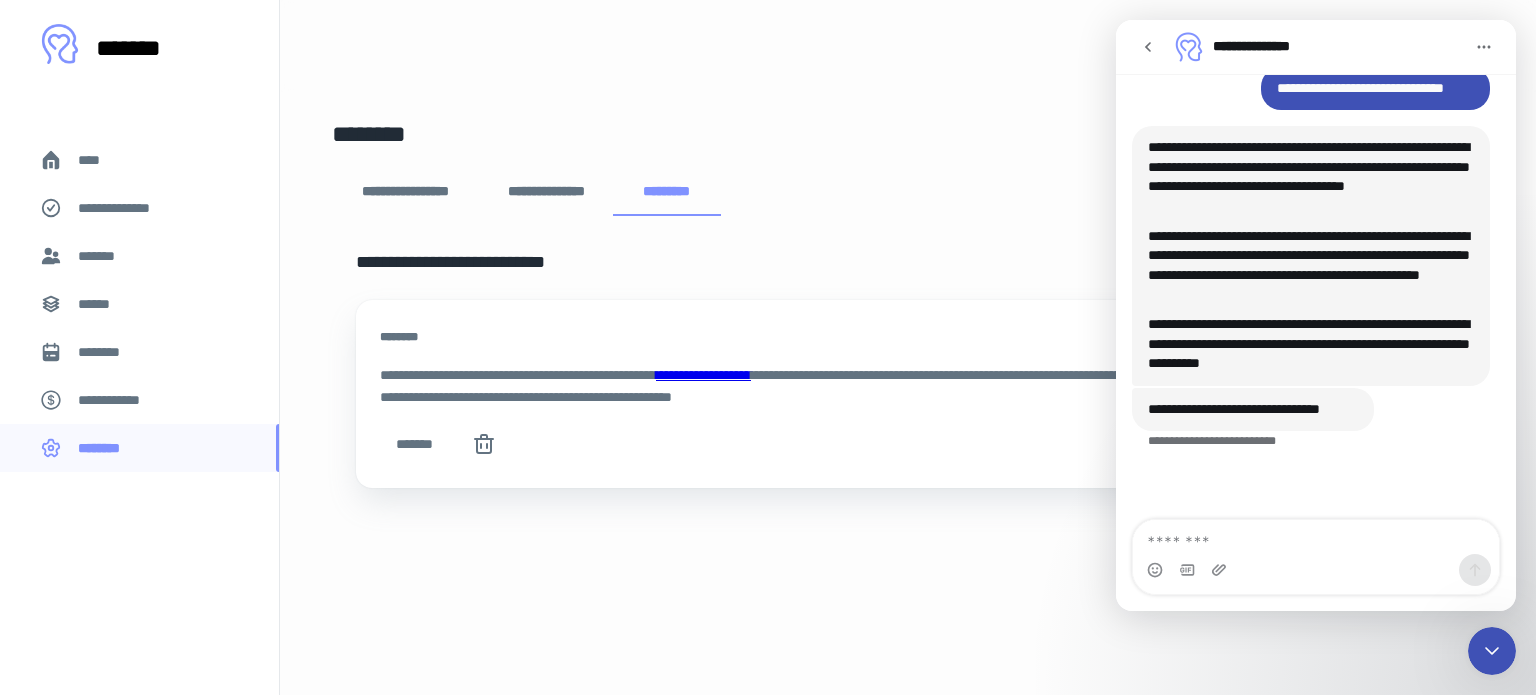 click on "**********" at bounding box center (908, 182) 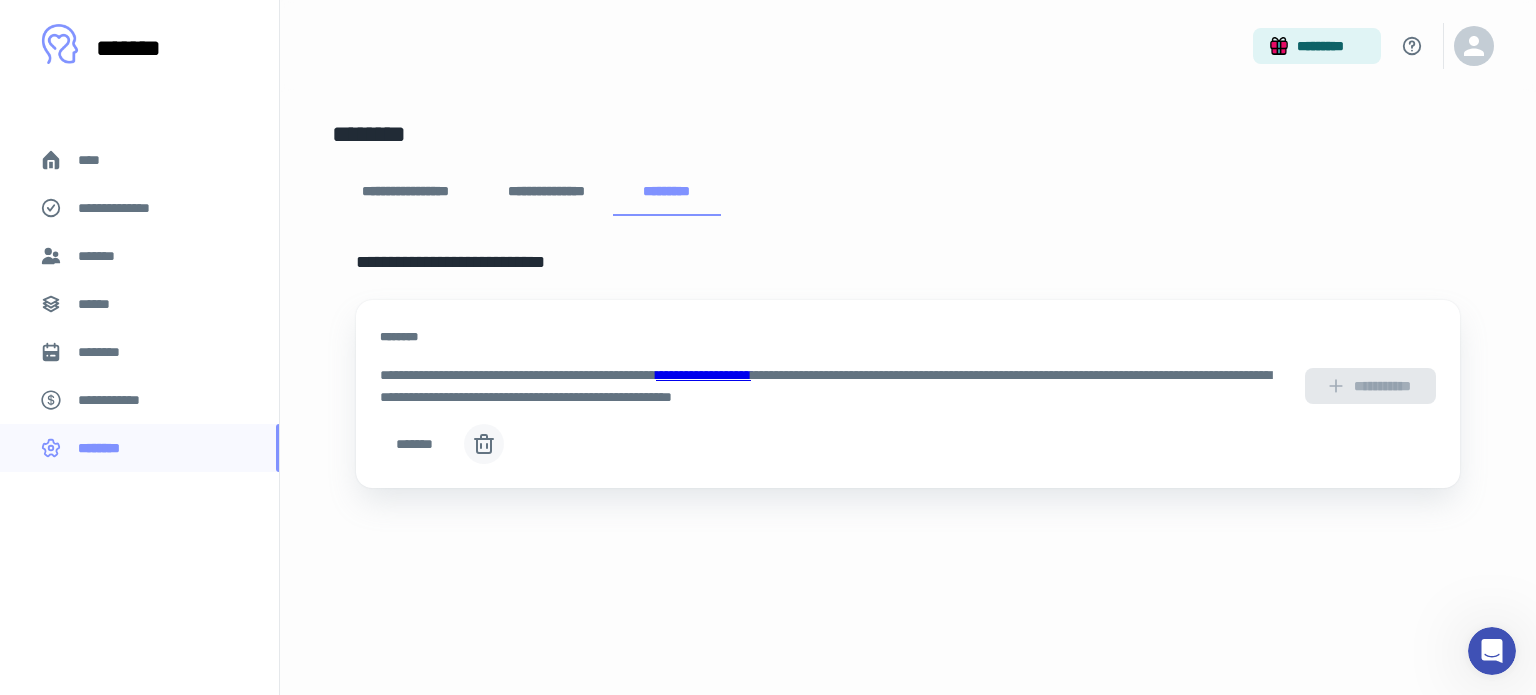 click 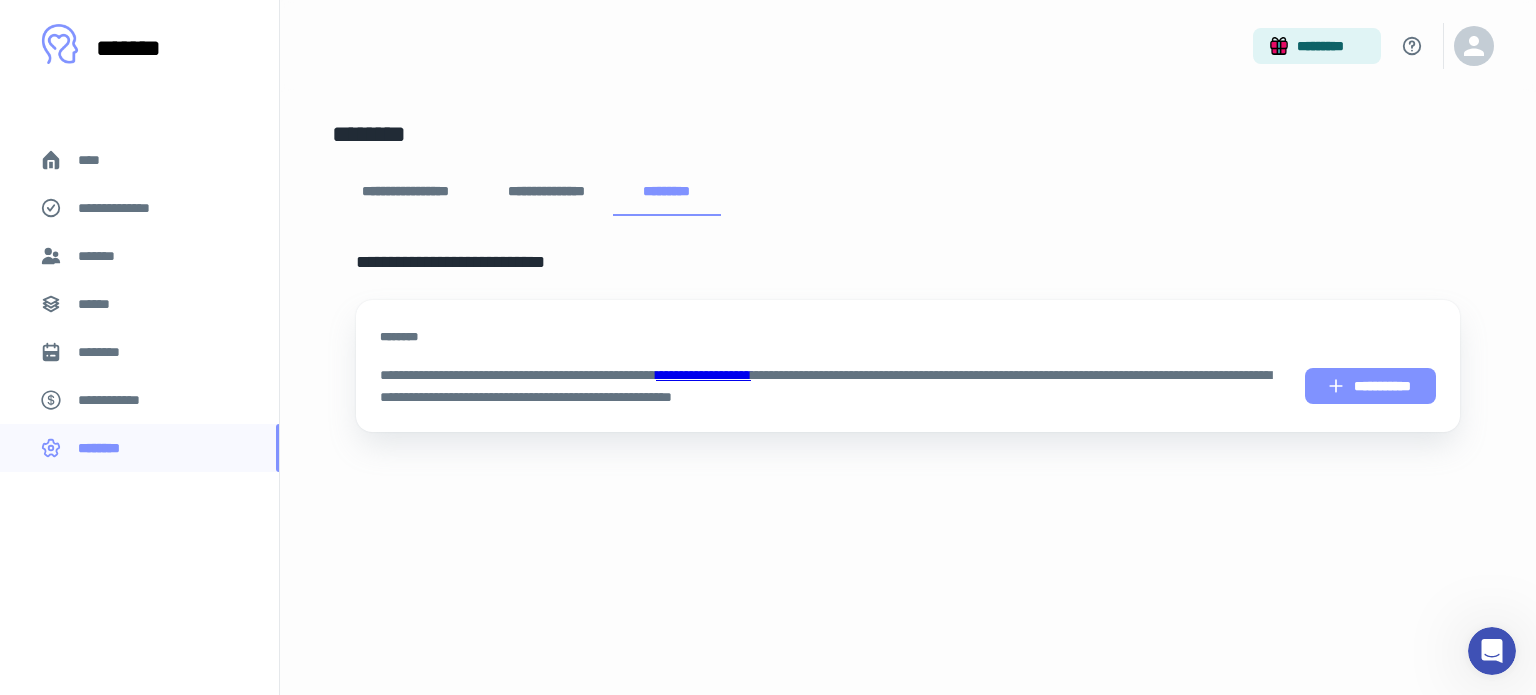 click 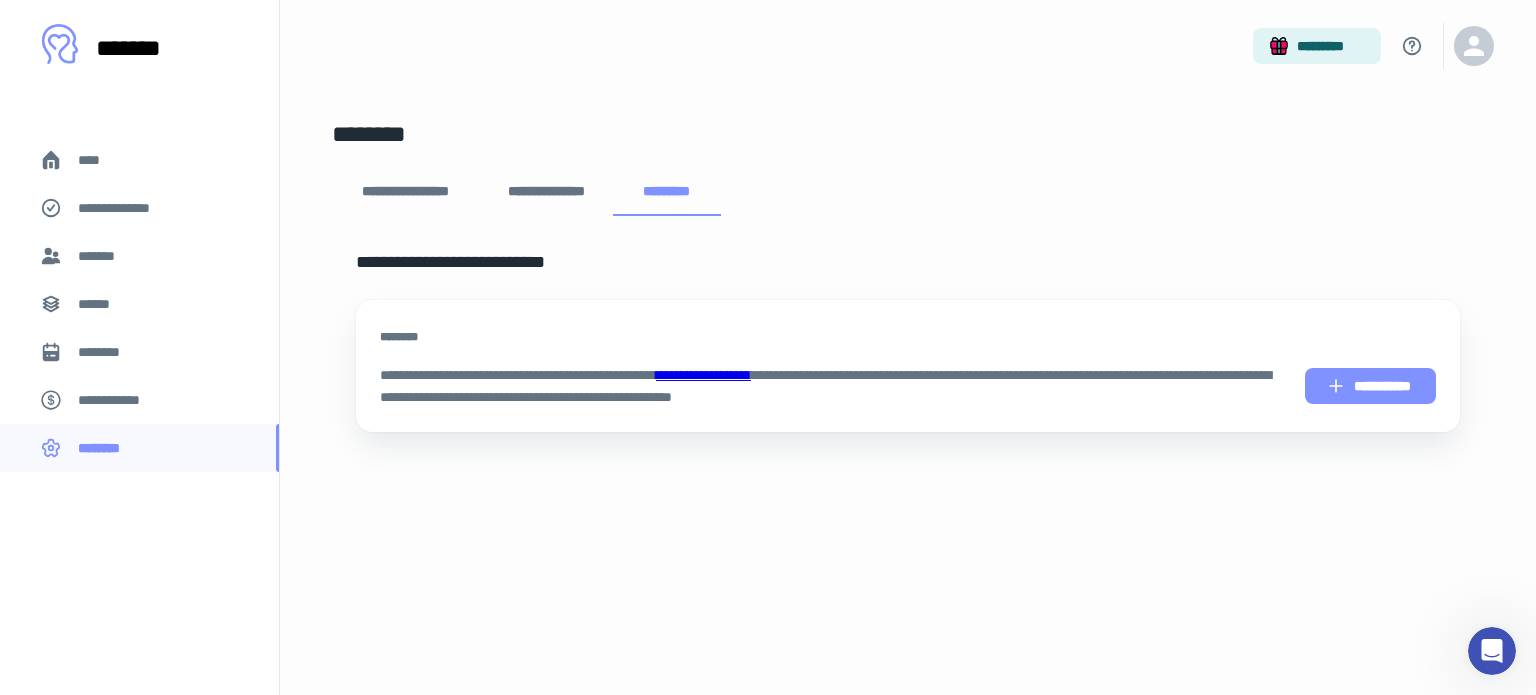 click on "**********" at bounding box center [1370, 386] 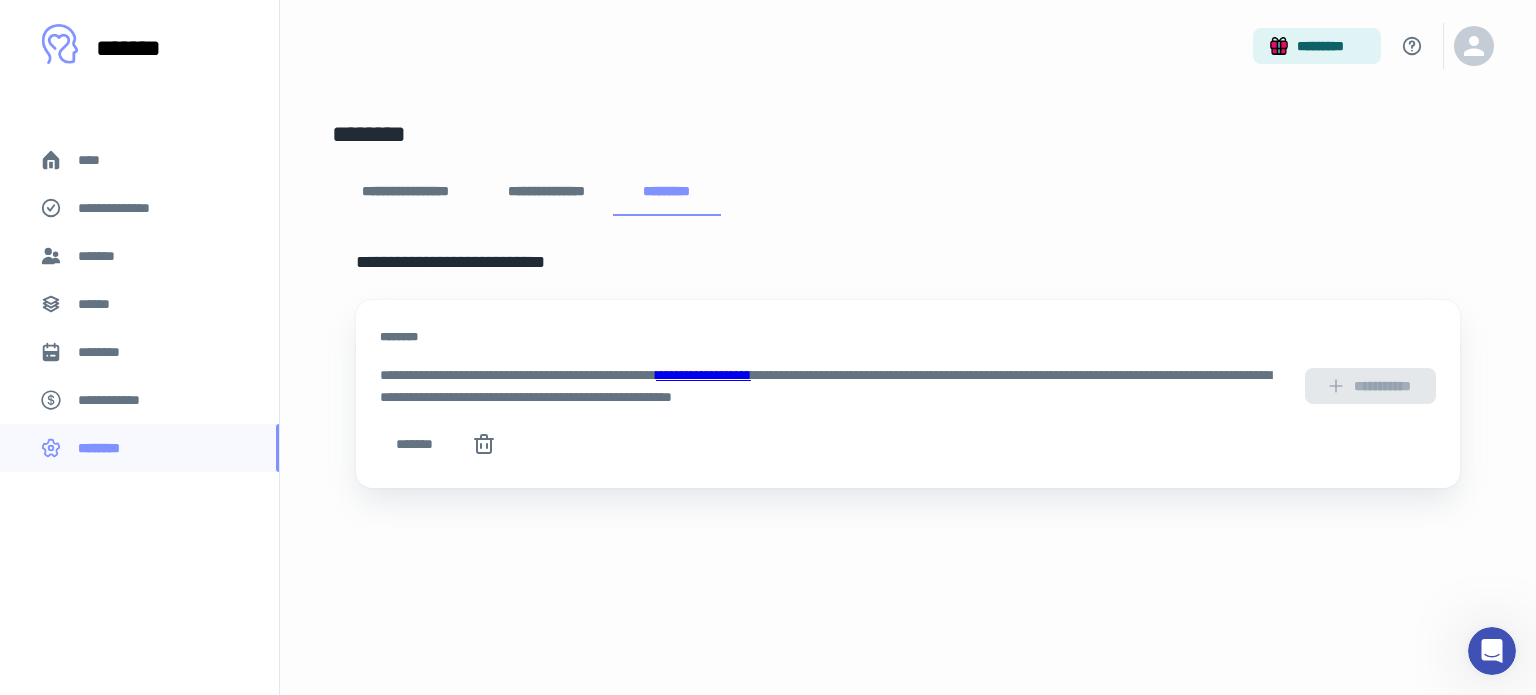 click at bounding box center (1492, 651) 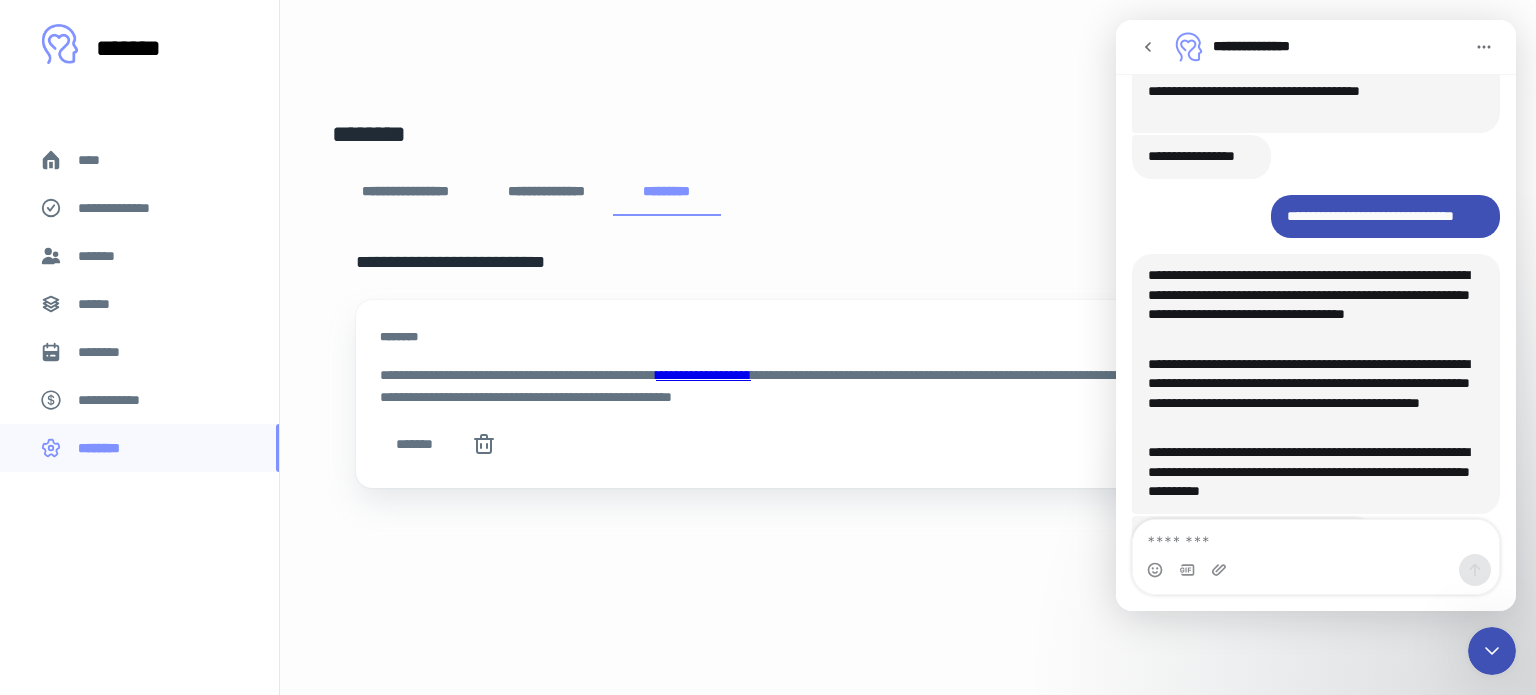 scroll, scrollTop: 3248, scrollLeft: 0, axis: vertical 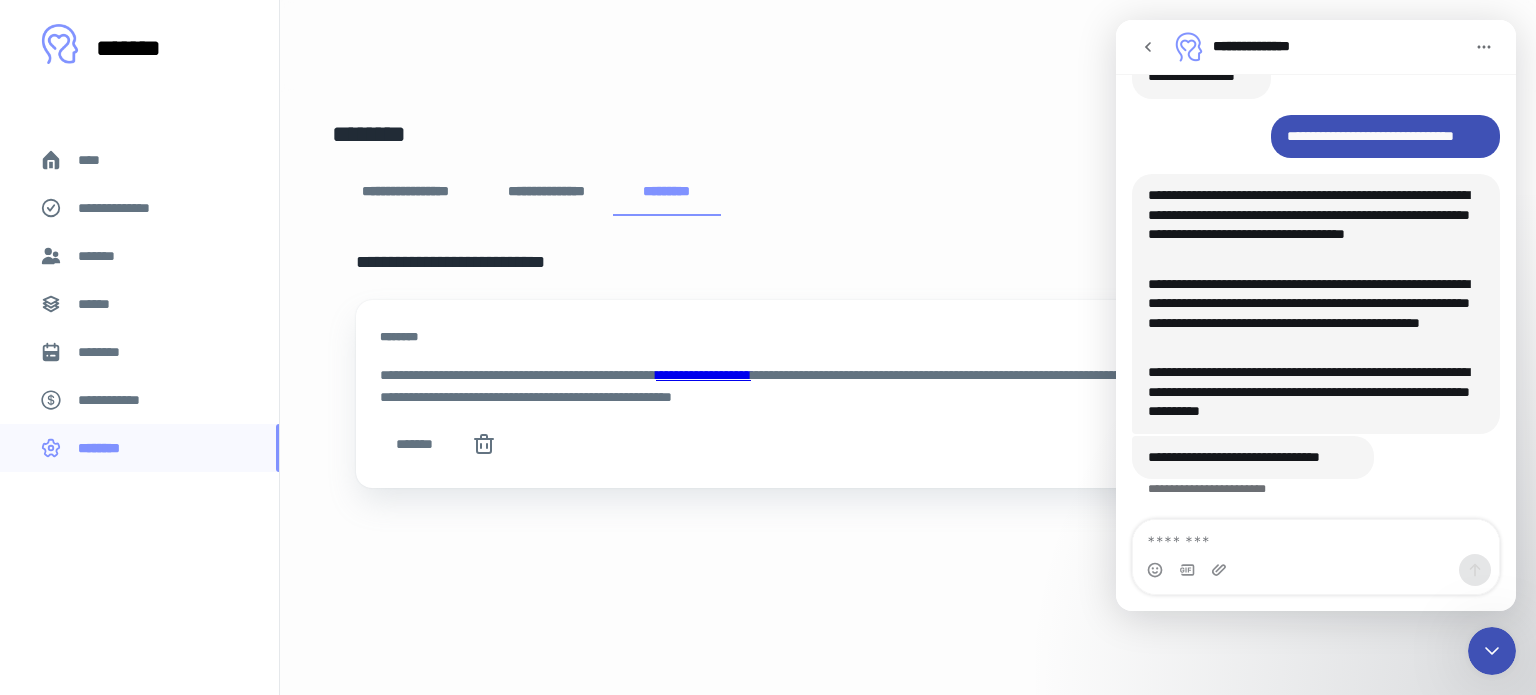 click on "**********" at bounding box center (1316, 480) 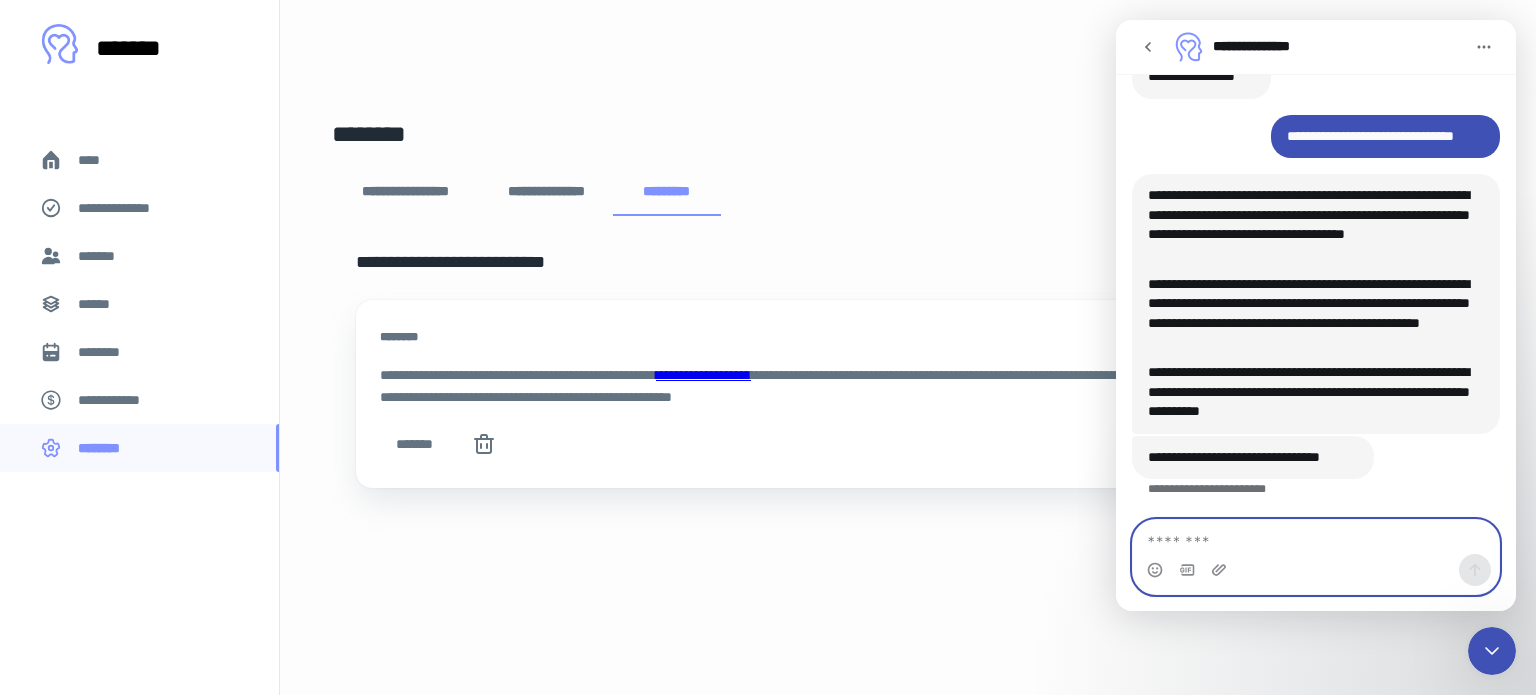 click at bounding box center [1316, 537] 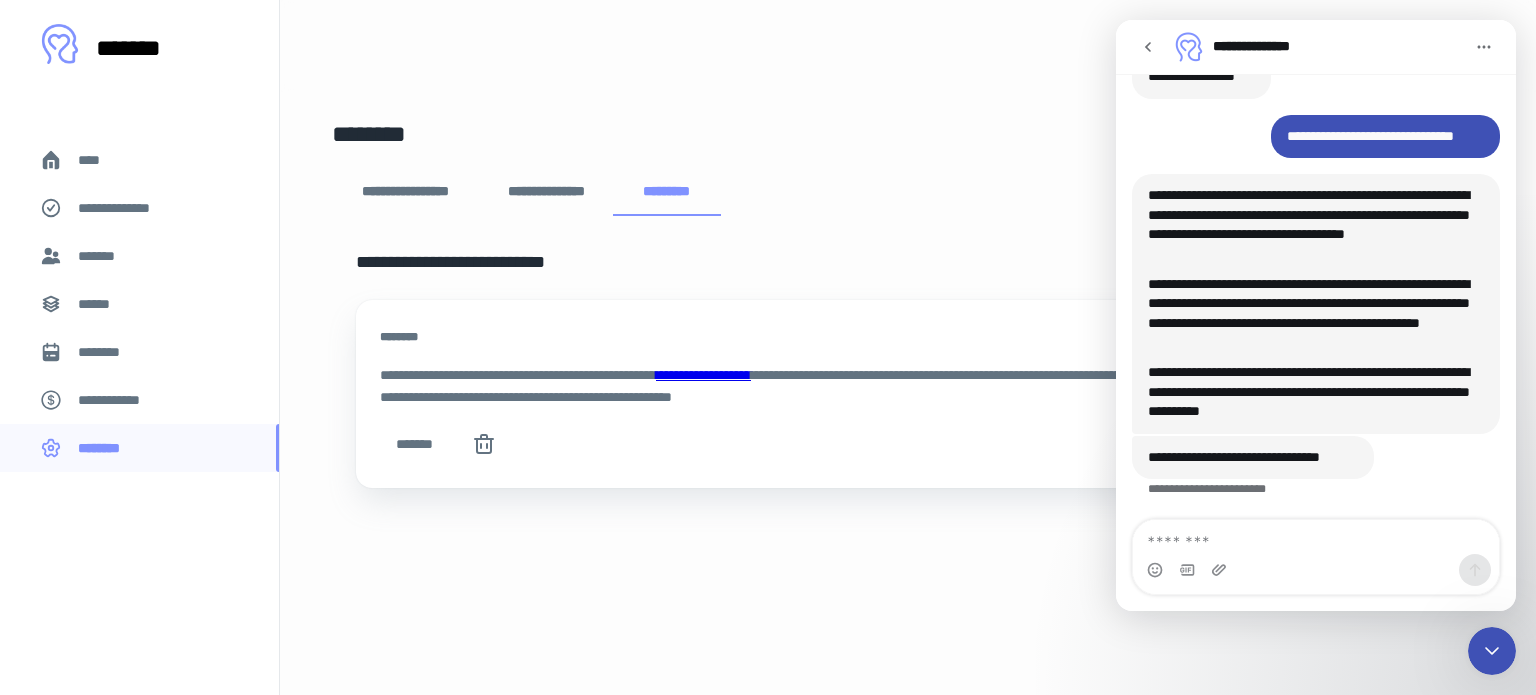 click on "**********" at bounding box center (908, 347) 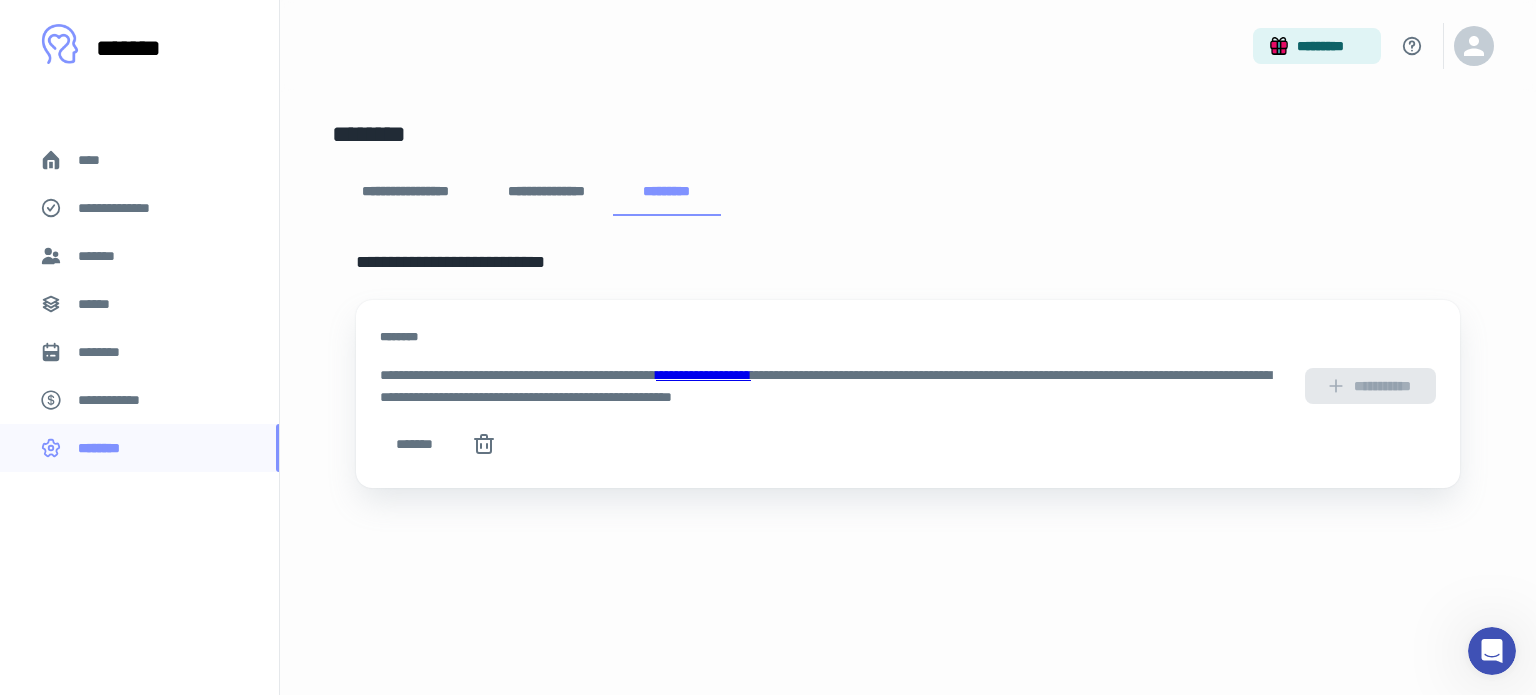 click on "**********" at bounding box center (908, 386) 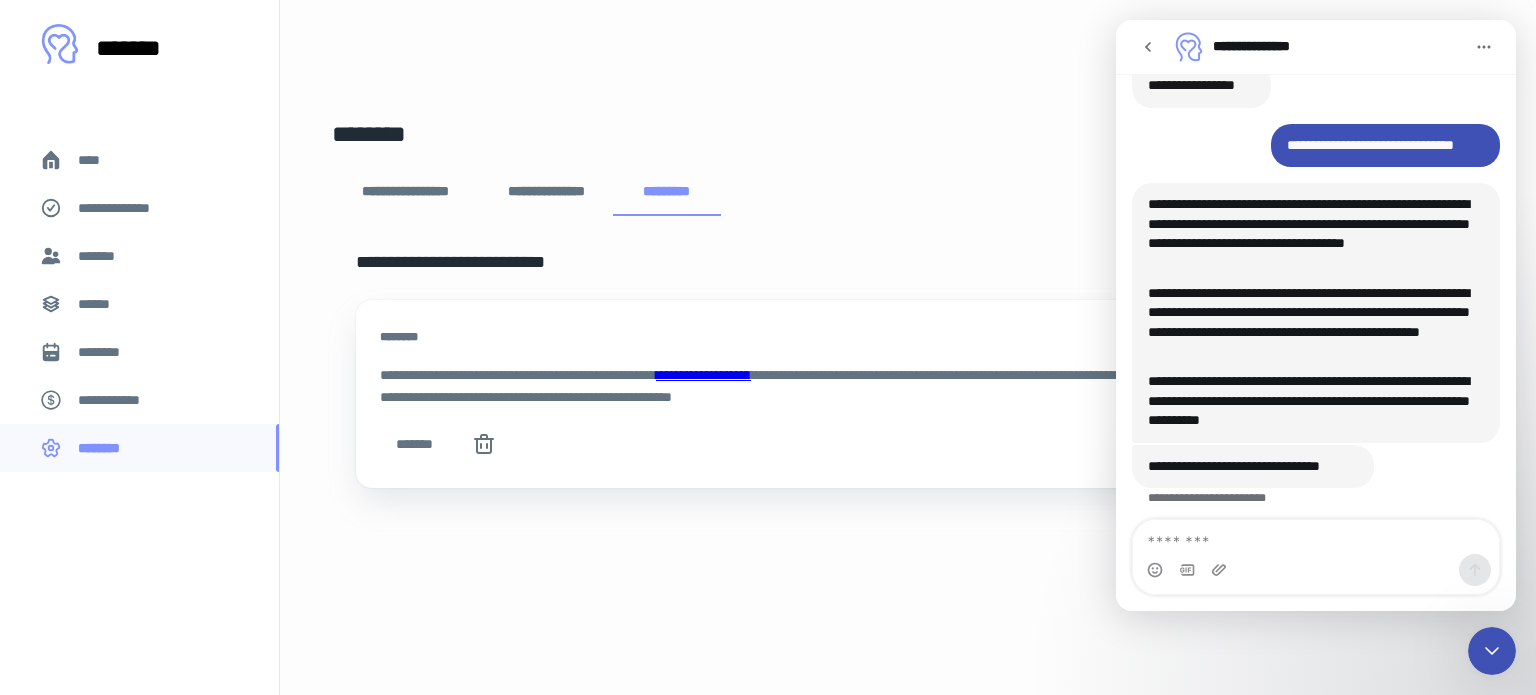 click at bounding box center (1316, 537) 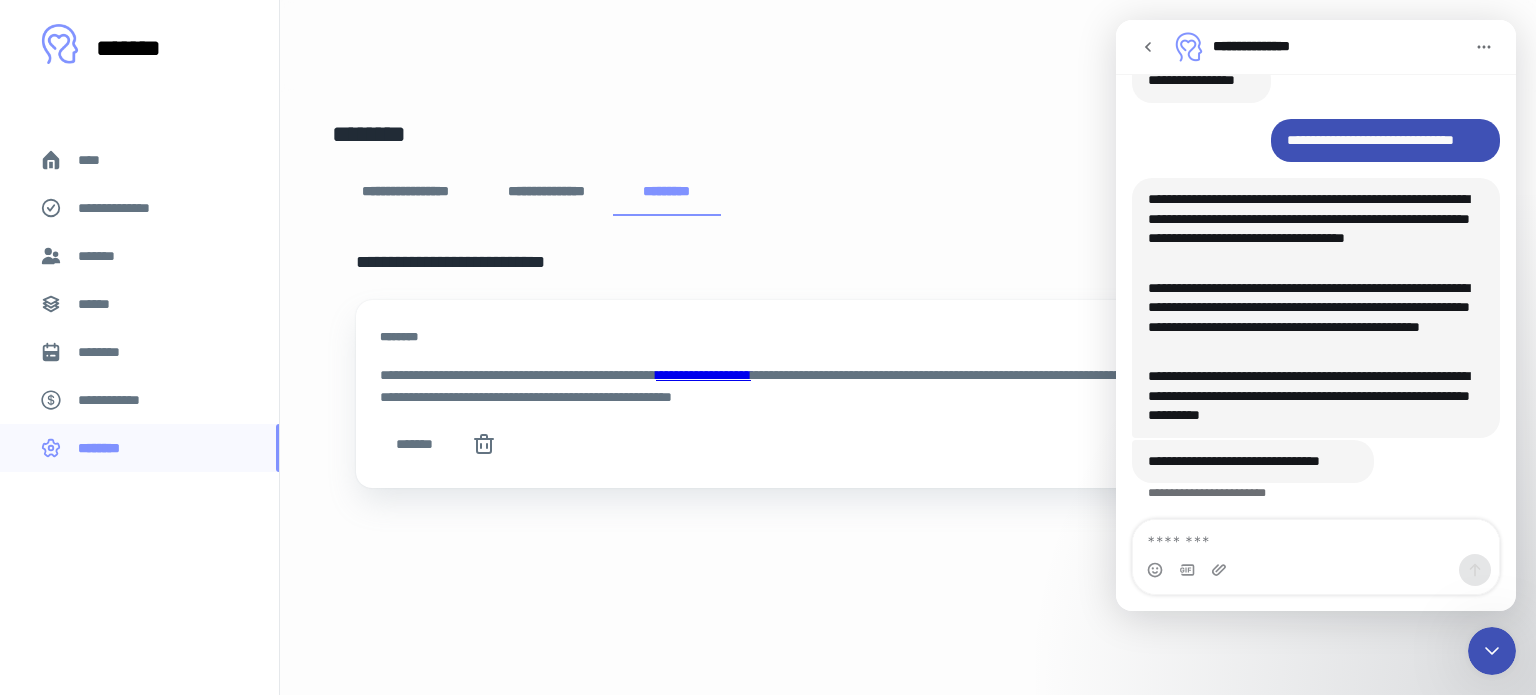scroll, scrollTop: 3248, scrollLeft: 0, axis: vertical 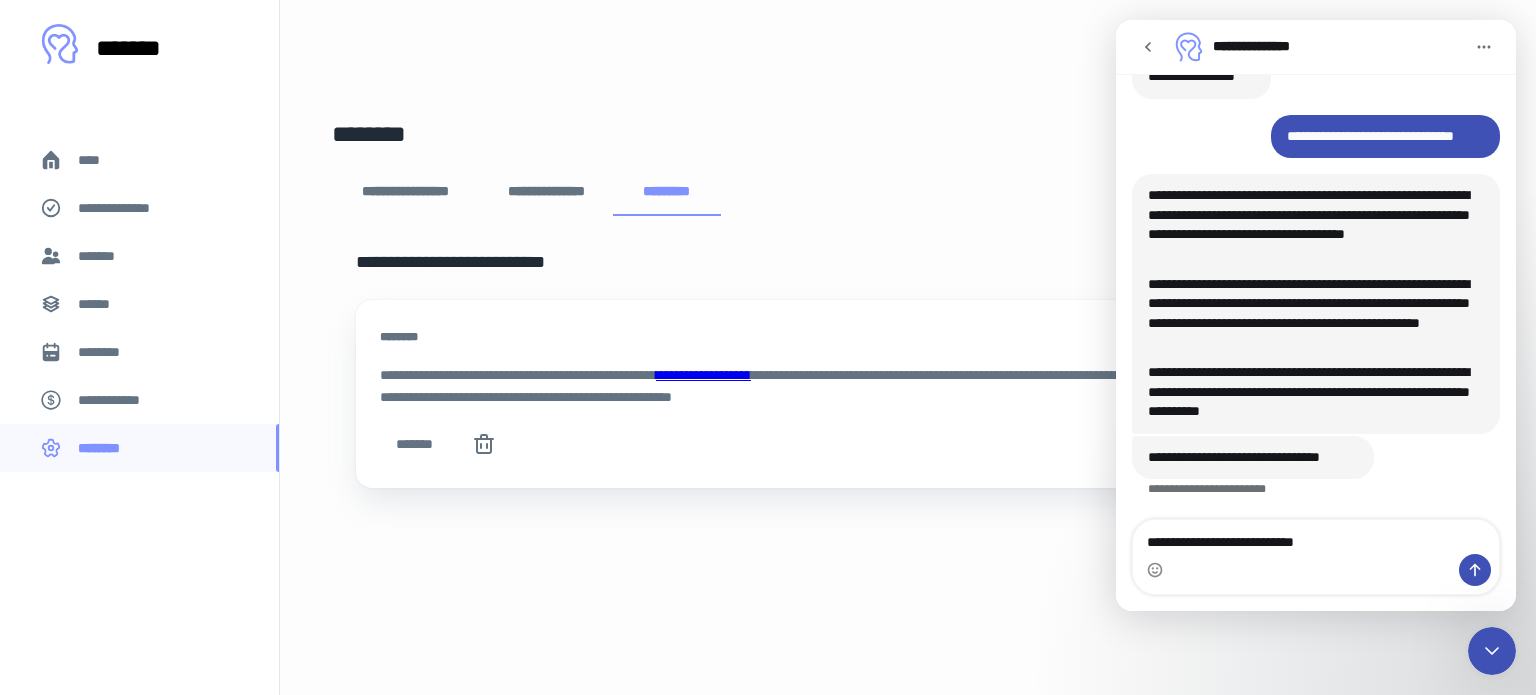 type on "**********" 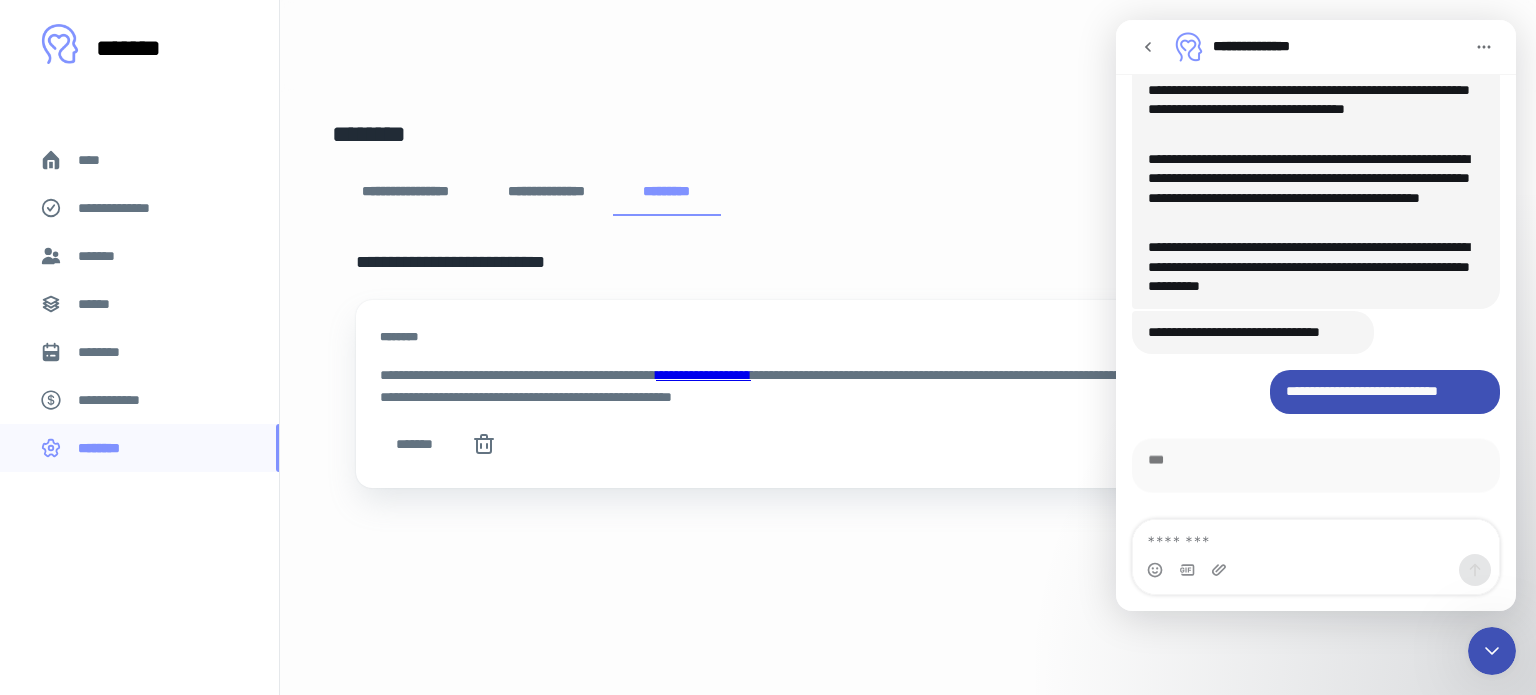 scroll, scrollTop: 3420, scrollLeft: 0, axis: vertical 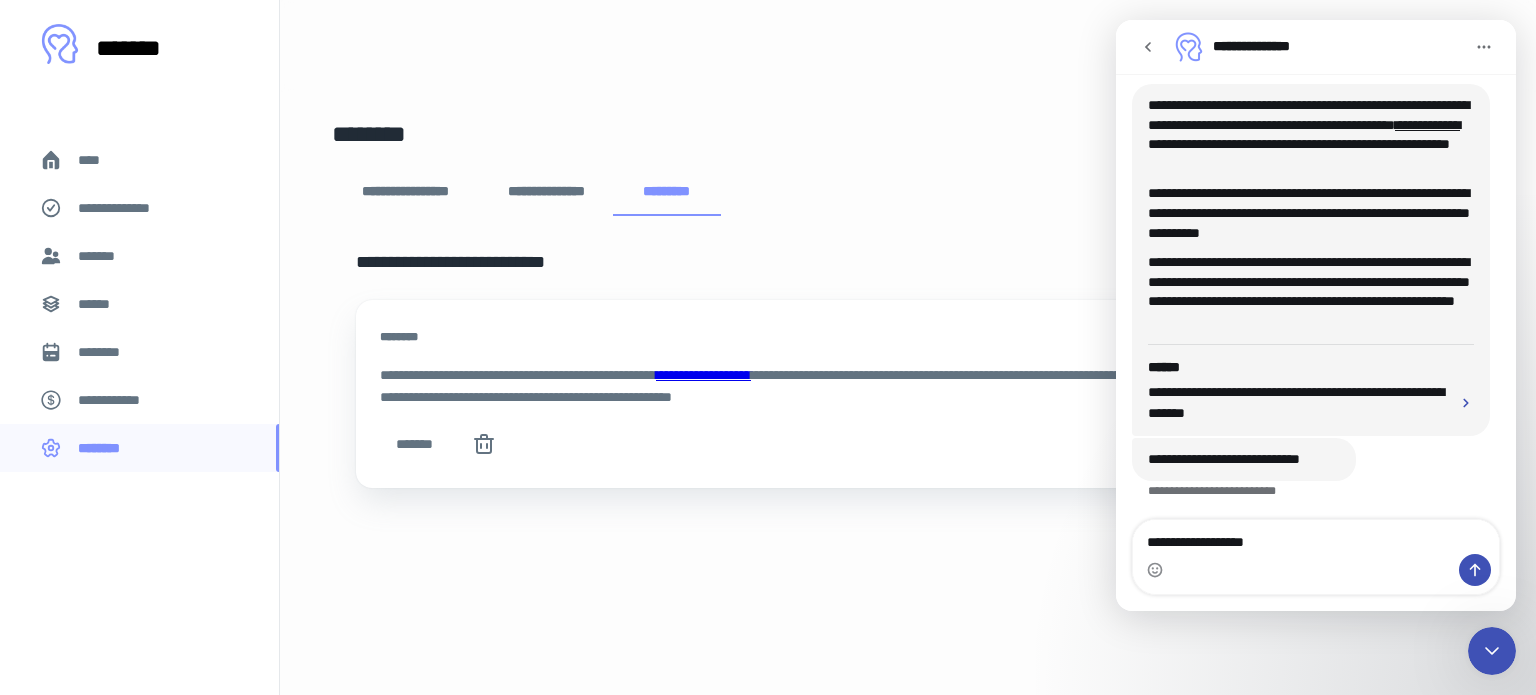 type on "**********" 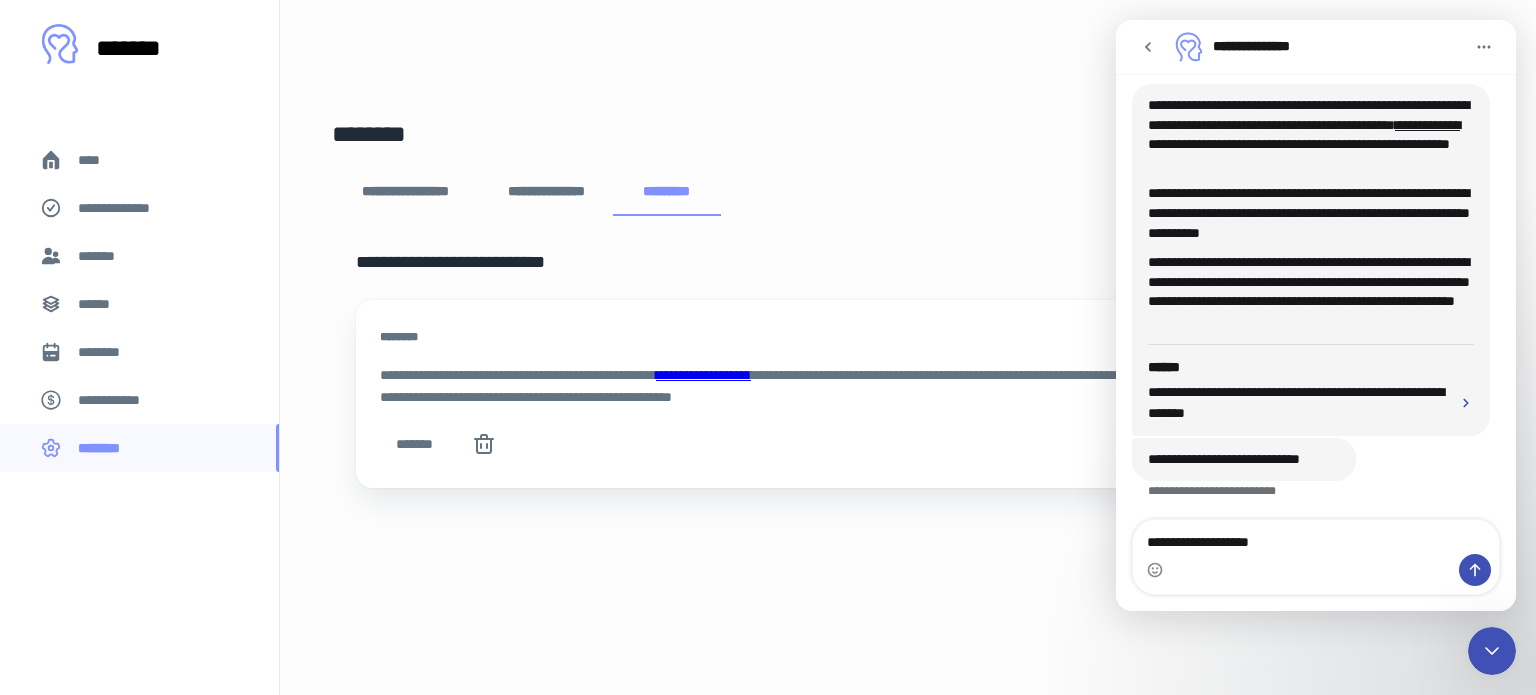 type 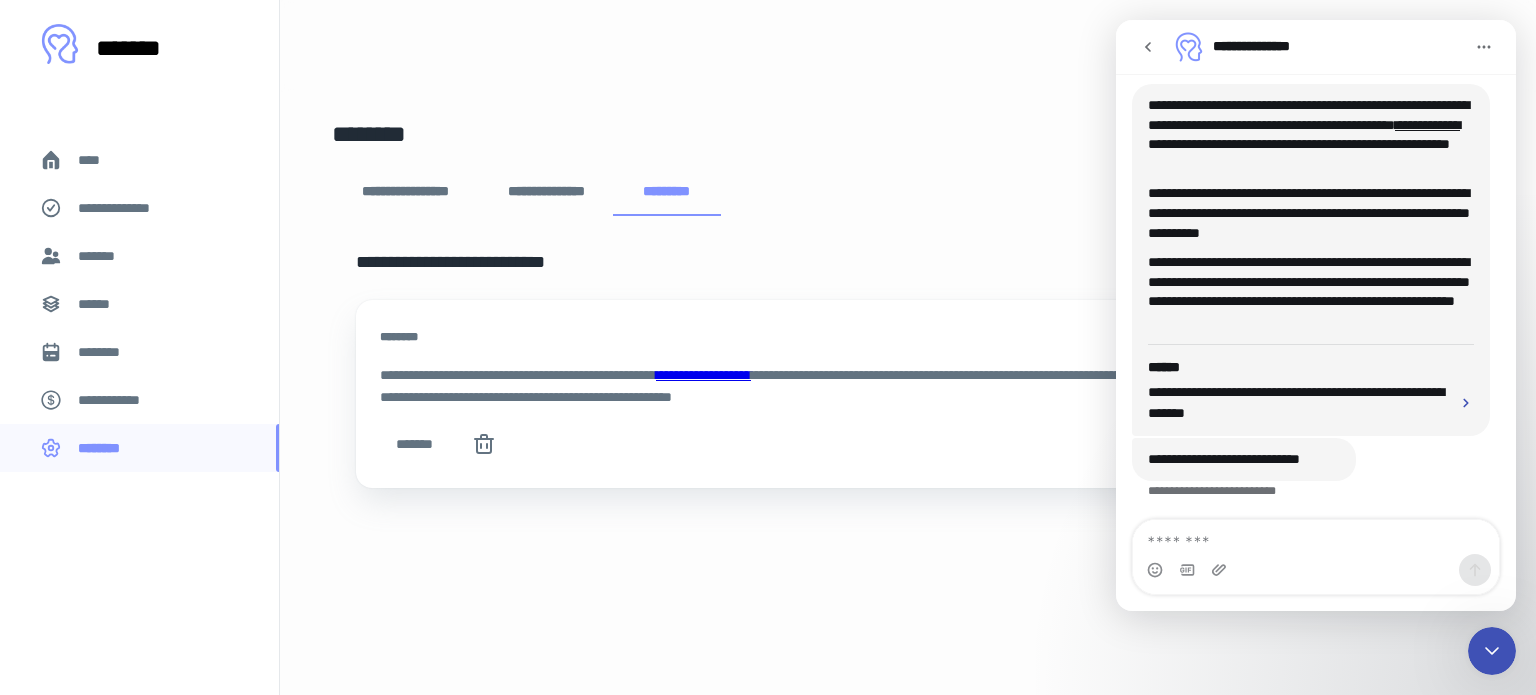 scroll, scrollTop: 3774, scrollLeft: 0, axis: vertical 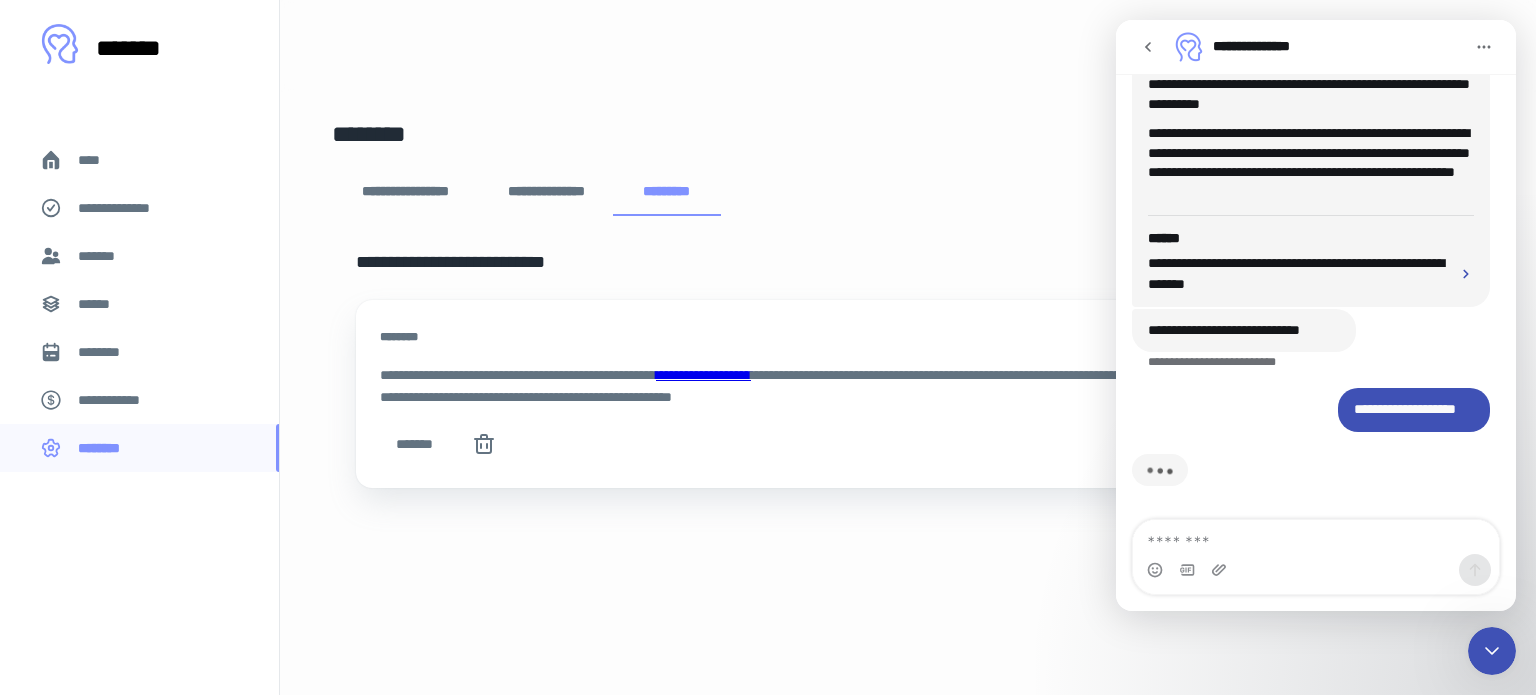 click on "**********" at bounding box center (908, 262) 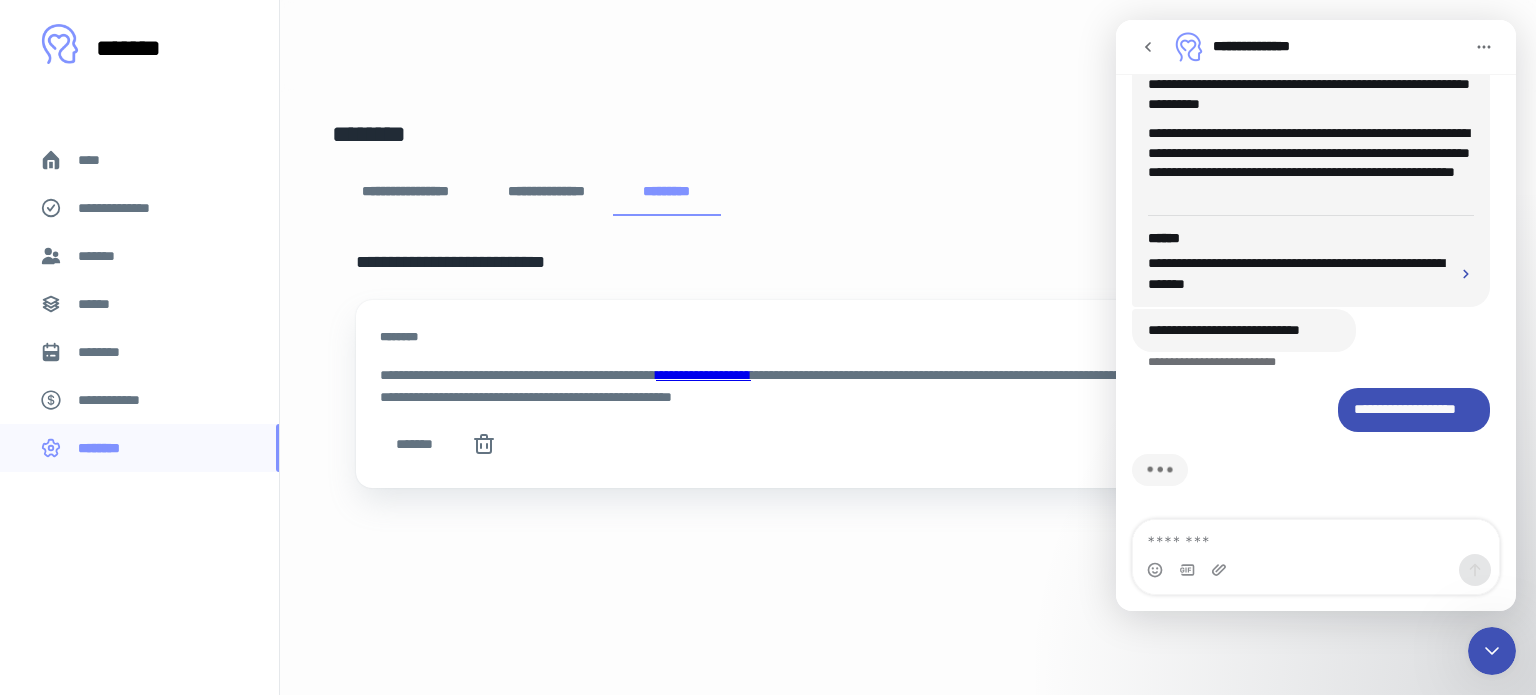 click 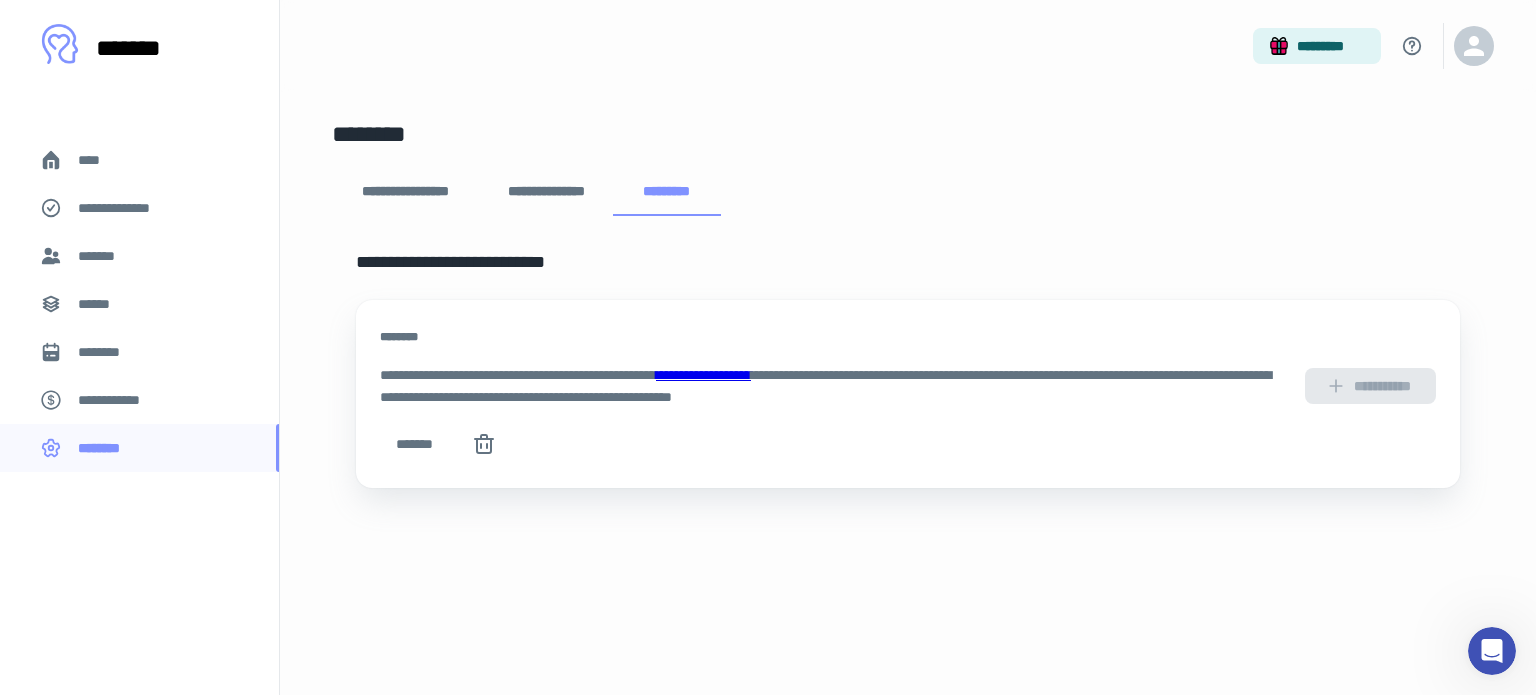 click 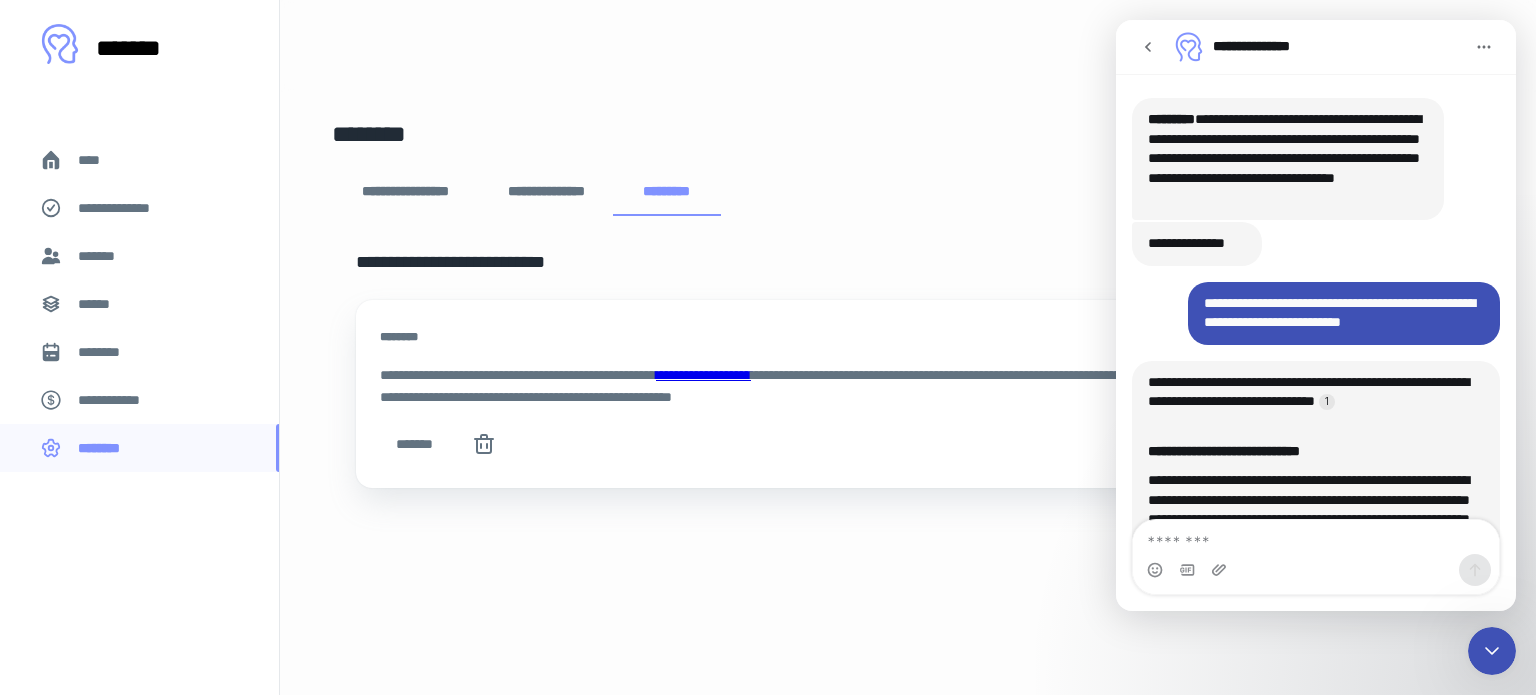 scroll, scrollTop: 146, scrollLeft: 0, axis: vertical 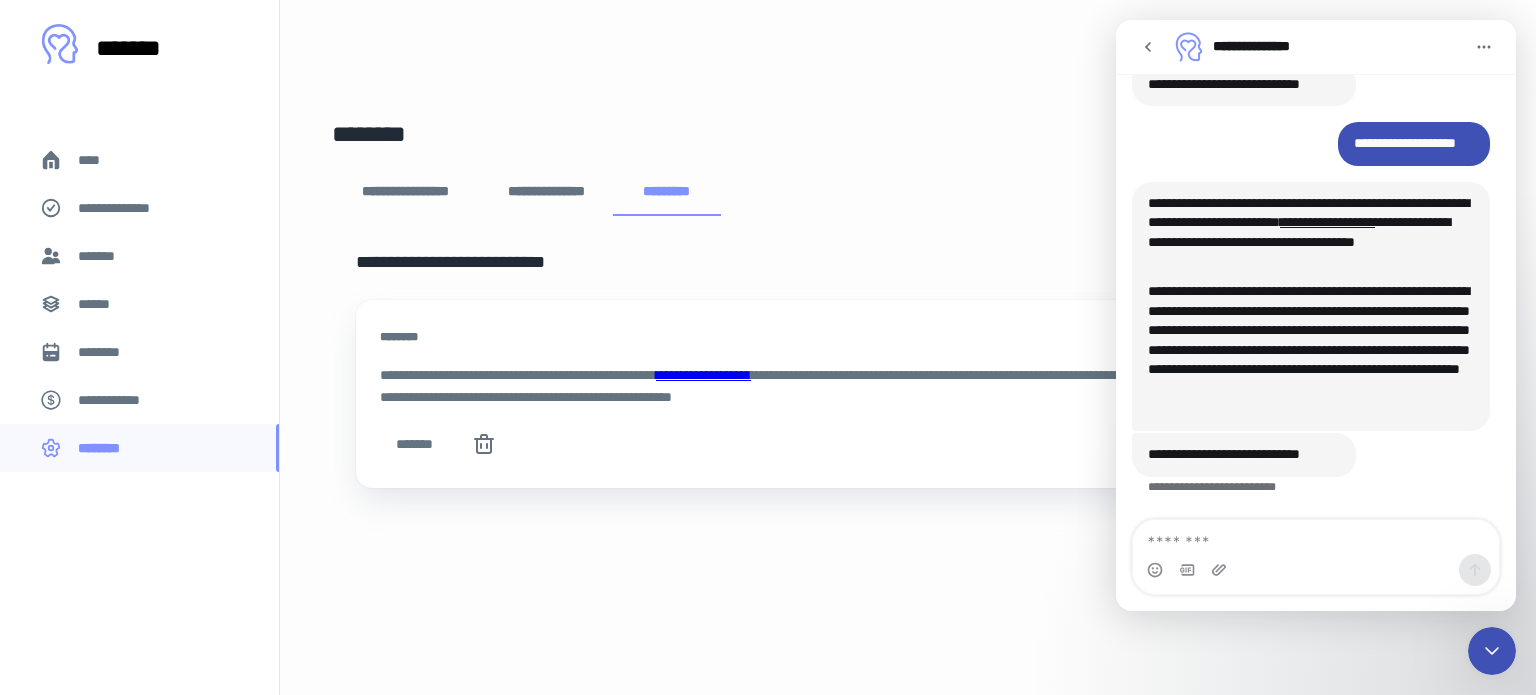 click on "**********" at bounding box center (908, 192) 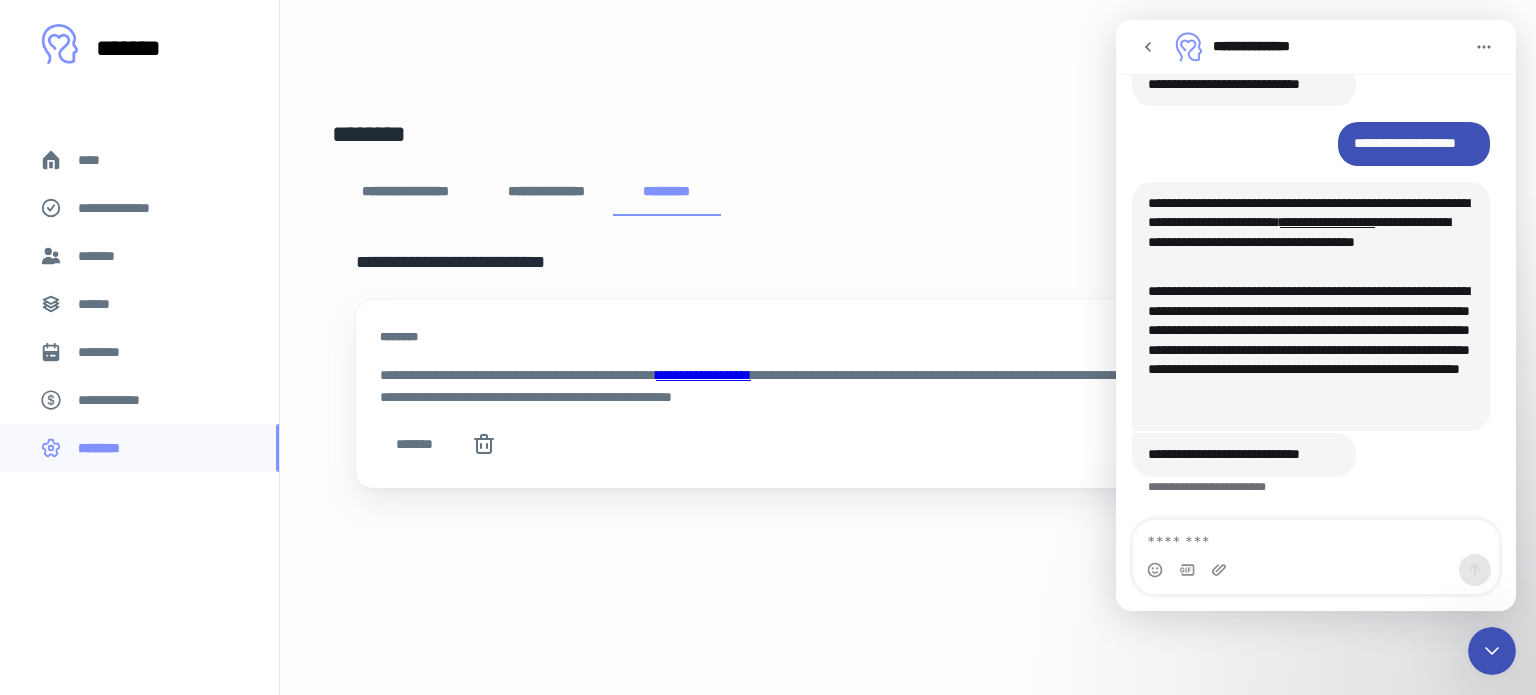 click 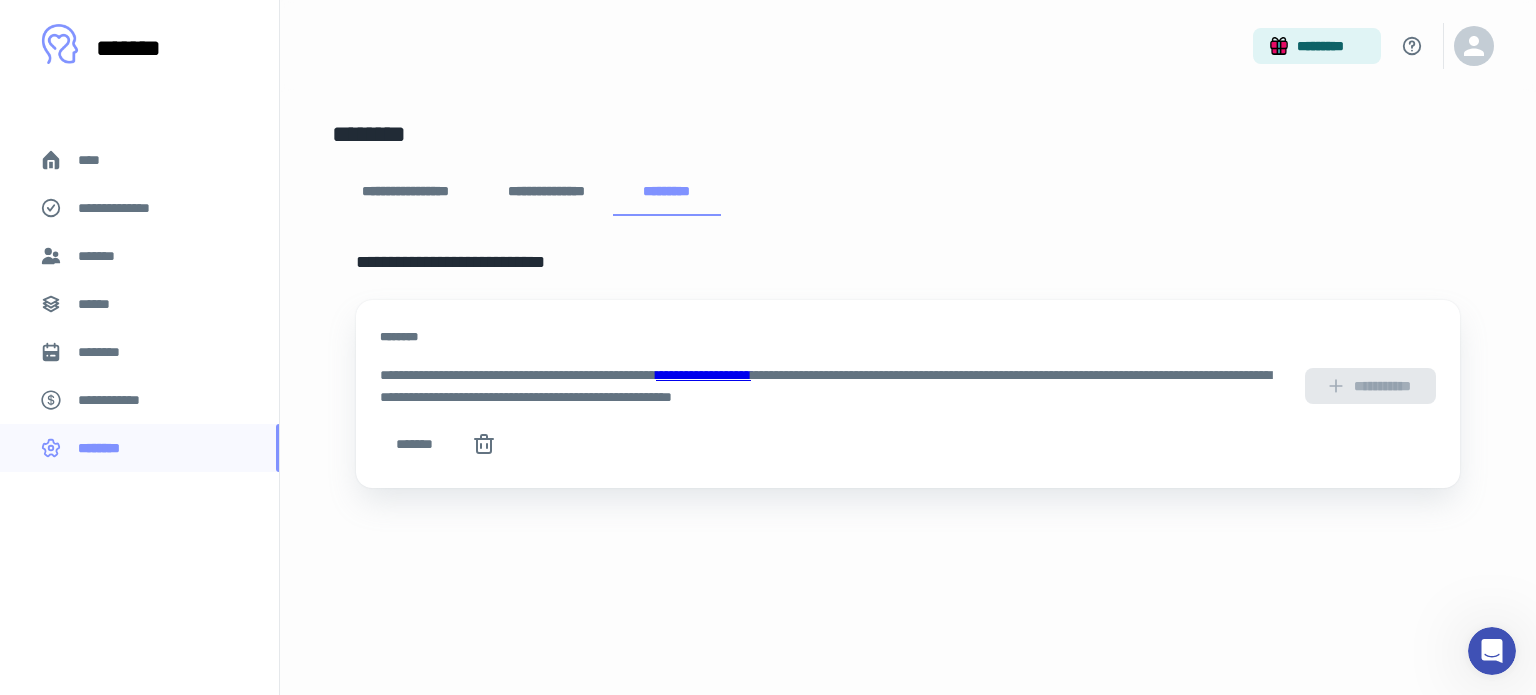 click on "**********" at bounding box center (908, 386) 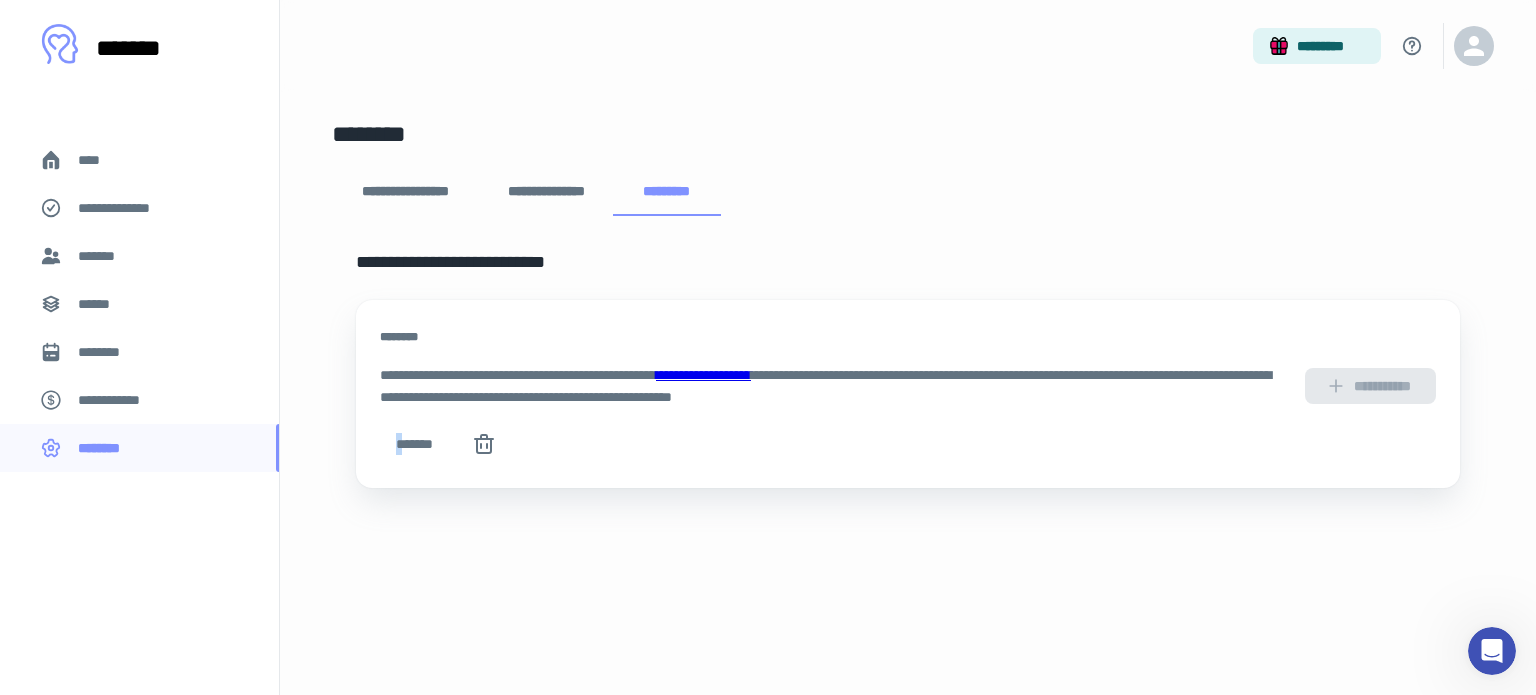 click on "**********" at bounding box center (908, 386) 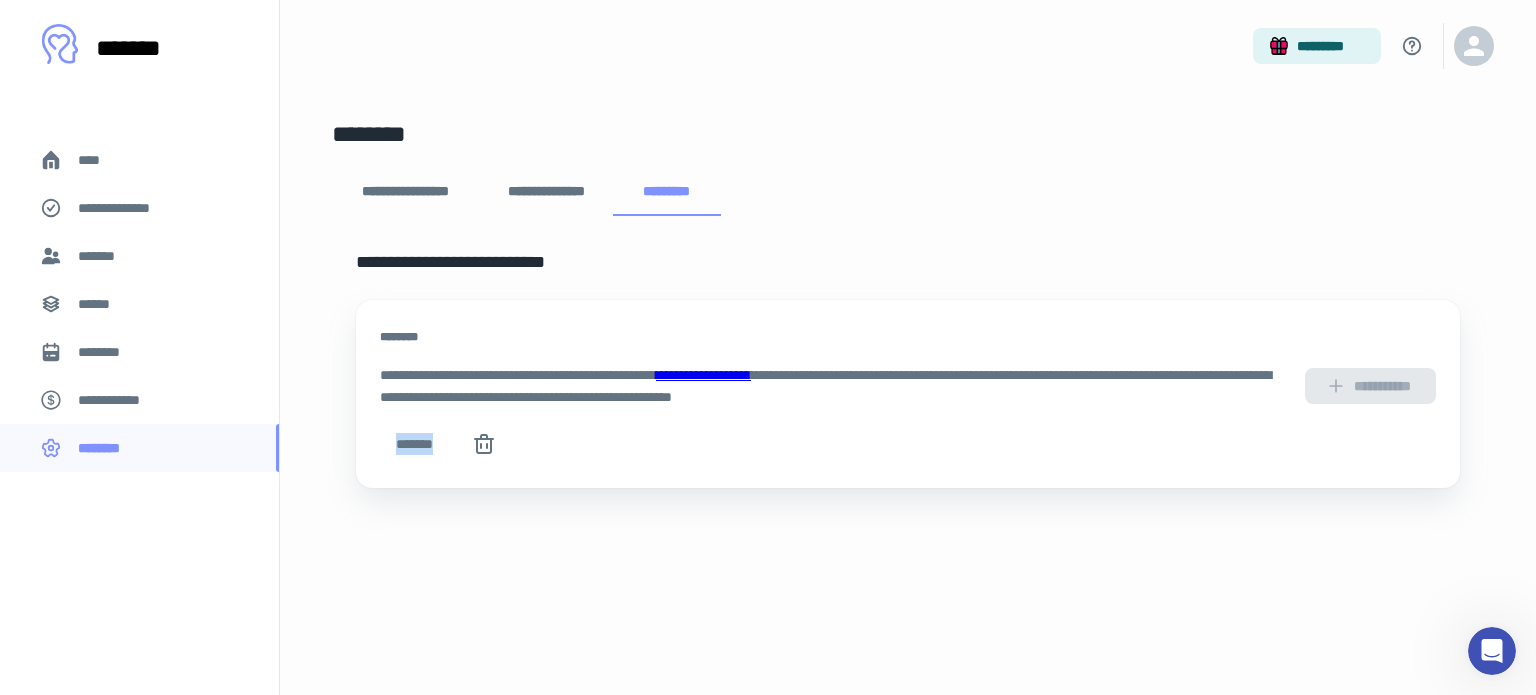 click on "**********" at bounding box center (908, 386) 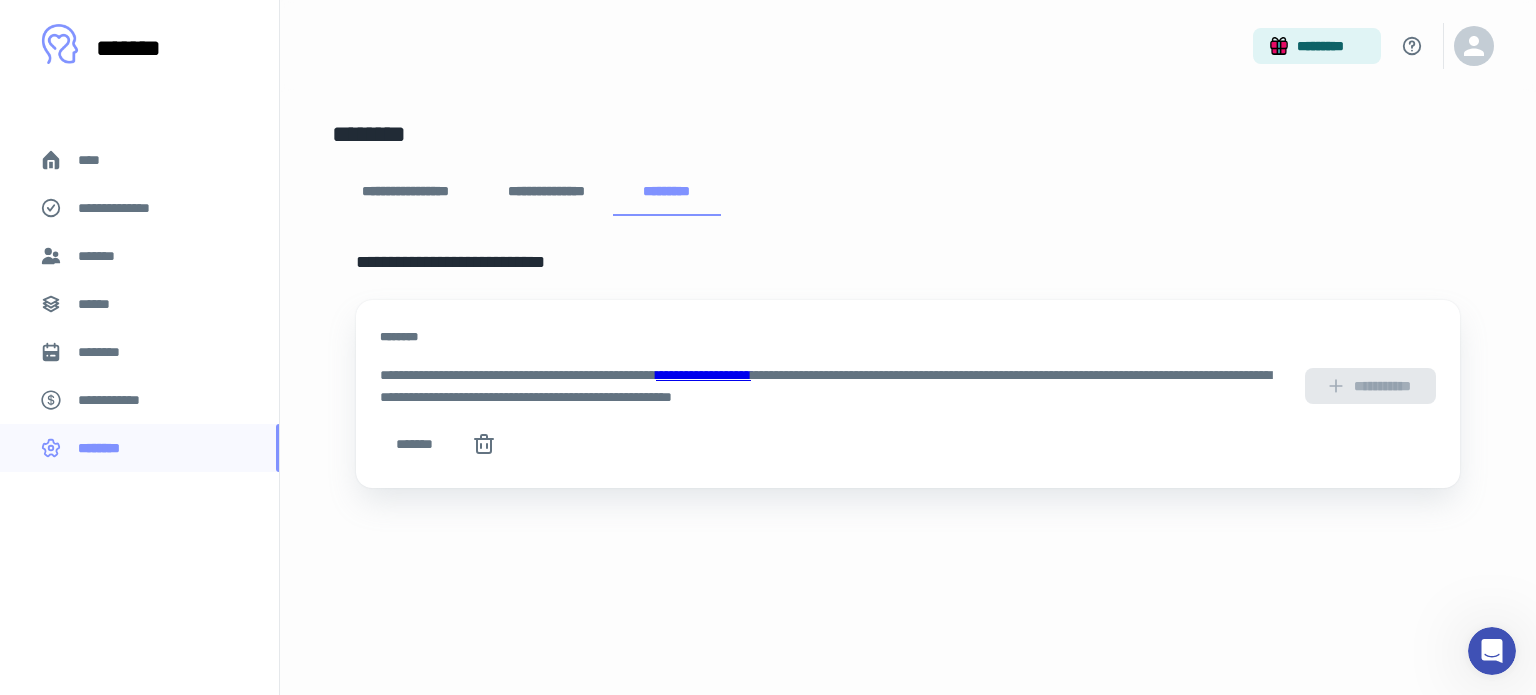 click on "**********" at bounding box center [908, 182] 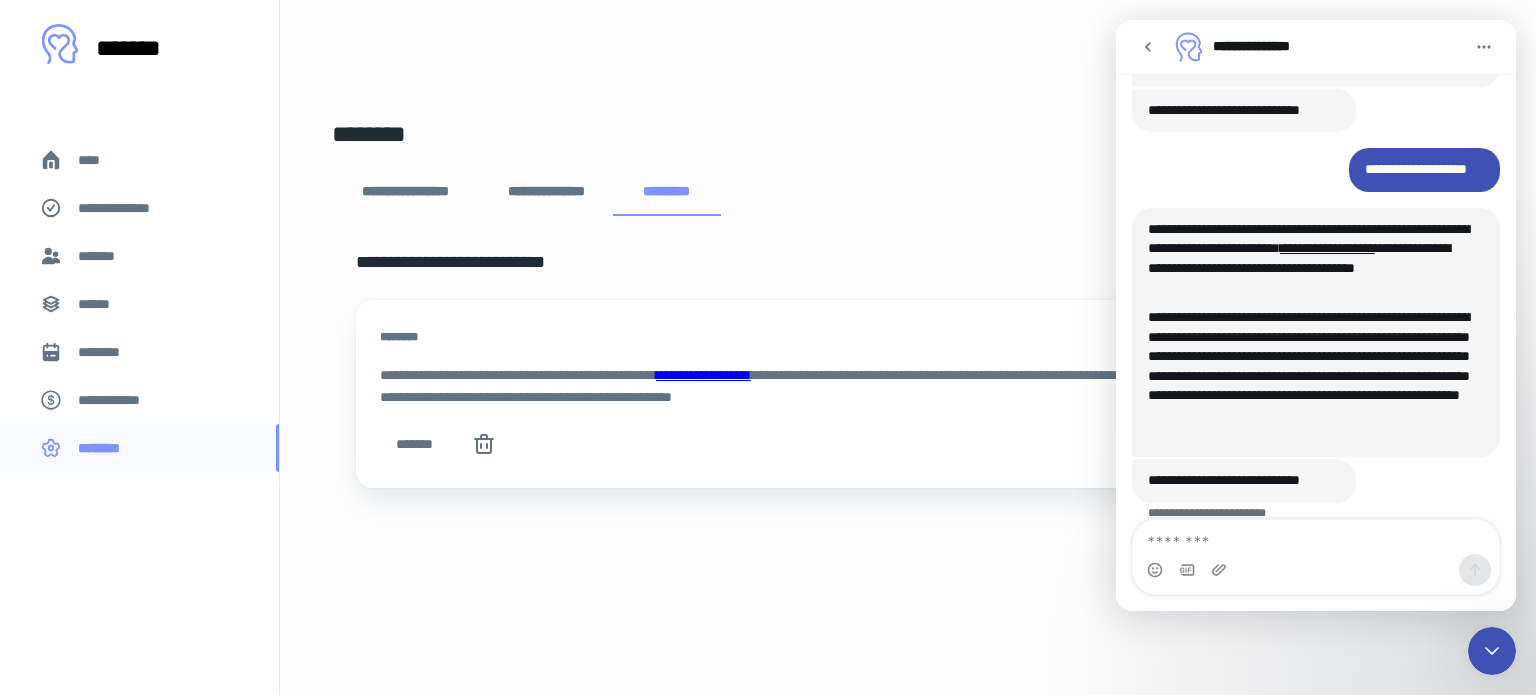 scroll, scrollTop: 4092, scrollLeft: 0, axis: vertical 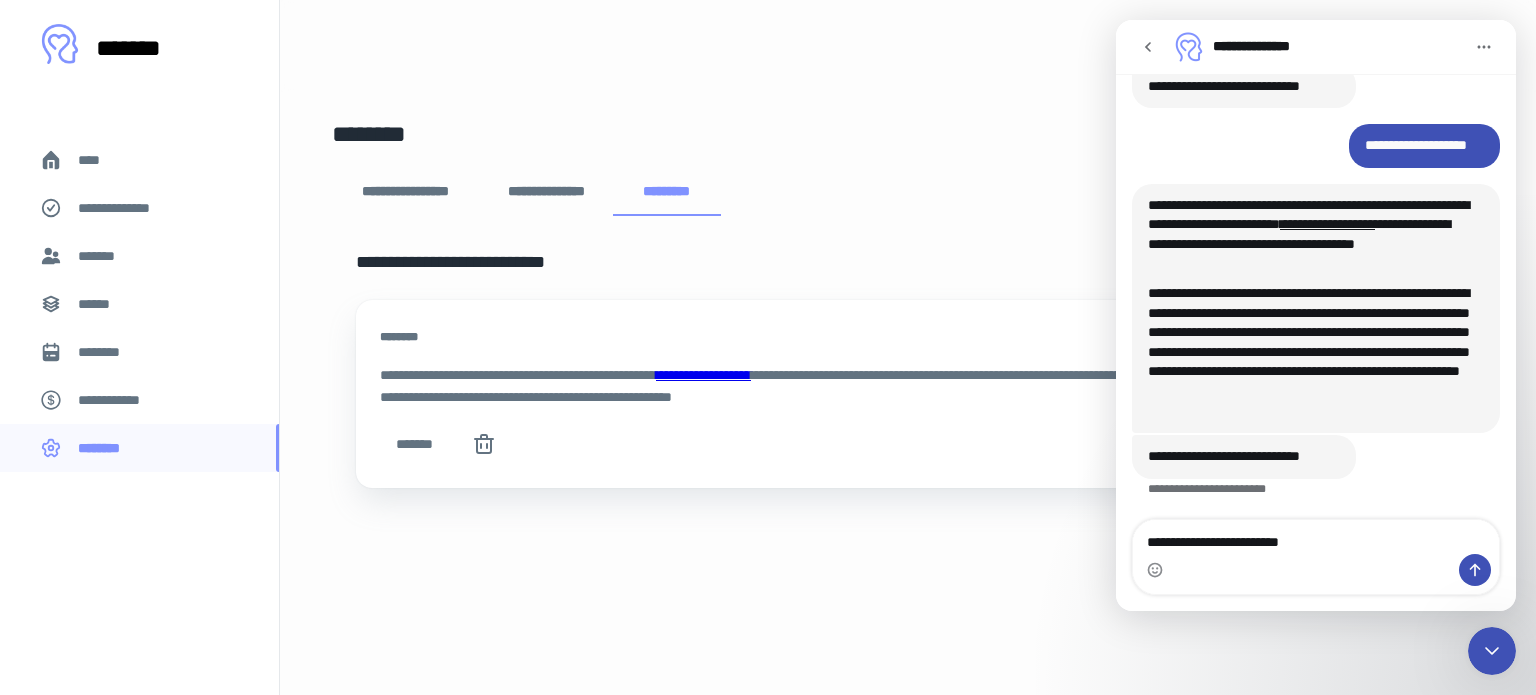 type on "**********" 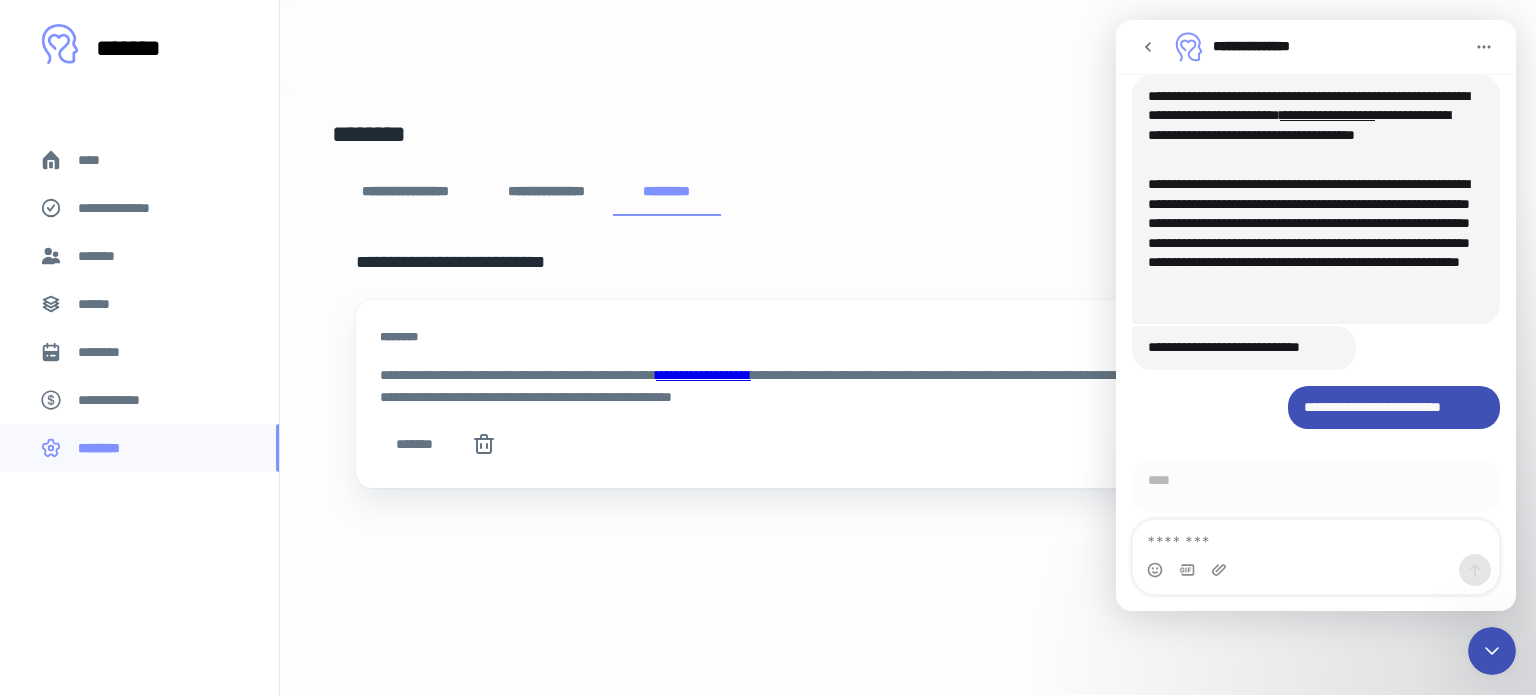 scroll, scrollTop: 4221, scrollLeft: 0, axis: vertical 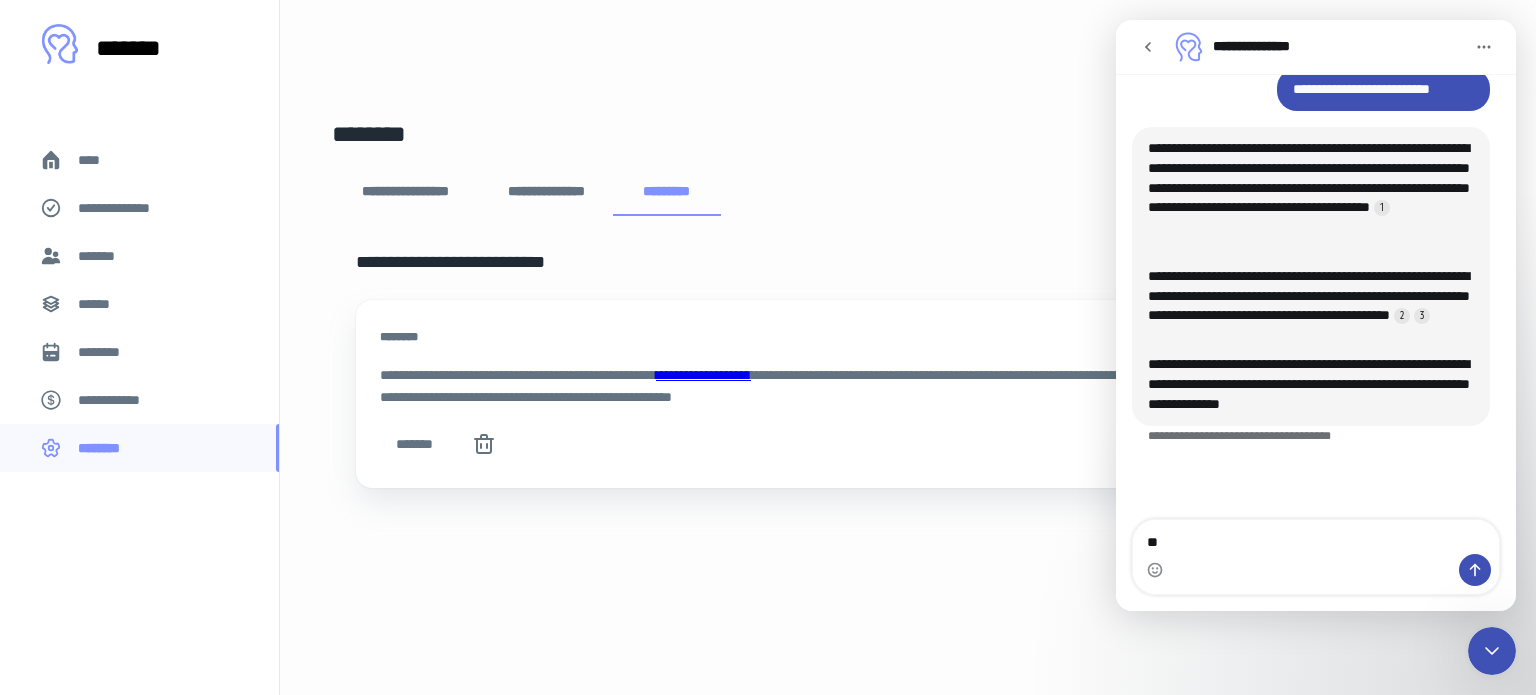 type on "***" 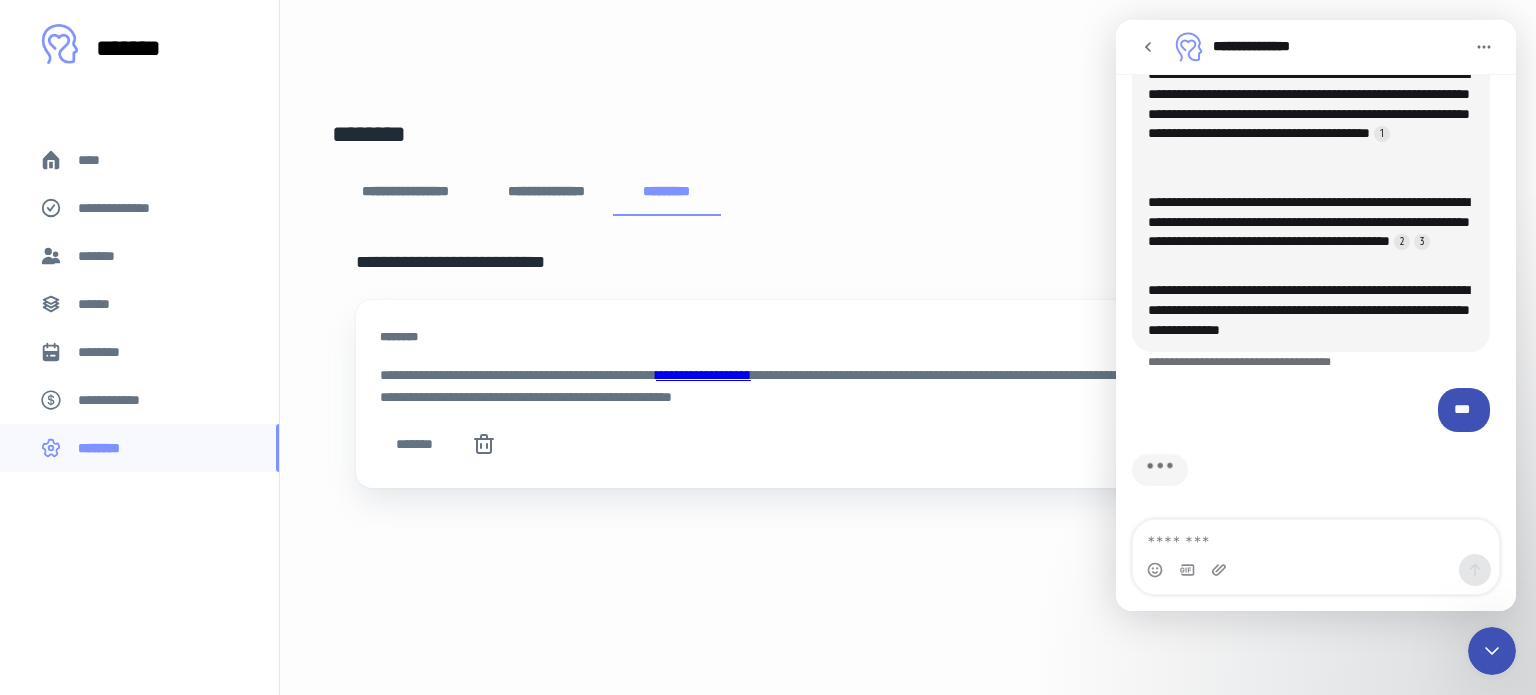 scroll, scrollTop: 4598, scrollLeft: 0, axis: vertical 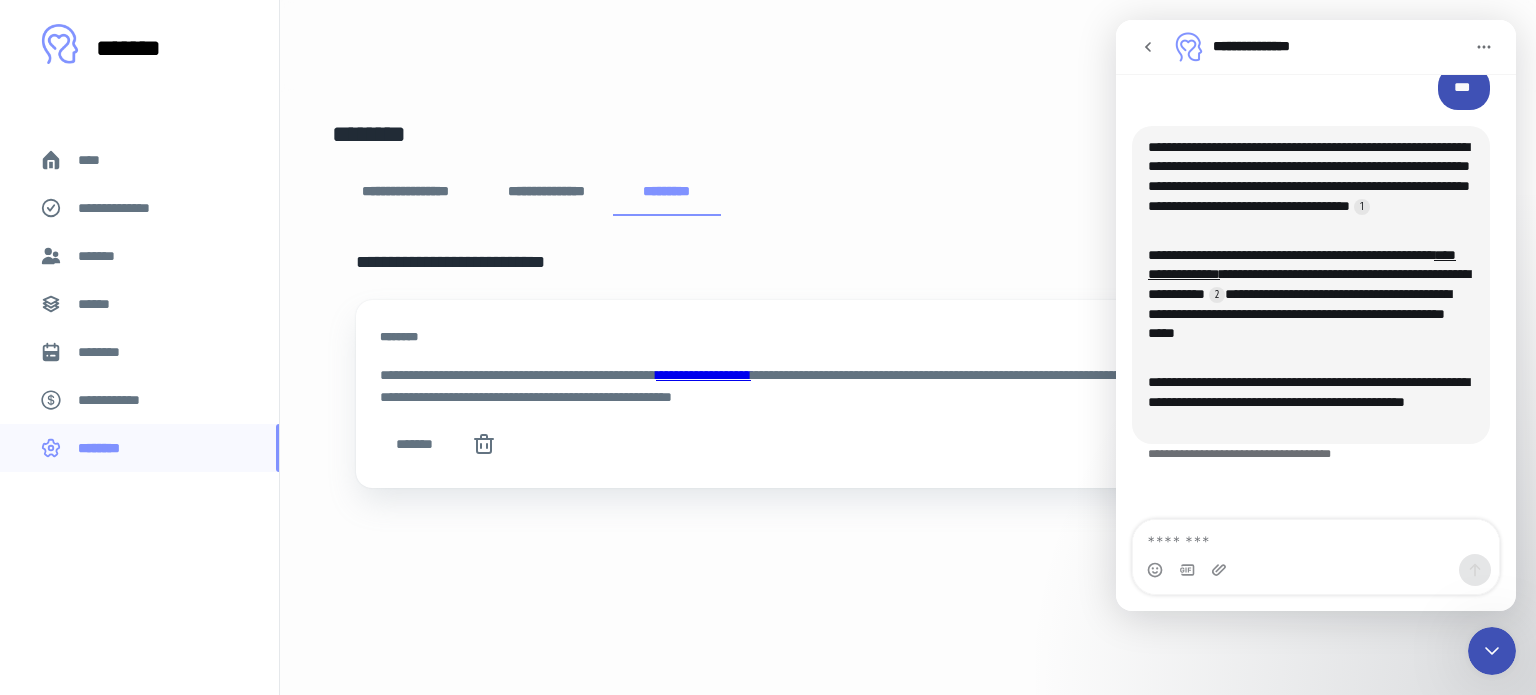 click at bounding box center [1316, 537] 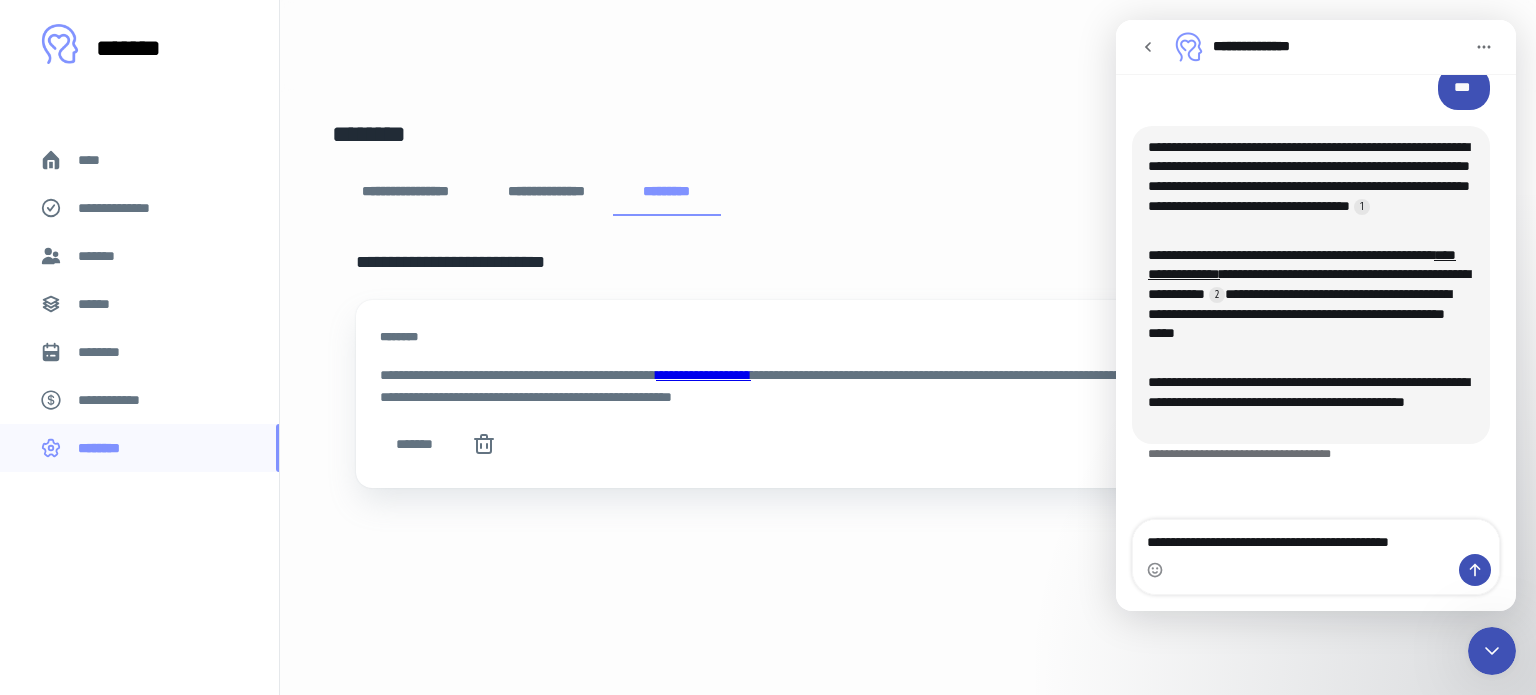 type on "**********" 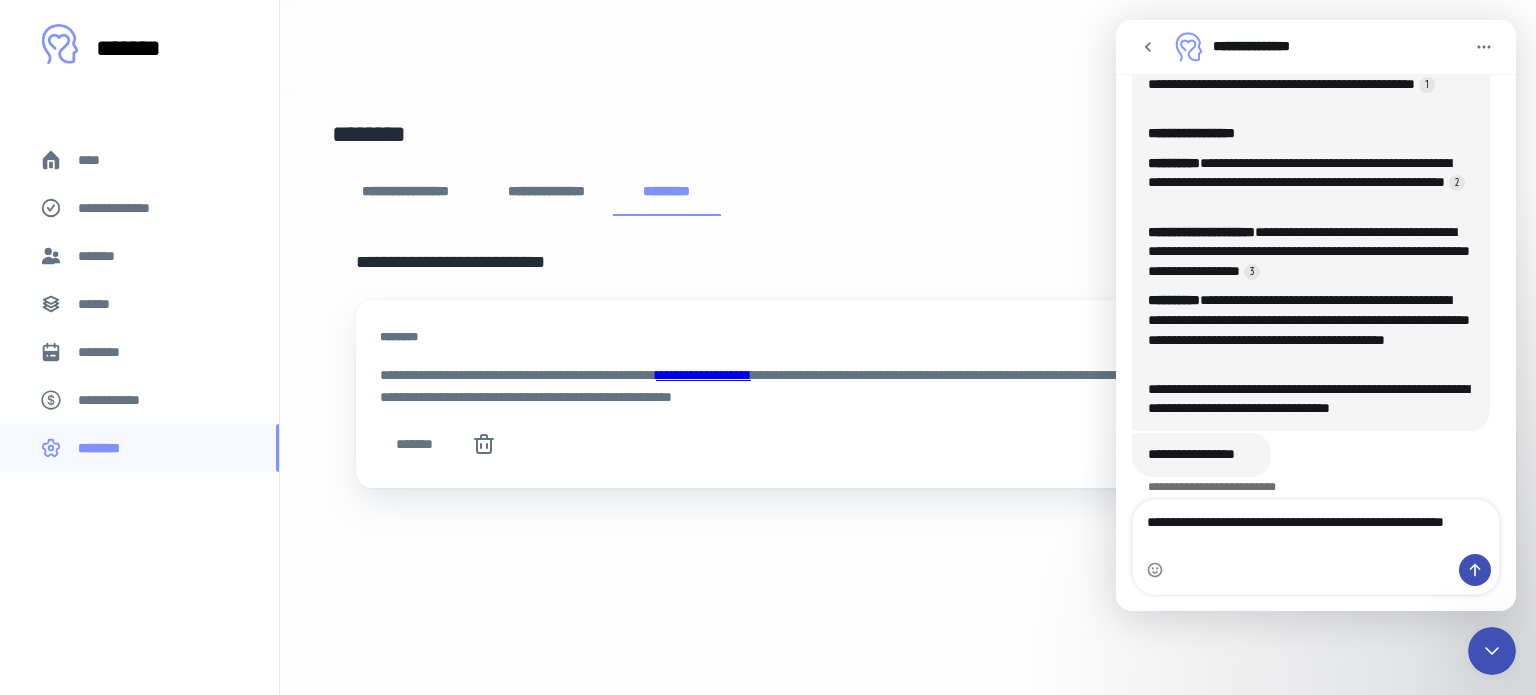 scroll, scrollTop: 5408, scrollLeft: 0, axis: vertical 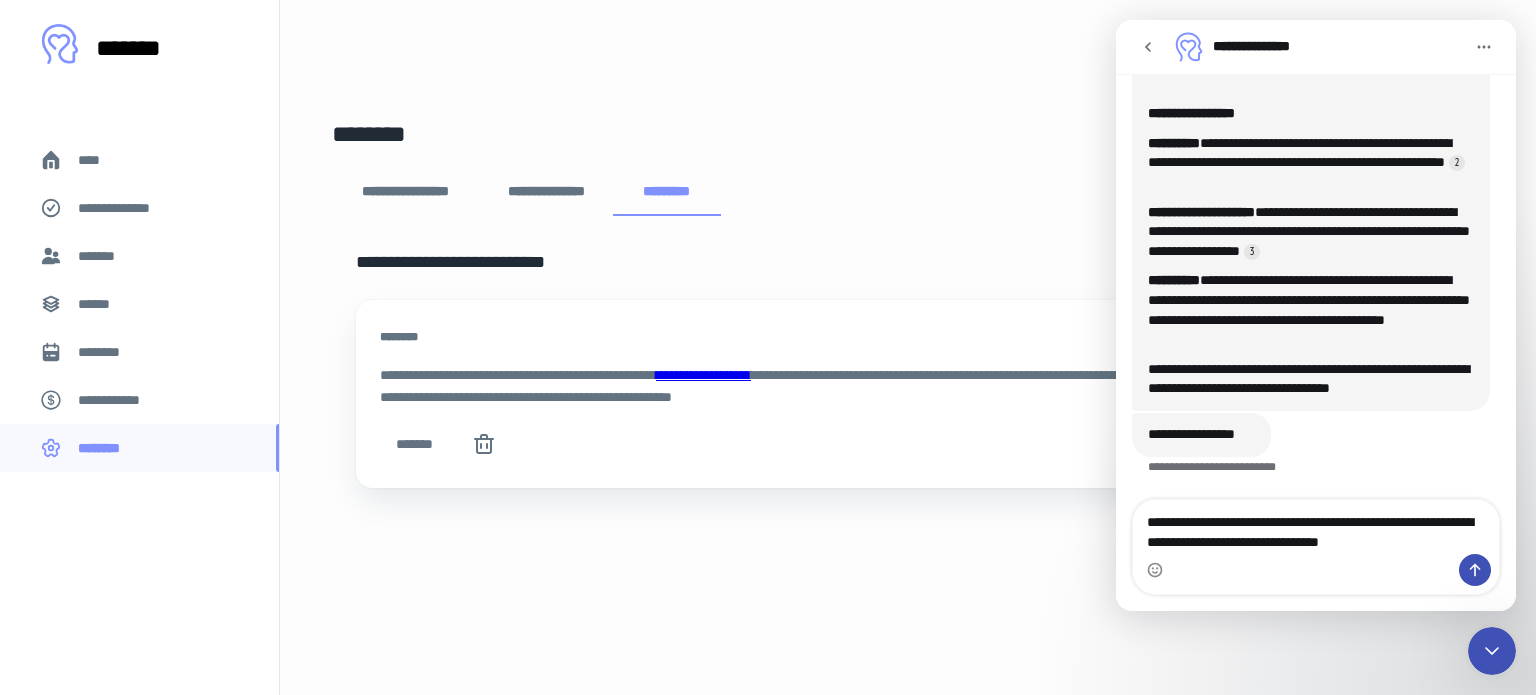 type on "**********" 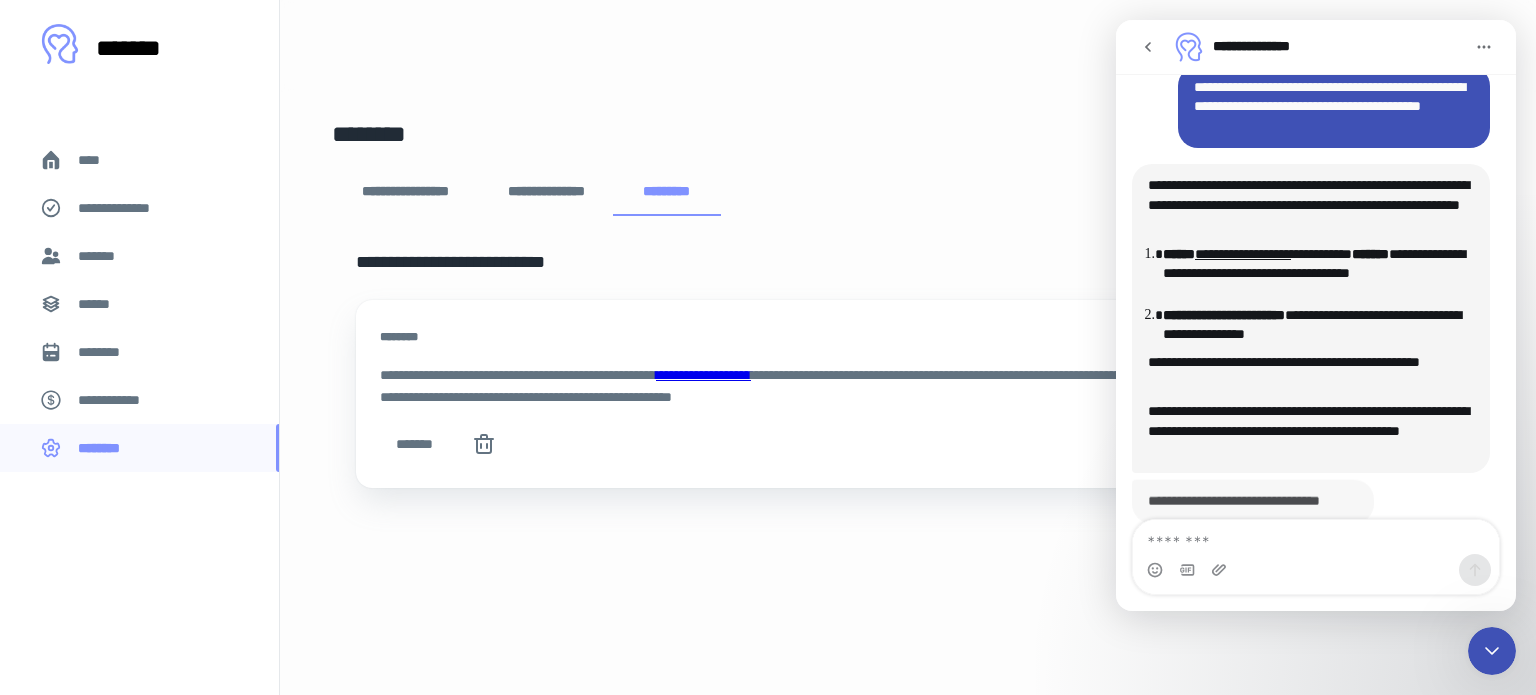 scroll, scrollTop: 5858, scrollLeft: 0, axis: vertical 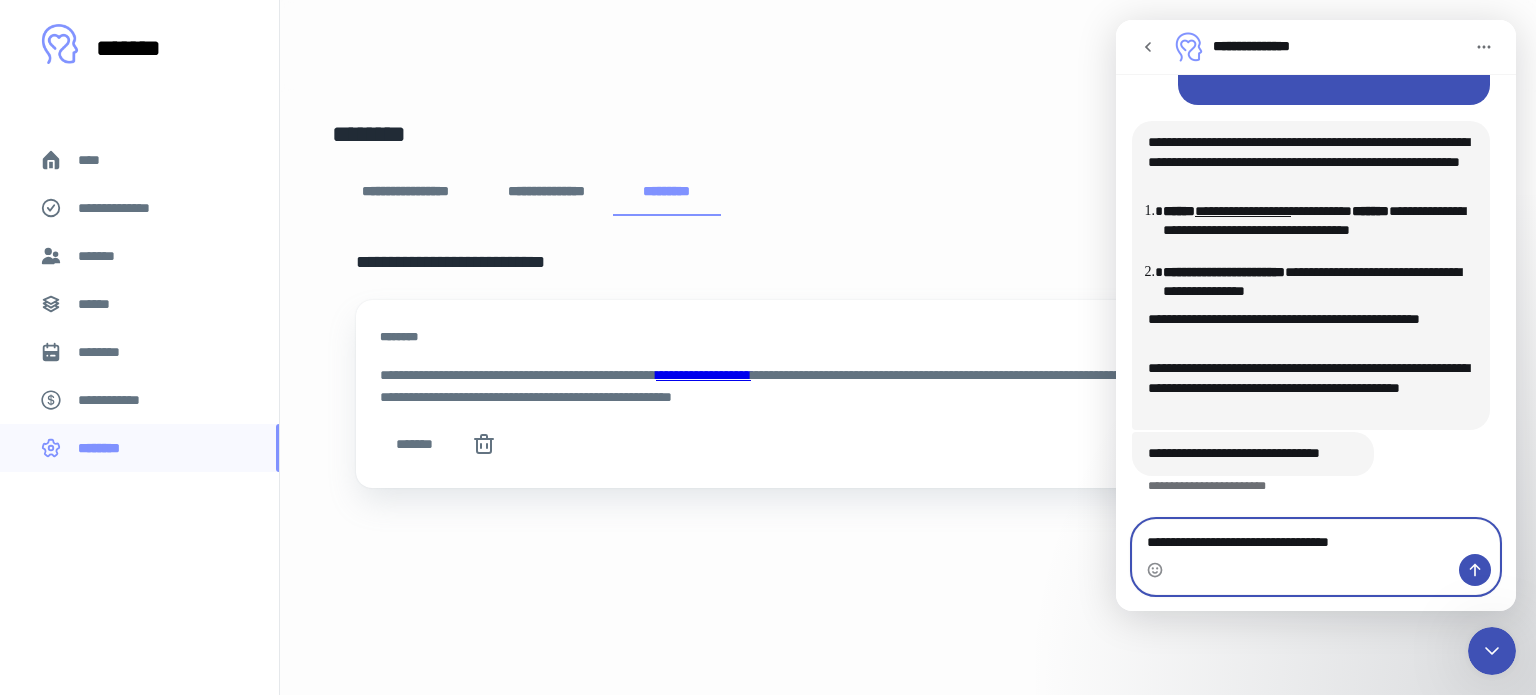 type on "**********" 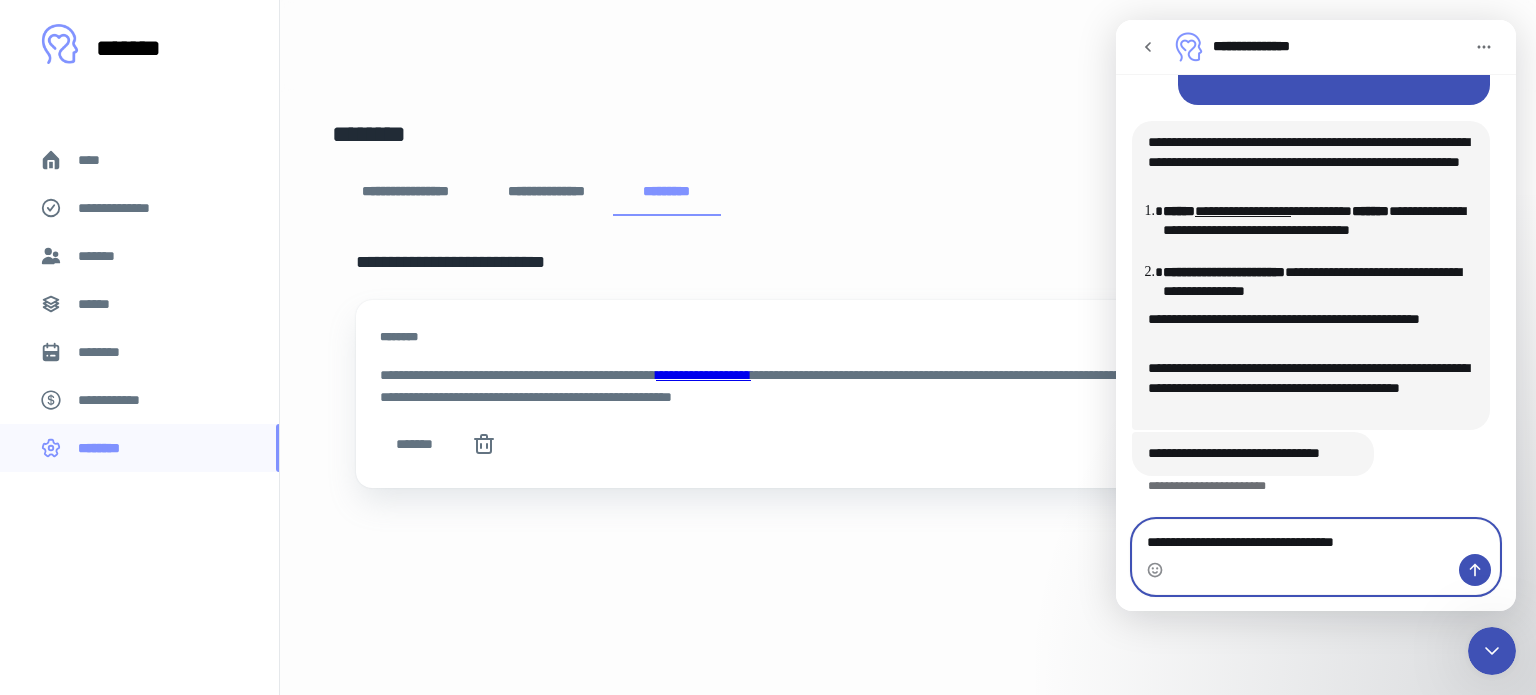type 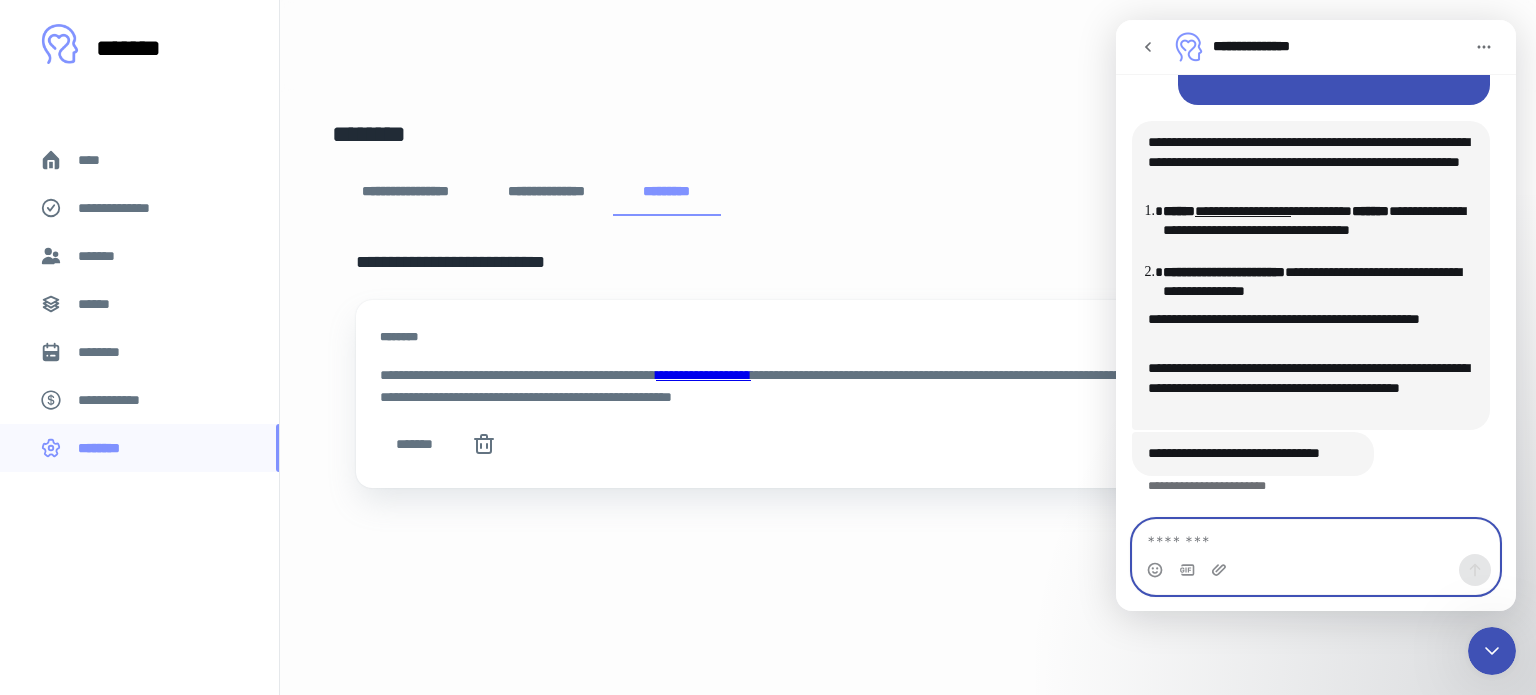 scroll, scrollTop: 5917, scrollLeft: 0, axis: vertical 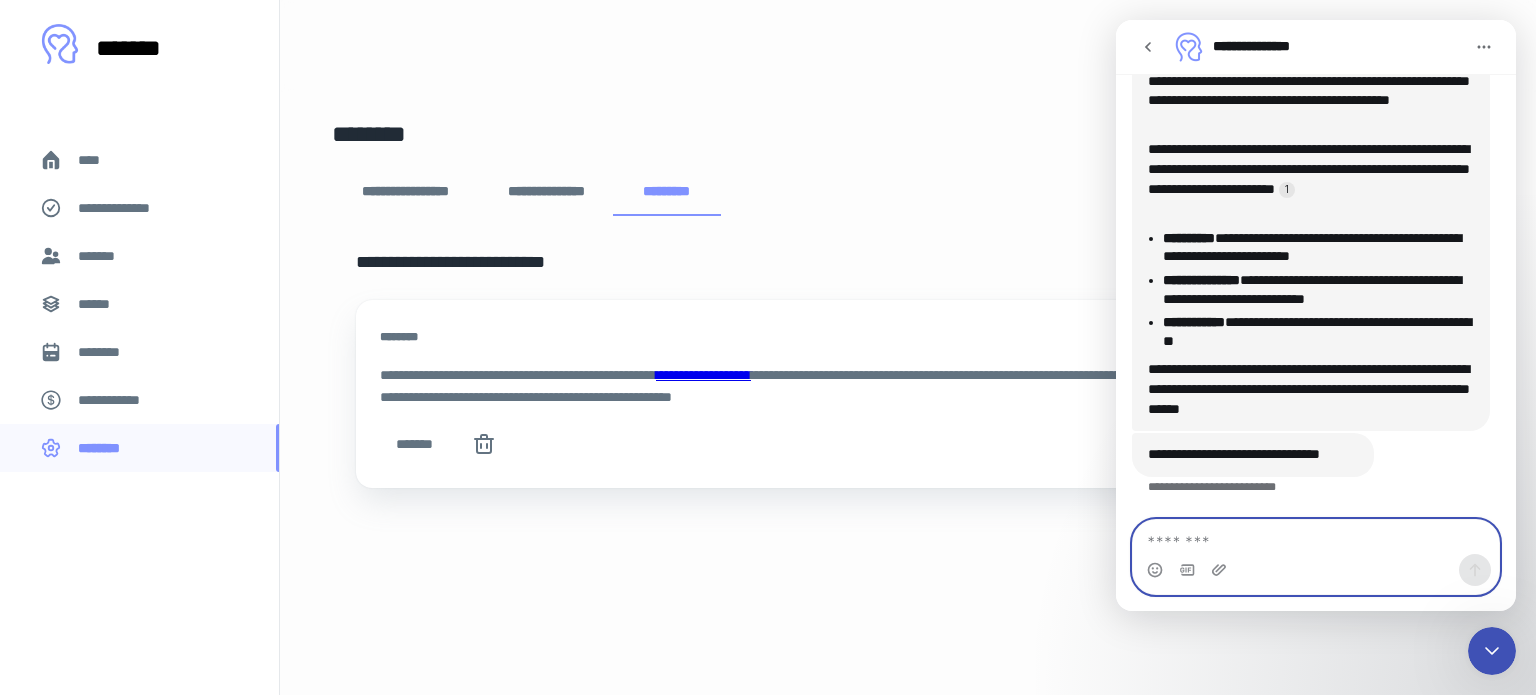 click at bounding box center (1316, 537) 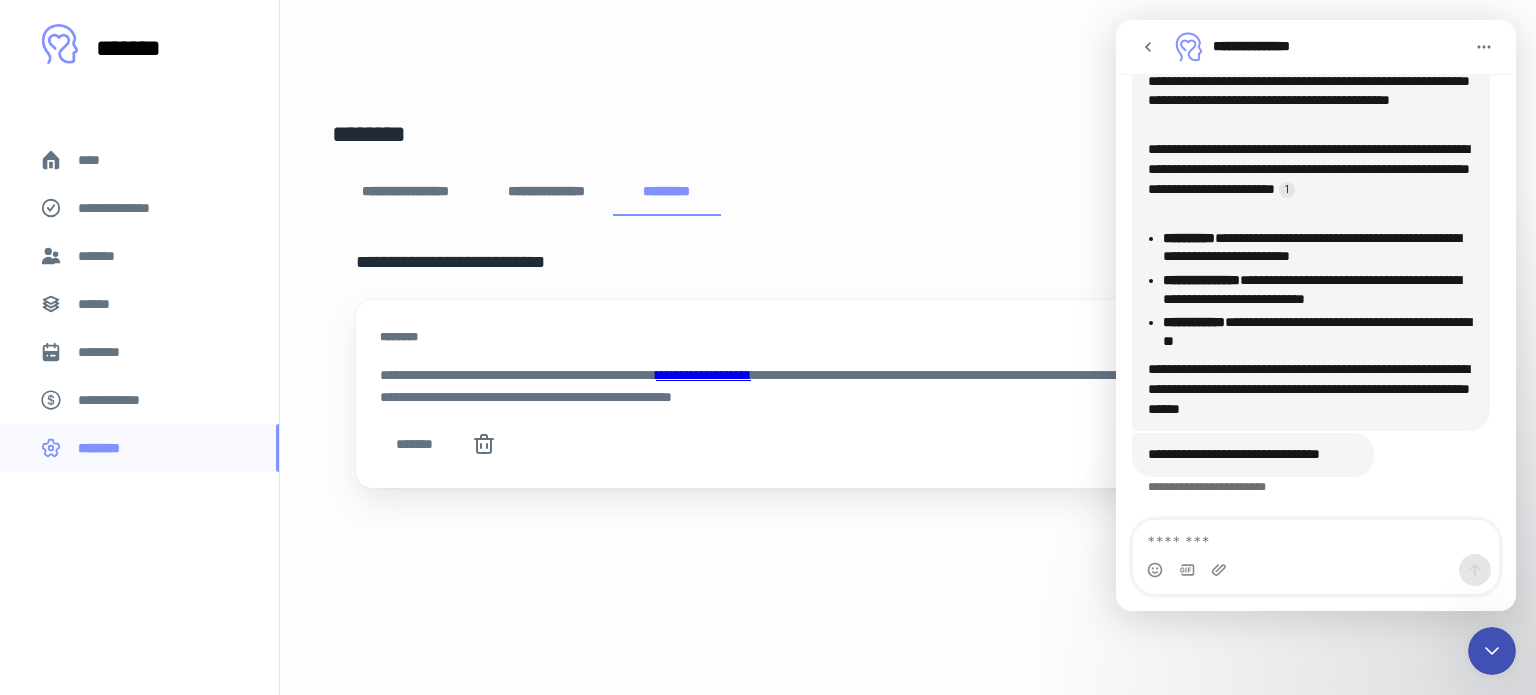 click 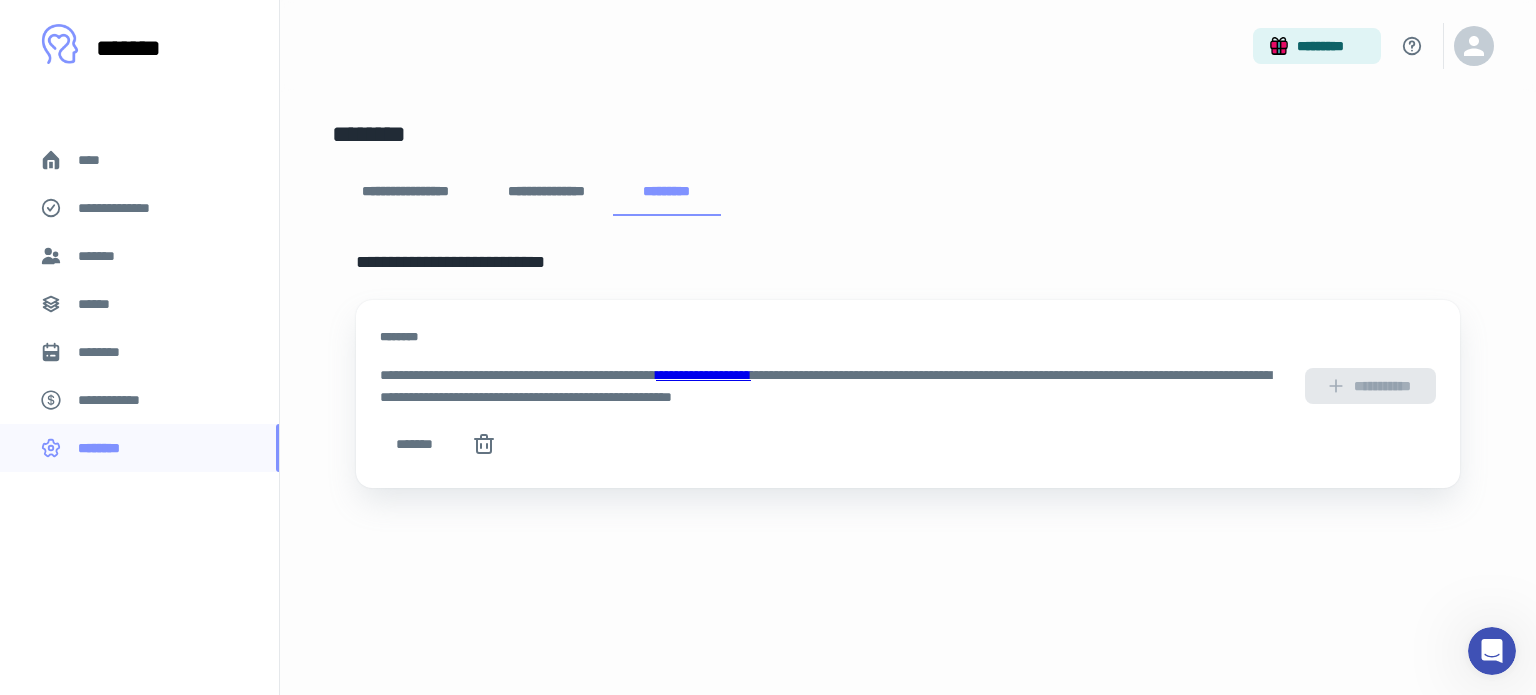 click on "**********" at bounding box center [908, 347] 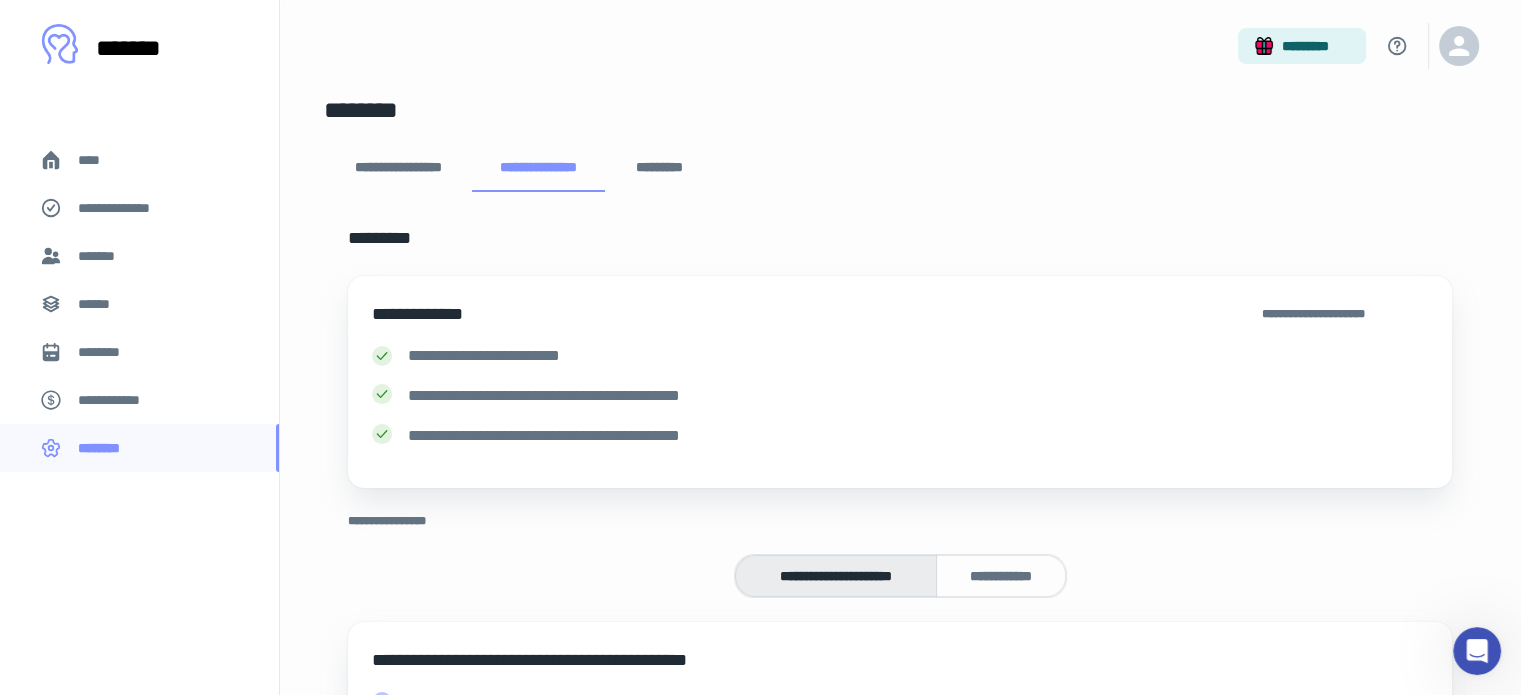scroll, scrollTop: 0, scrollLeft: 0, axis: both 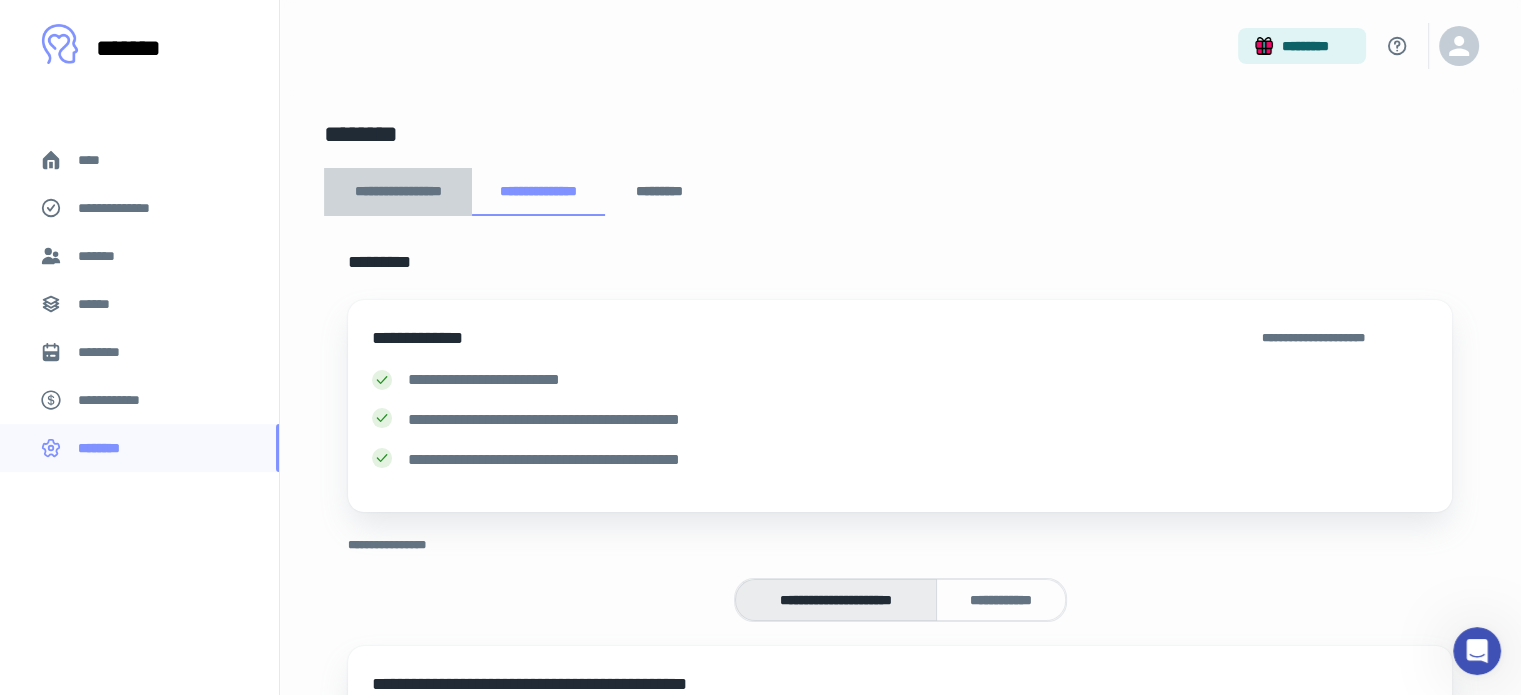click on "**********" at bounding box center [397, 192] 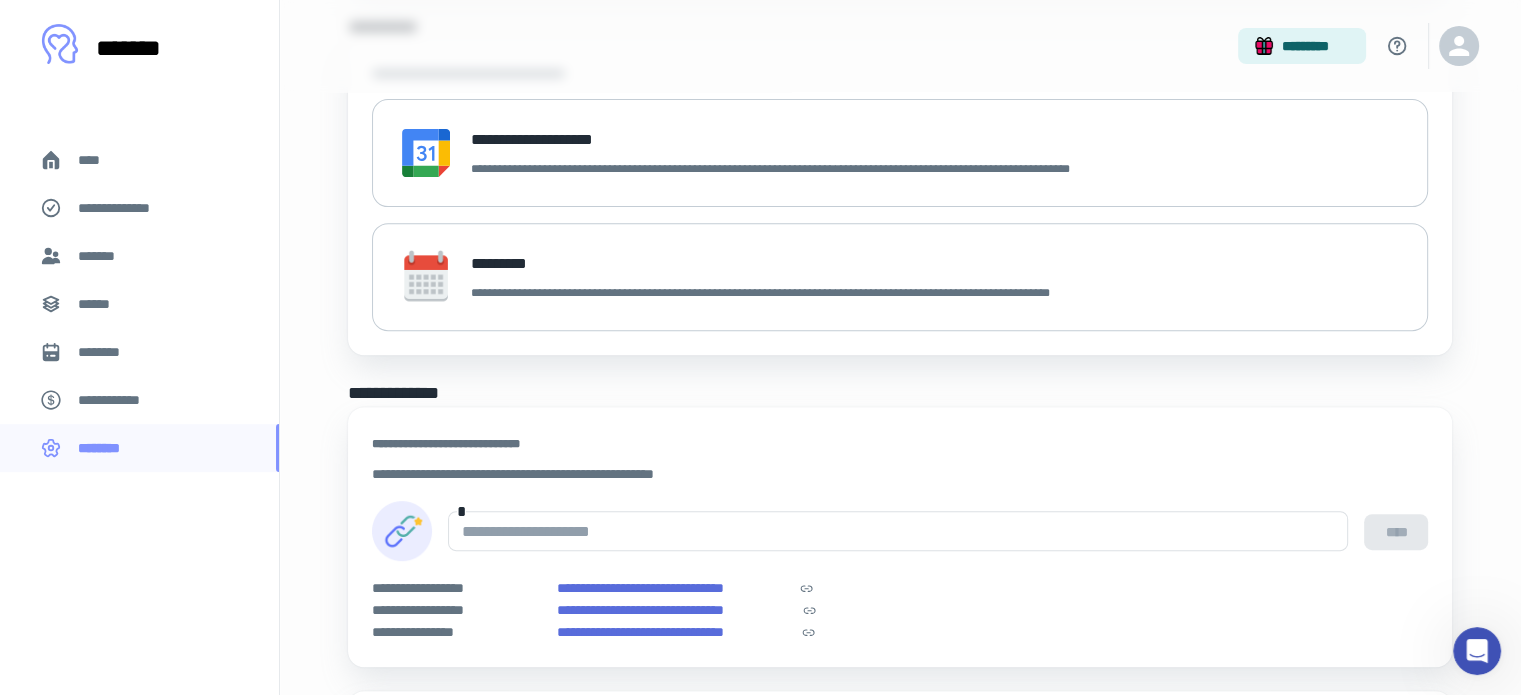 scroll, scrollTop: 522, scrollLeft: 0, axis: vertical 